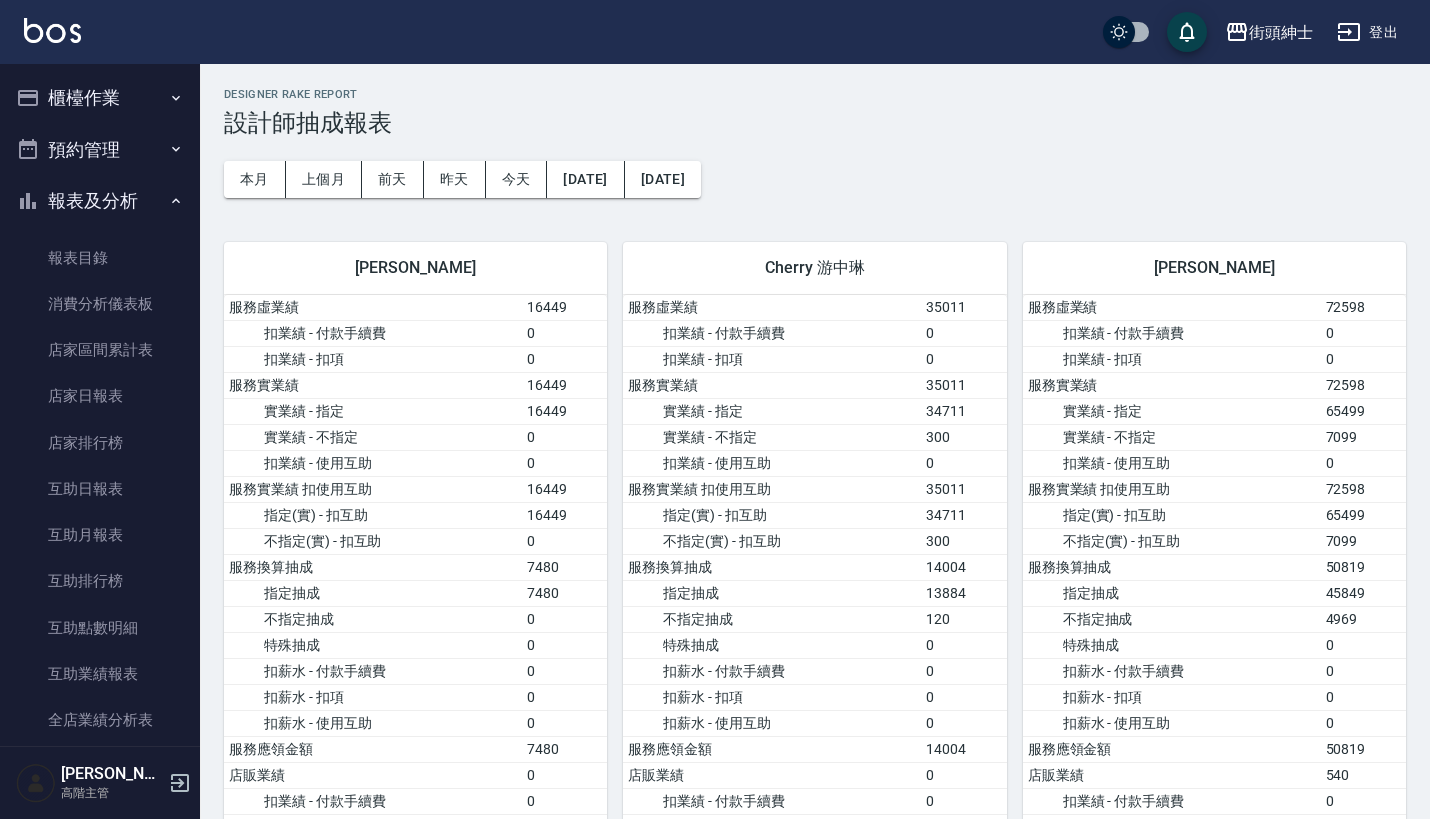 scroll, scrollTop: 1444, scrollLeft: 0, axis: vertical 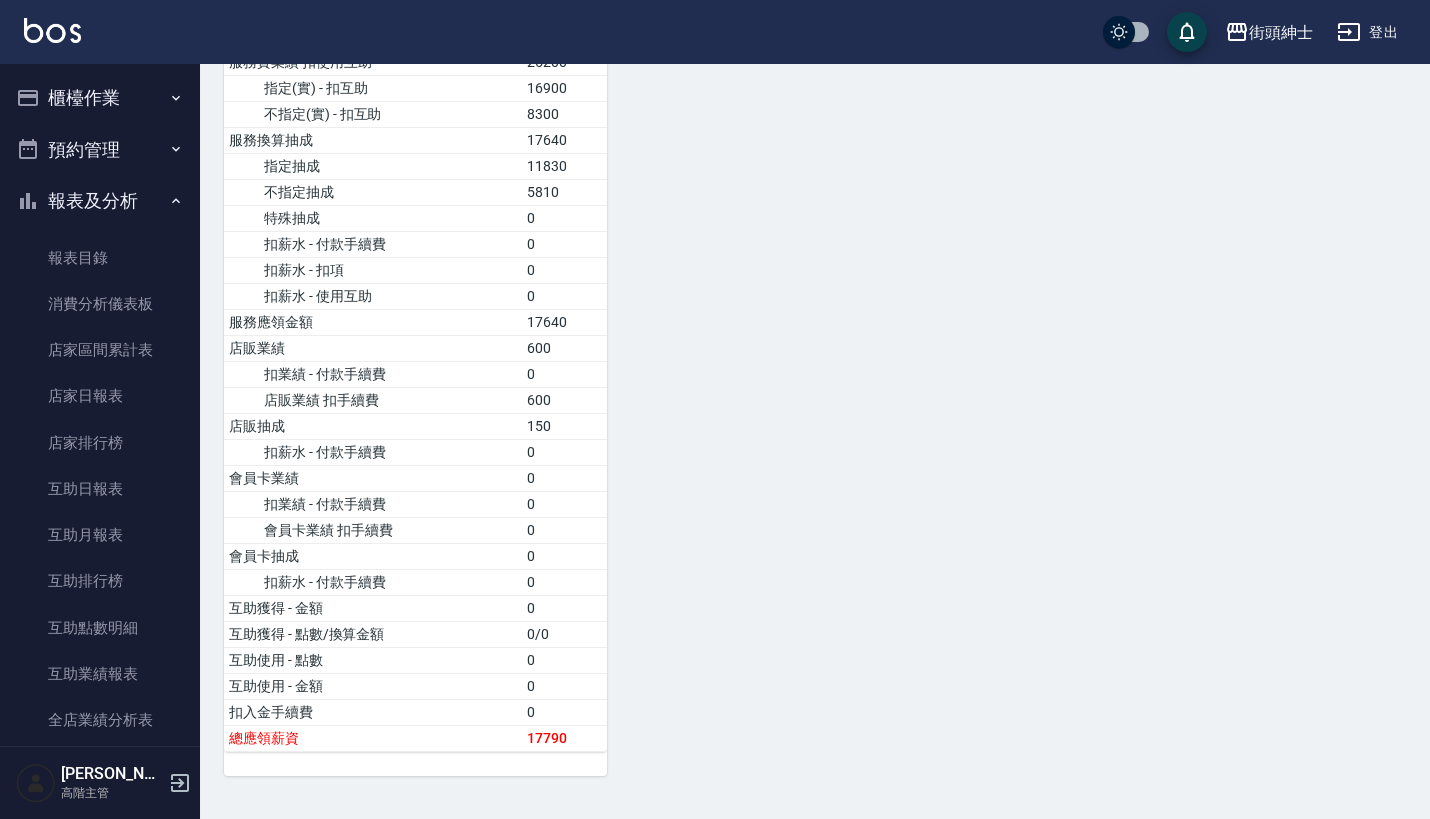 click on "預約管理" at bounding box center [100, 150] 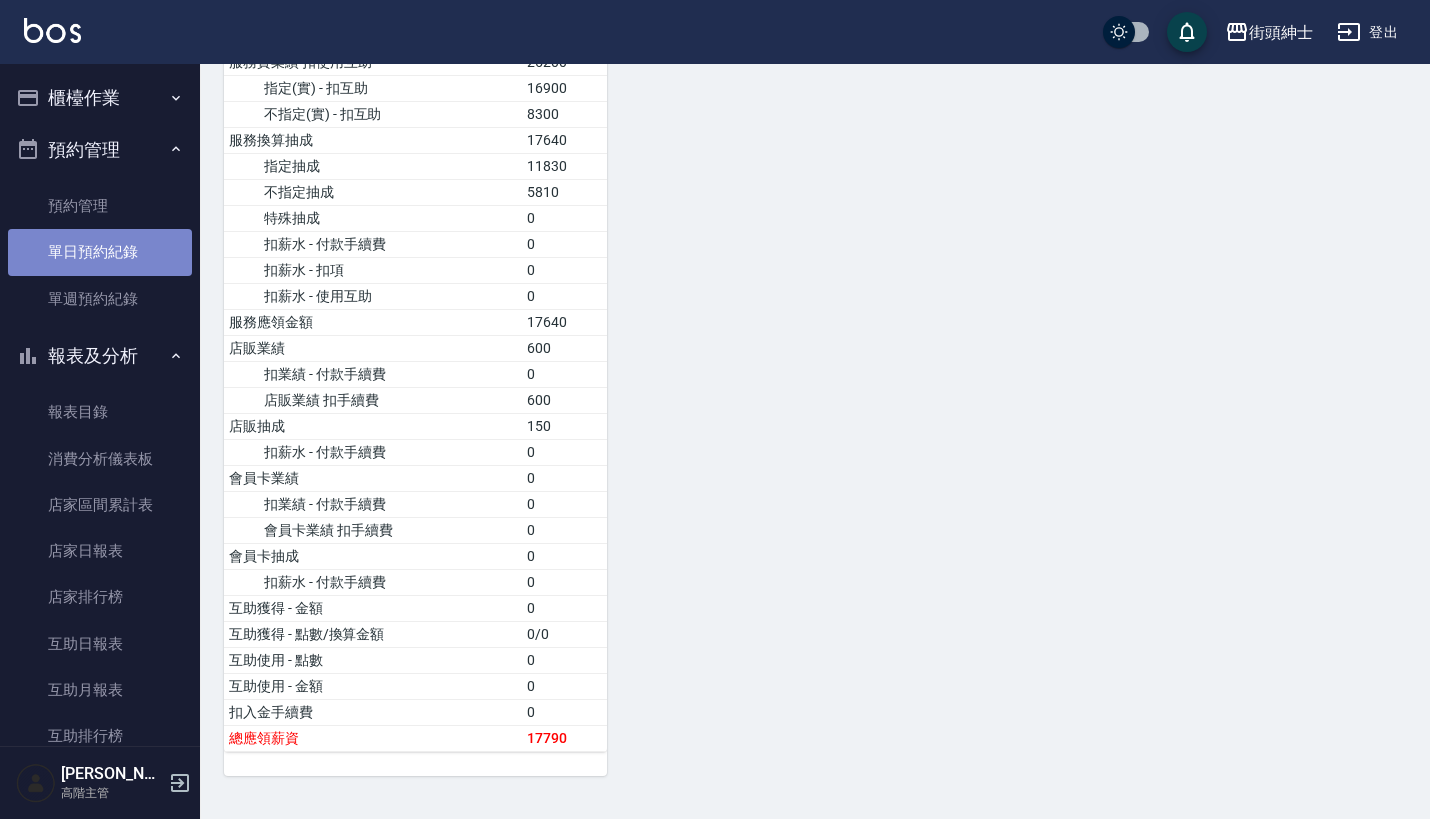 click on "單日預約紀錄" at bounding box center [100, 252] 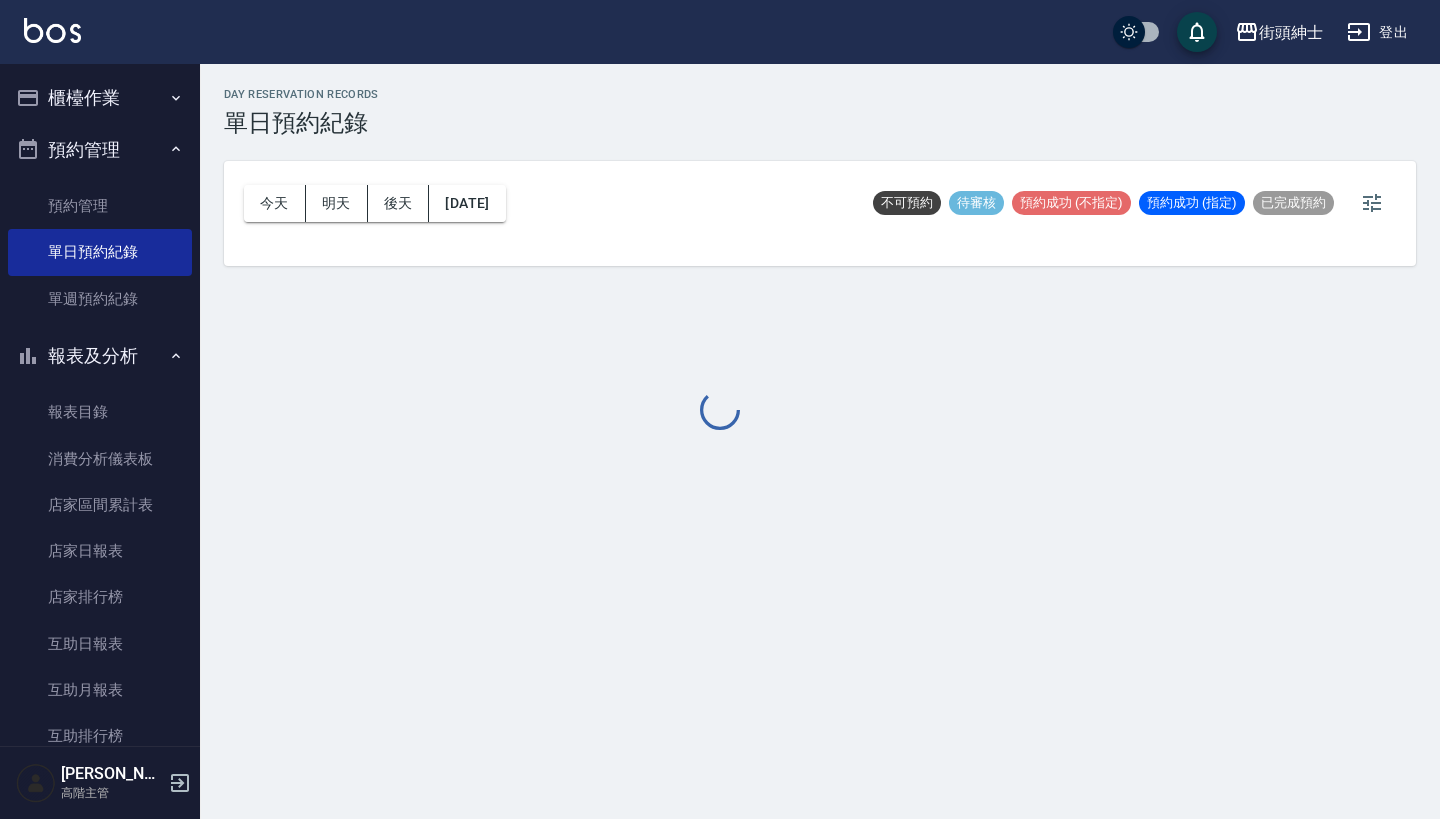 scroll, scrollTop: 2, scrollLeft: 0, axis: vertical 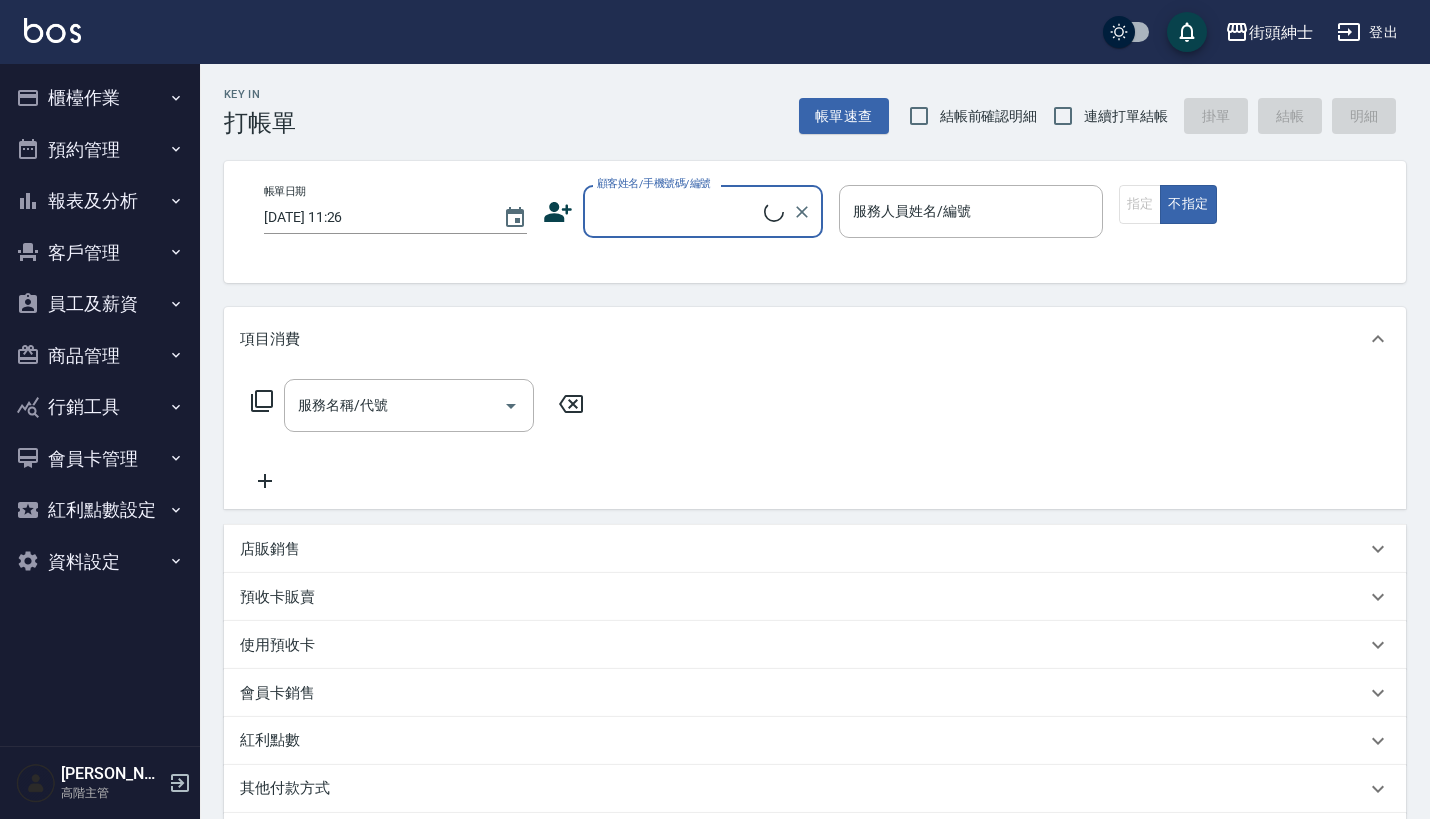 click on "預約管理" at bounding box center [100, 150] 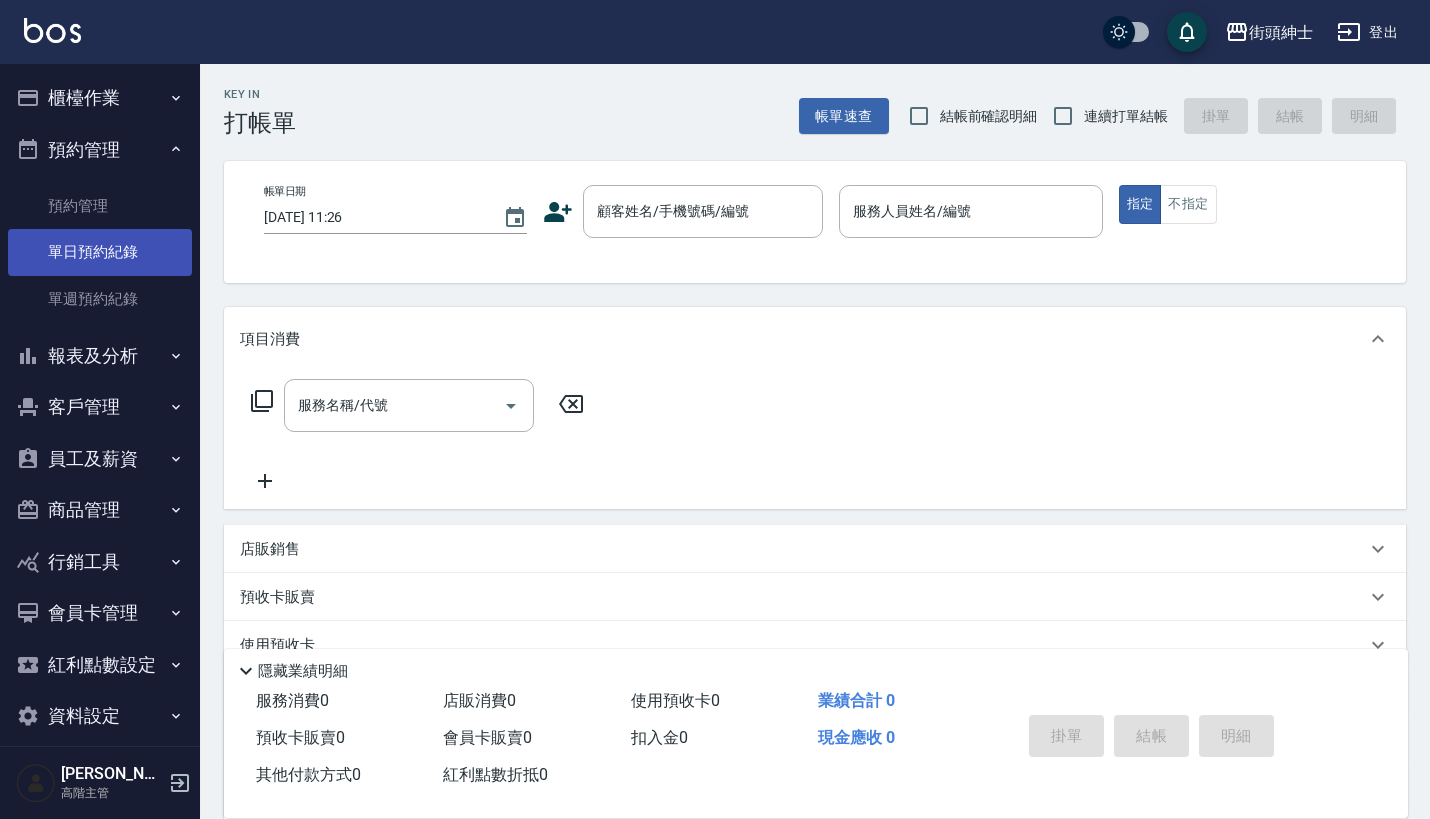 click on "單日預約紀錄" at bounding box center [100, 252] 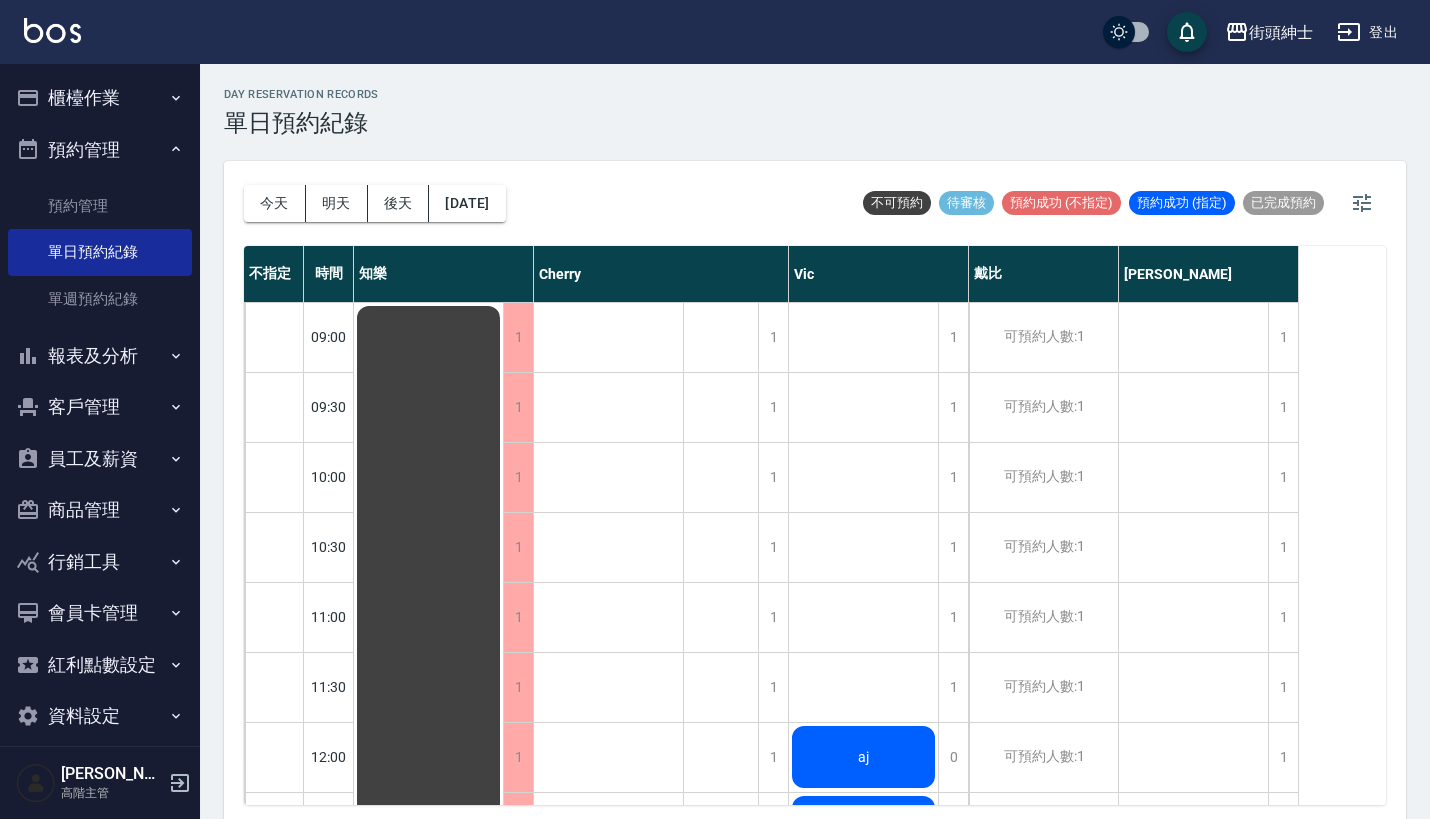 scroll, scrollTop: 0, scrollLeft: 0, axis: both 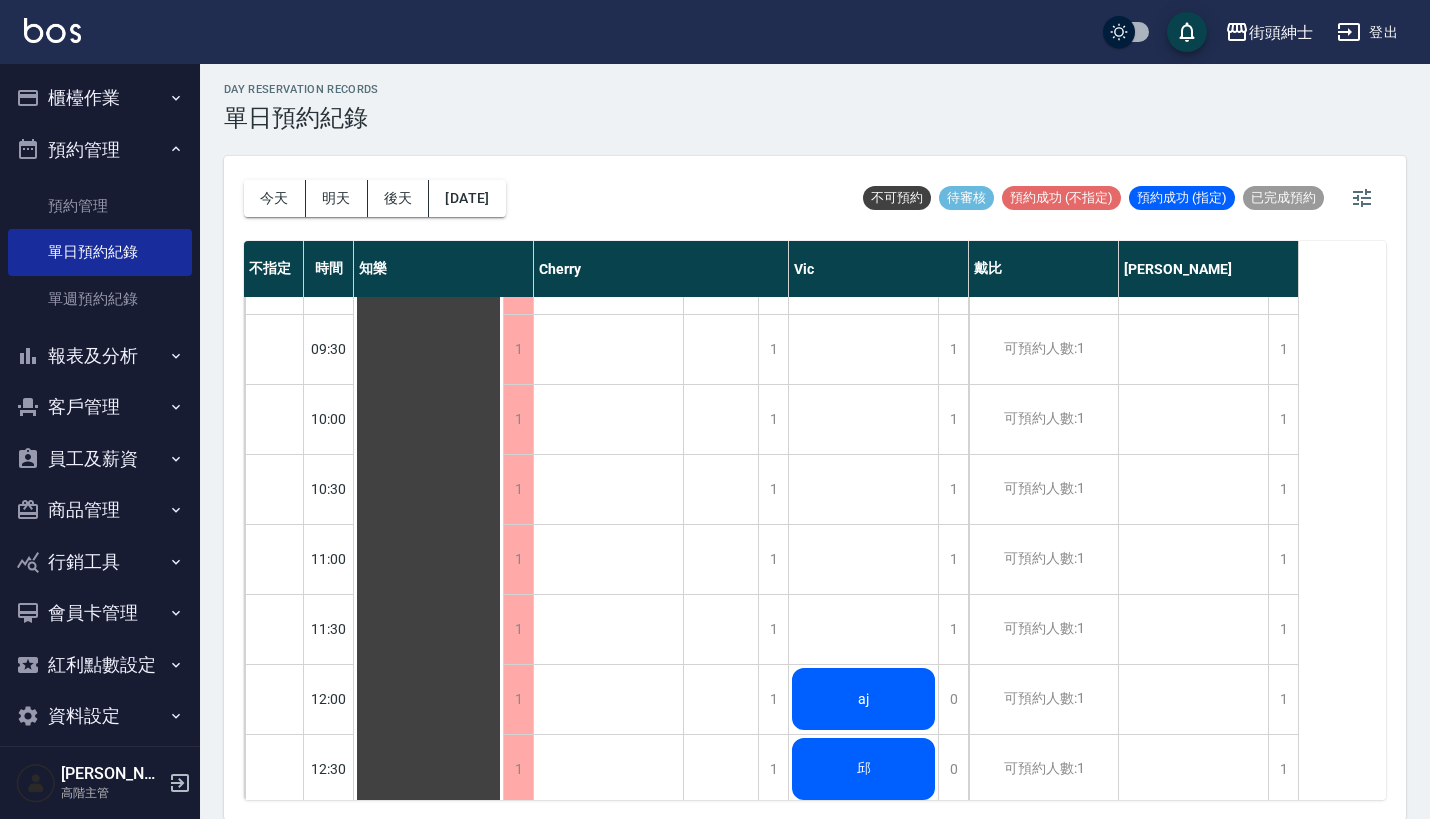 click on "單日預約紀錄" at bounding box center (100, 252) 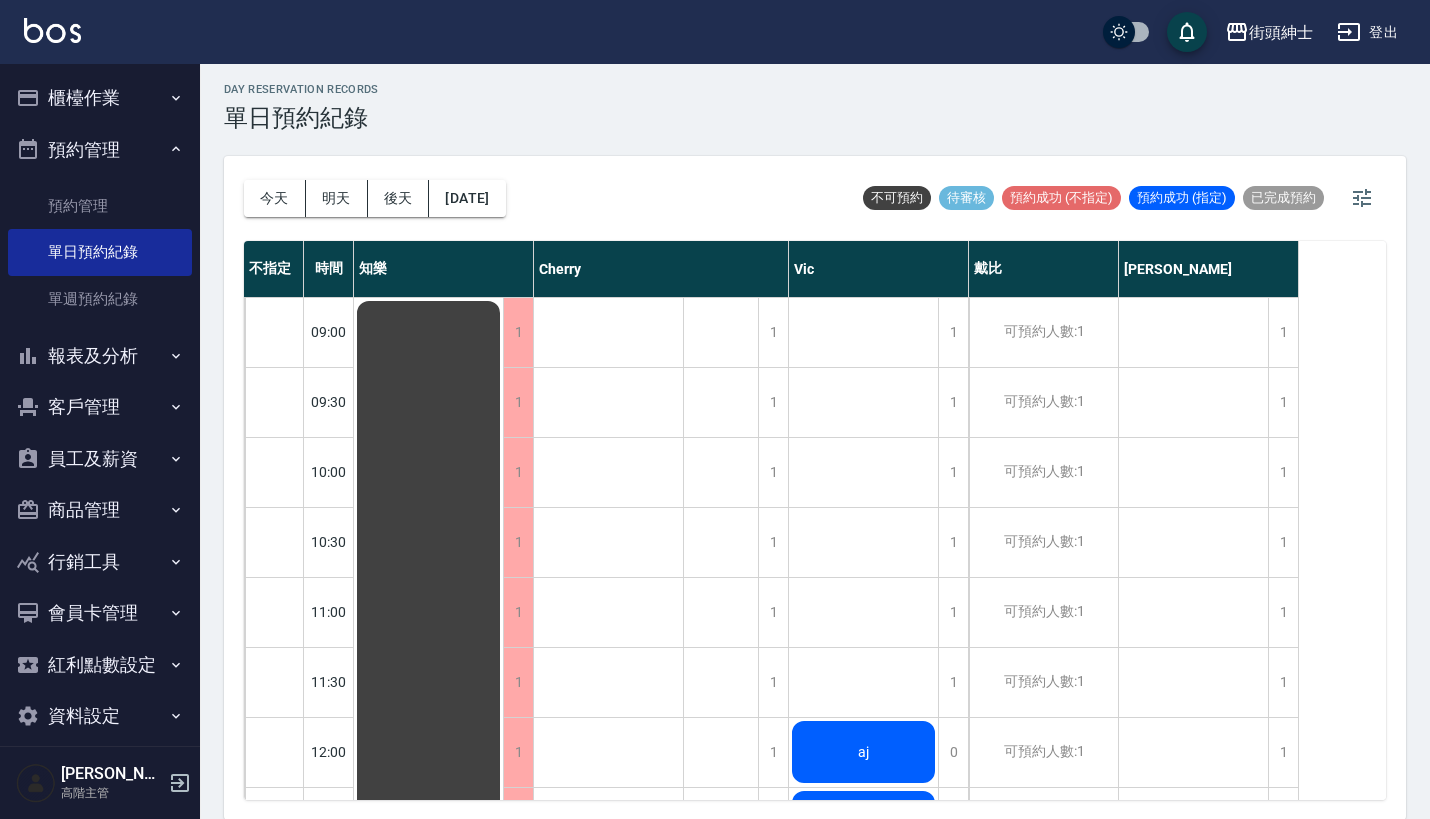 scroll, scrollTop: 0, scrollLeft: 0, axis: both 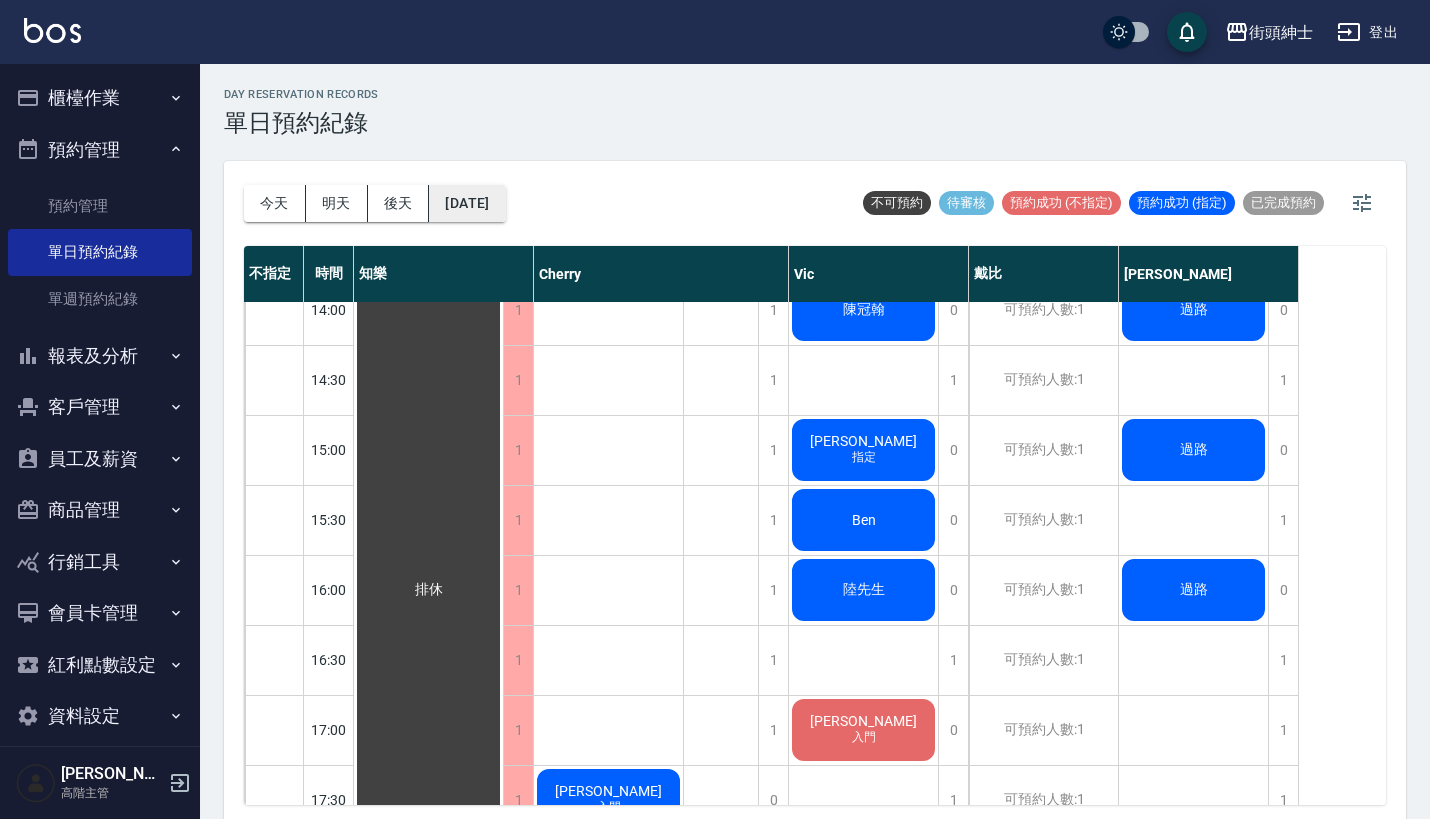 click on "2025/07/15" at bounding box center [467, 203] 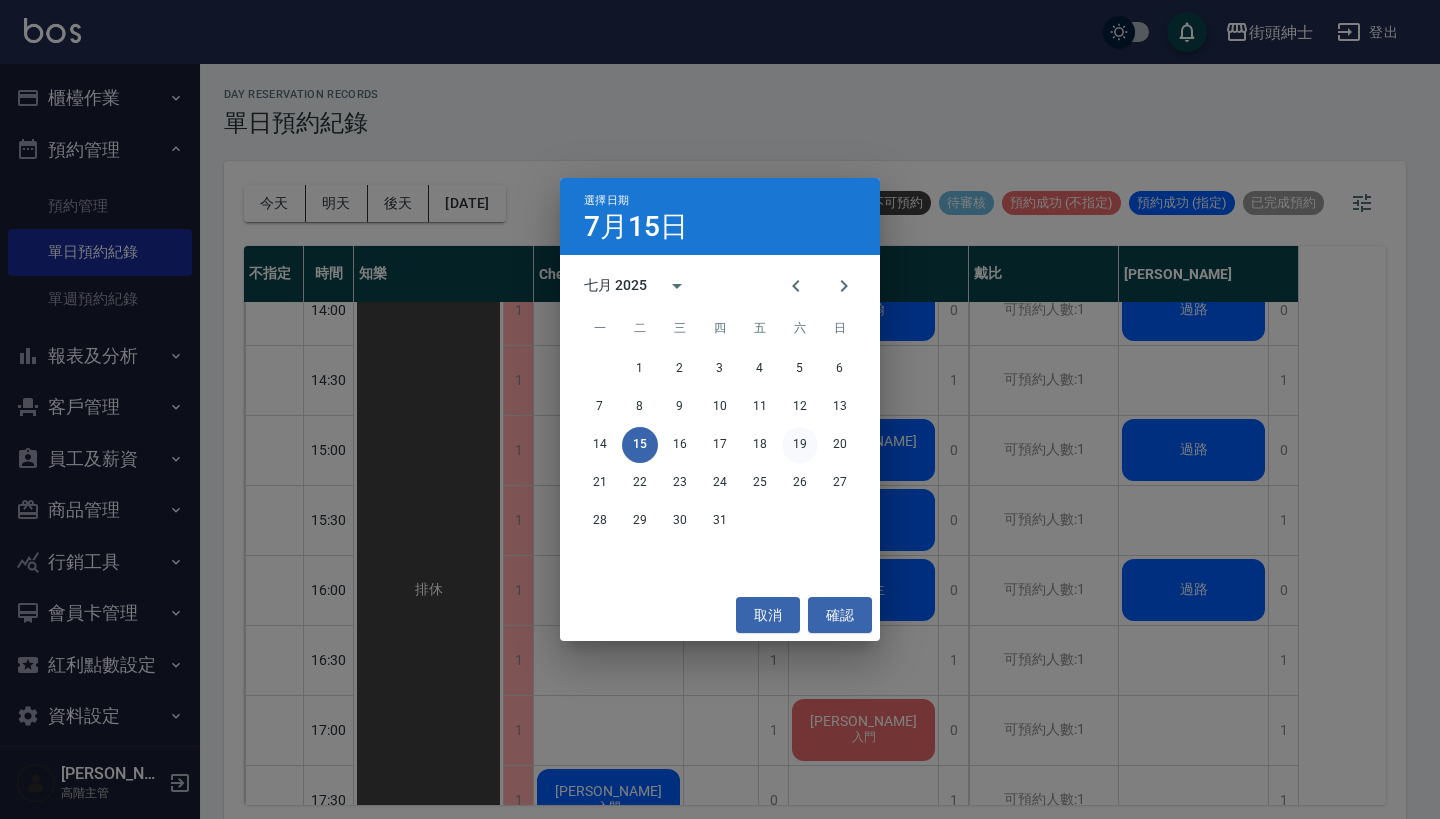 click on "19" at bounding box center [800, 445] 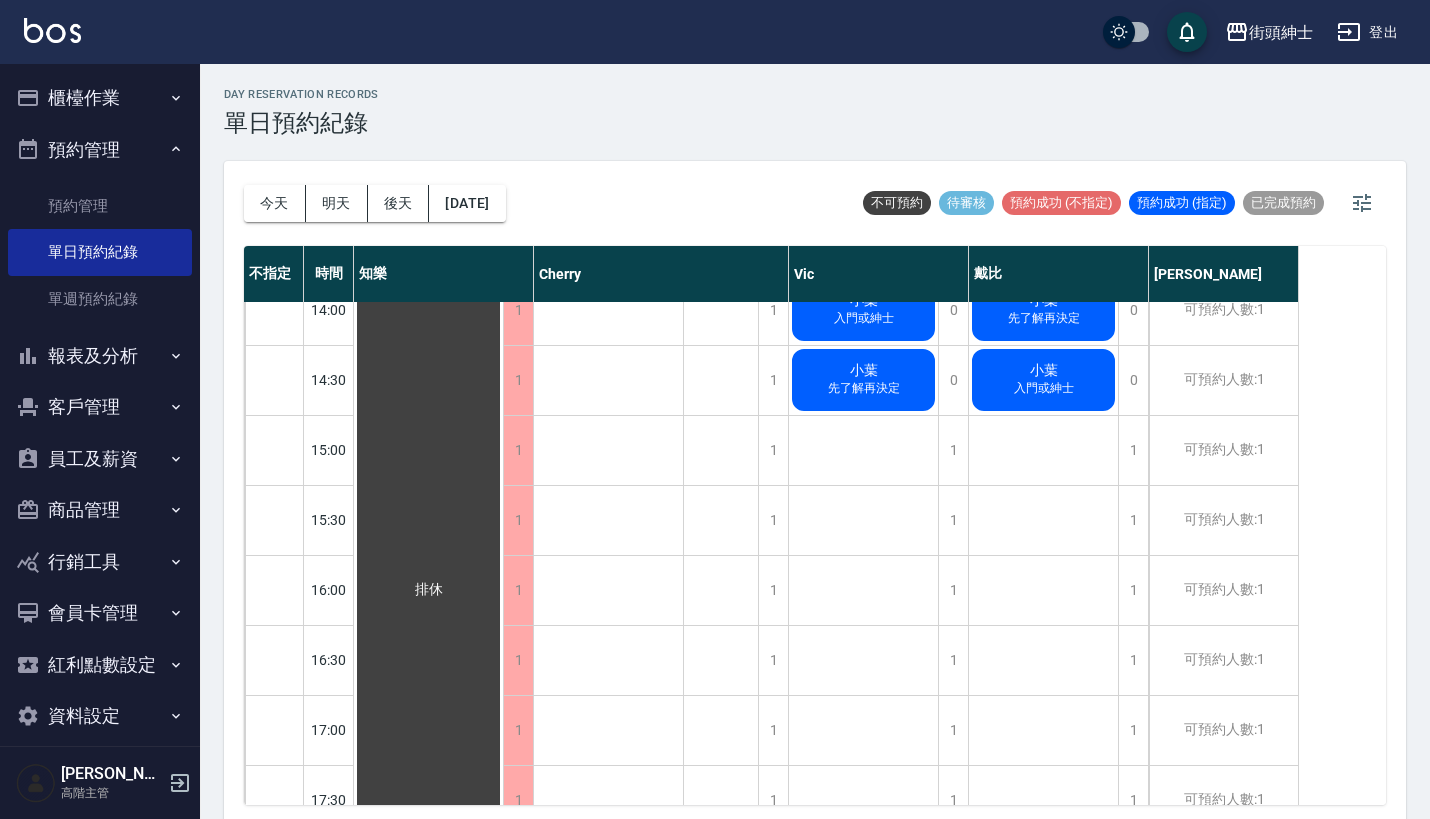 scroll, scrollTop: -3, scrollLeft: 0, axis: vertical 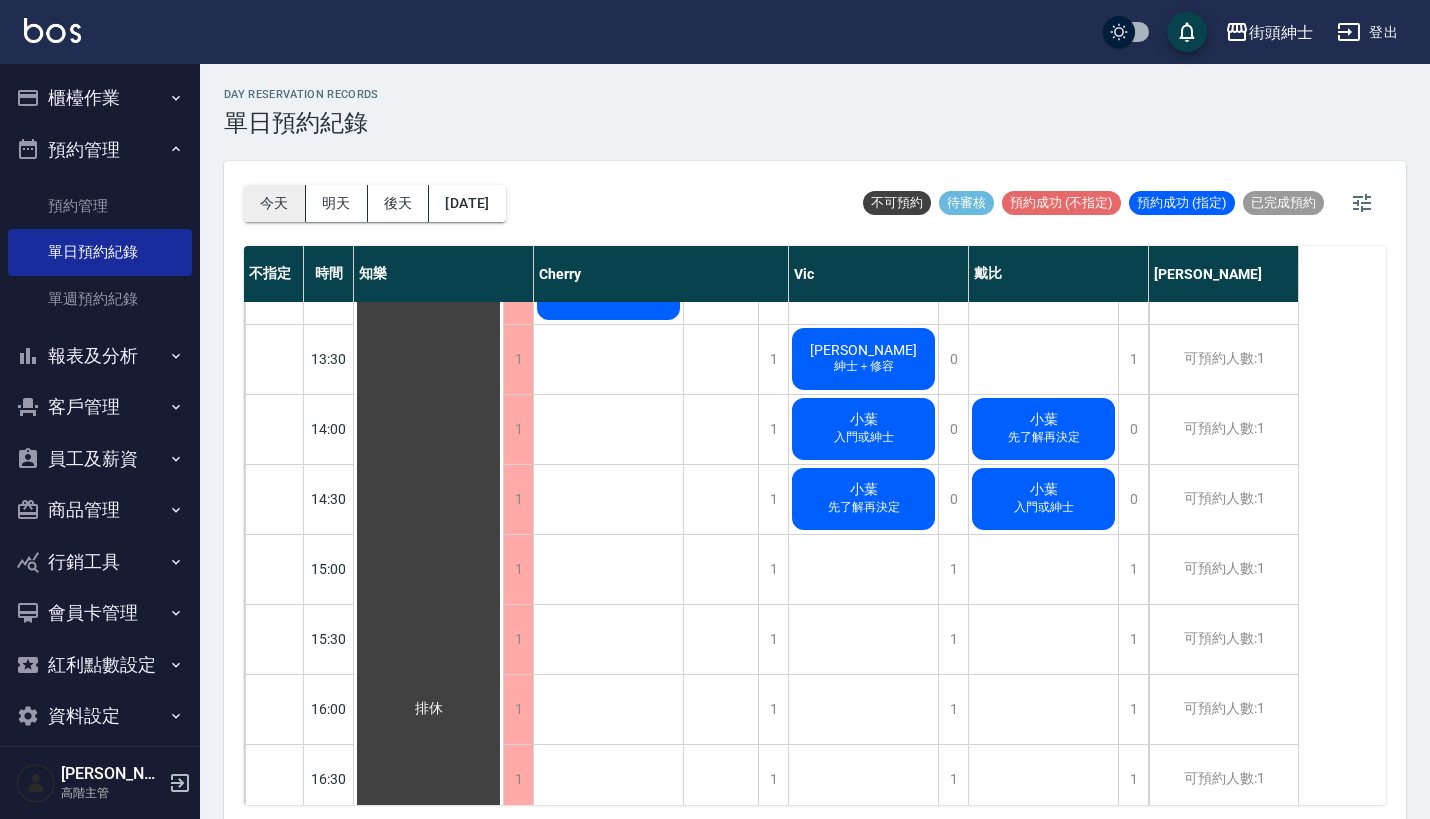 click on "今天" at bounding box center (275, 203) 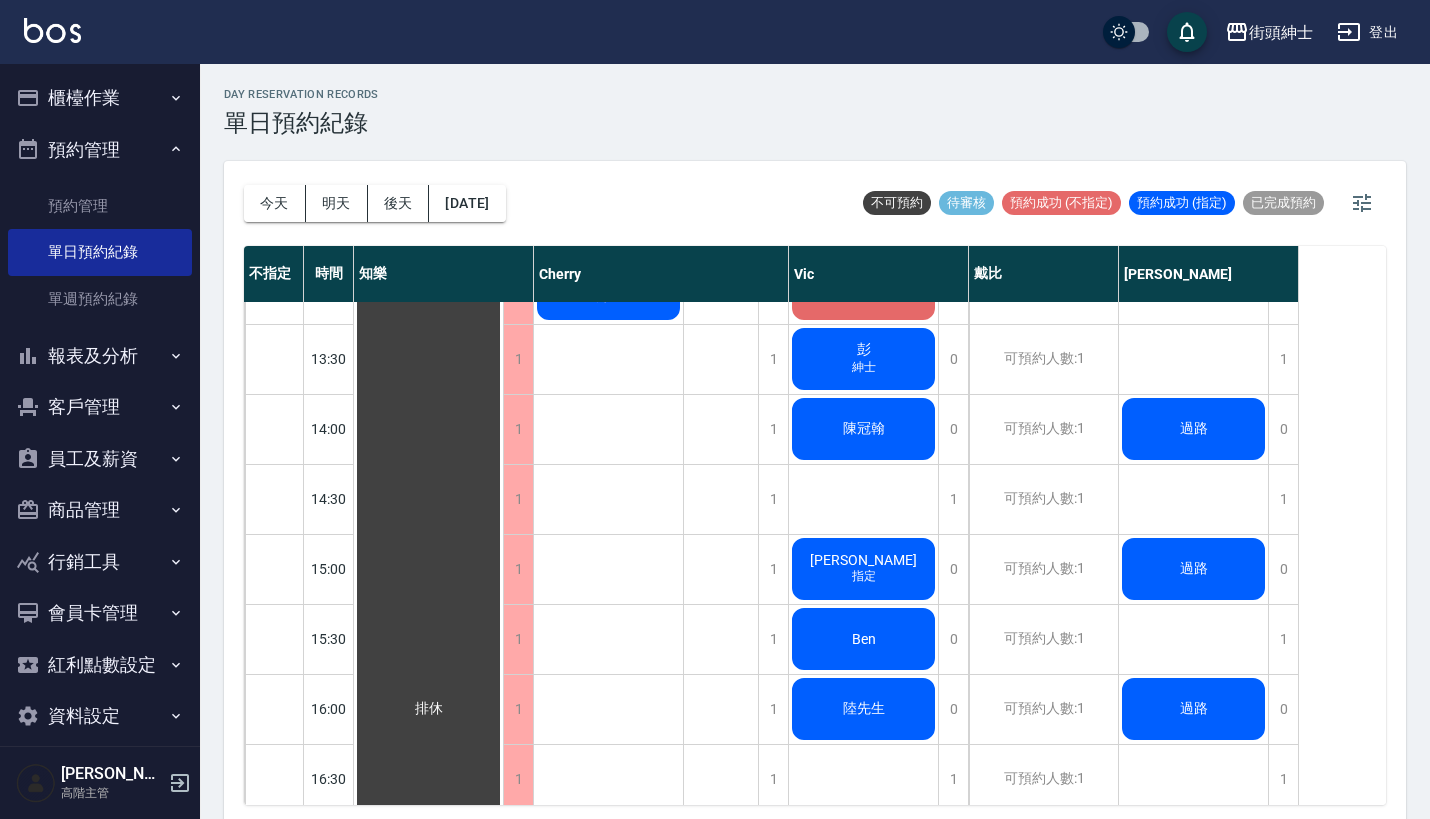 scroll, scrollTop: 0, scrollLeft: 0, axis: both 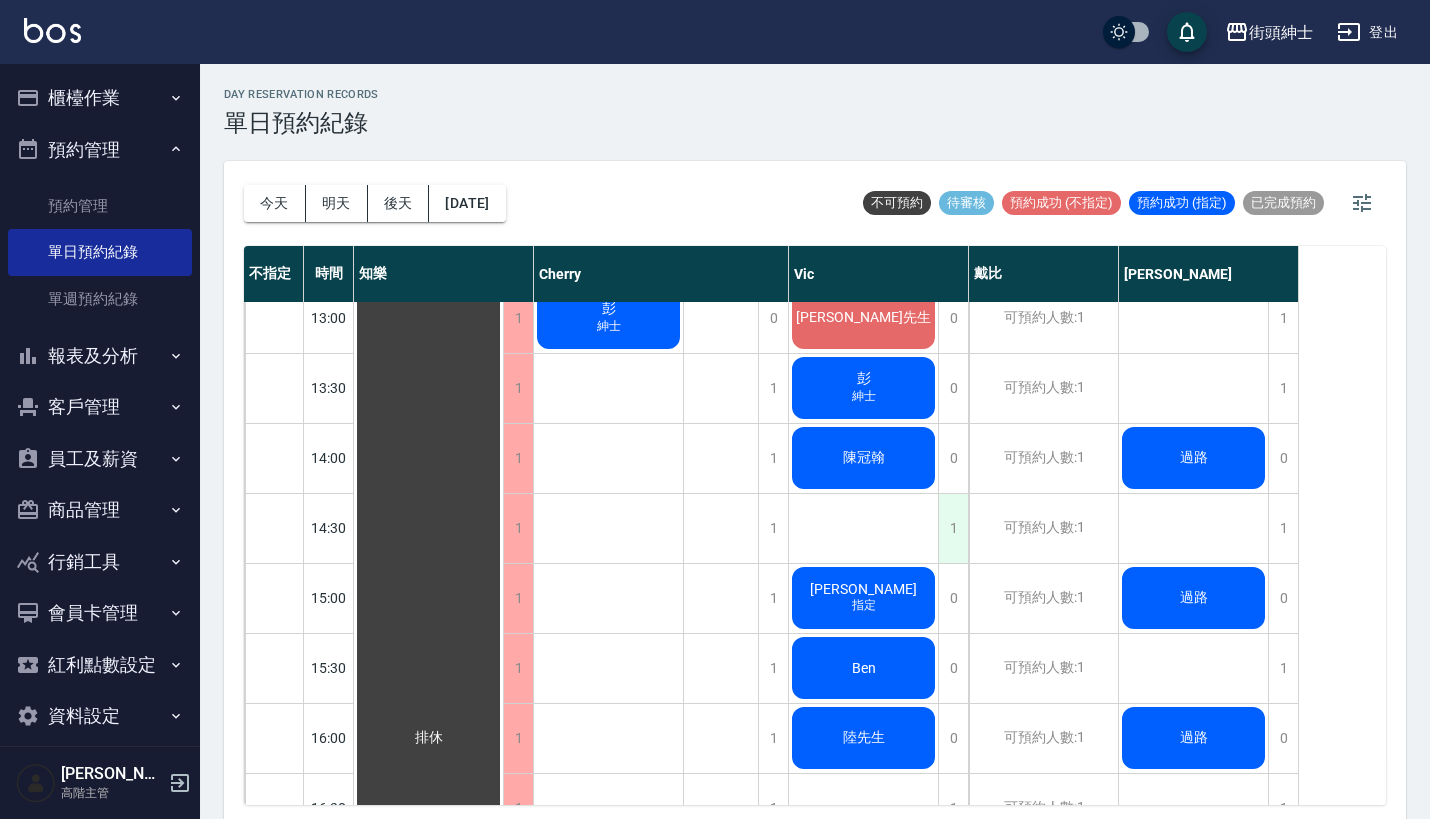 click on "1" at bounding box center (953, 528) 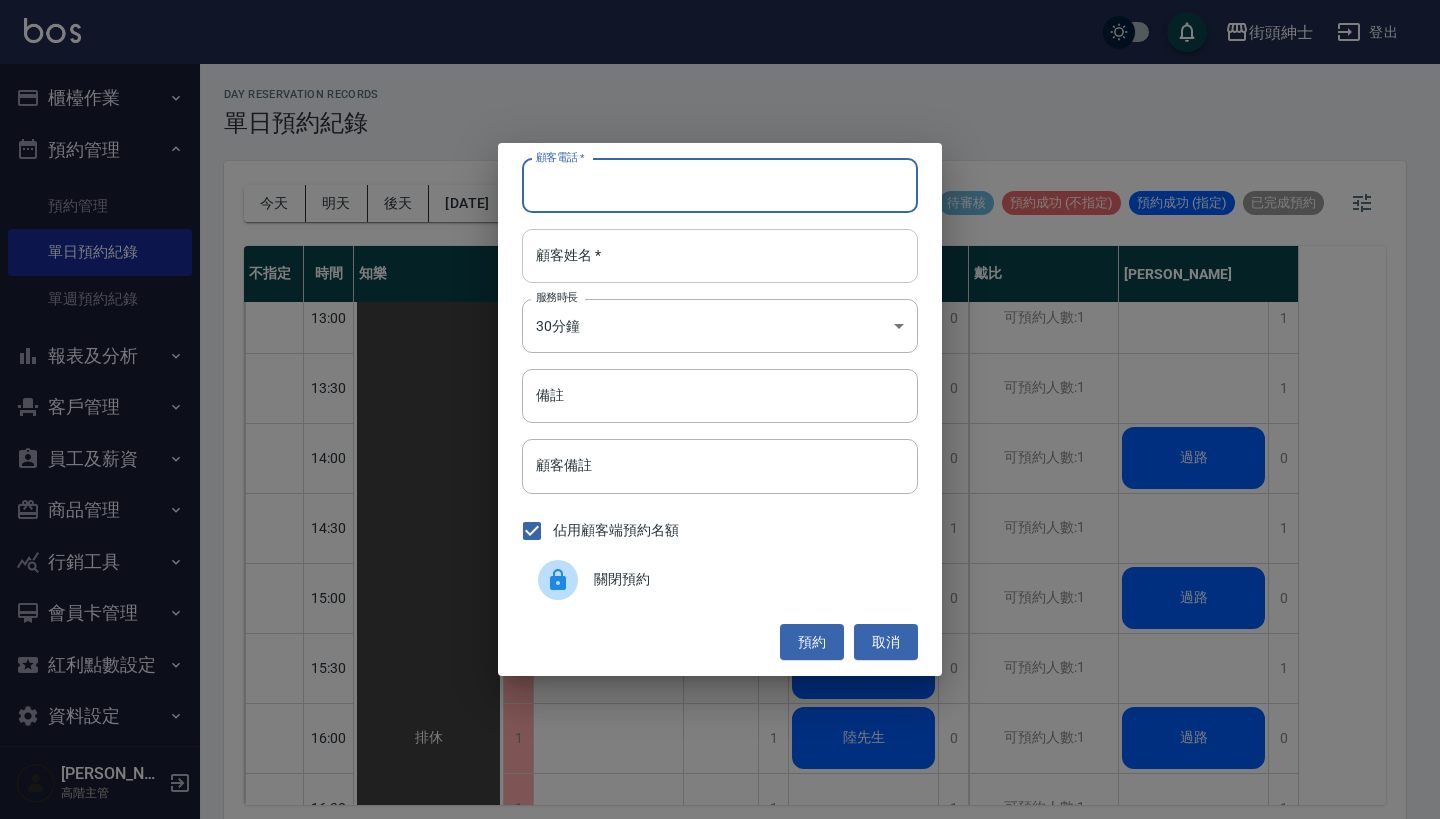 paste on "郭金良 電話：0981322347" 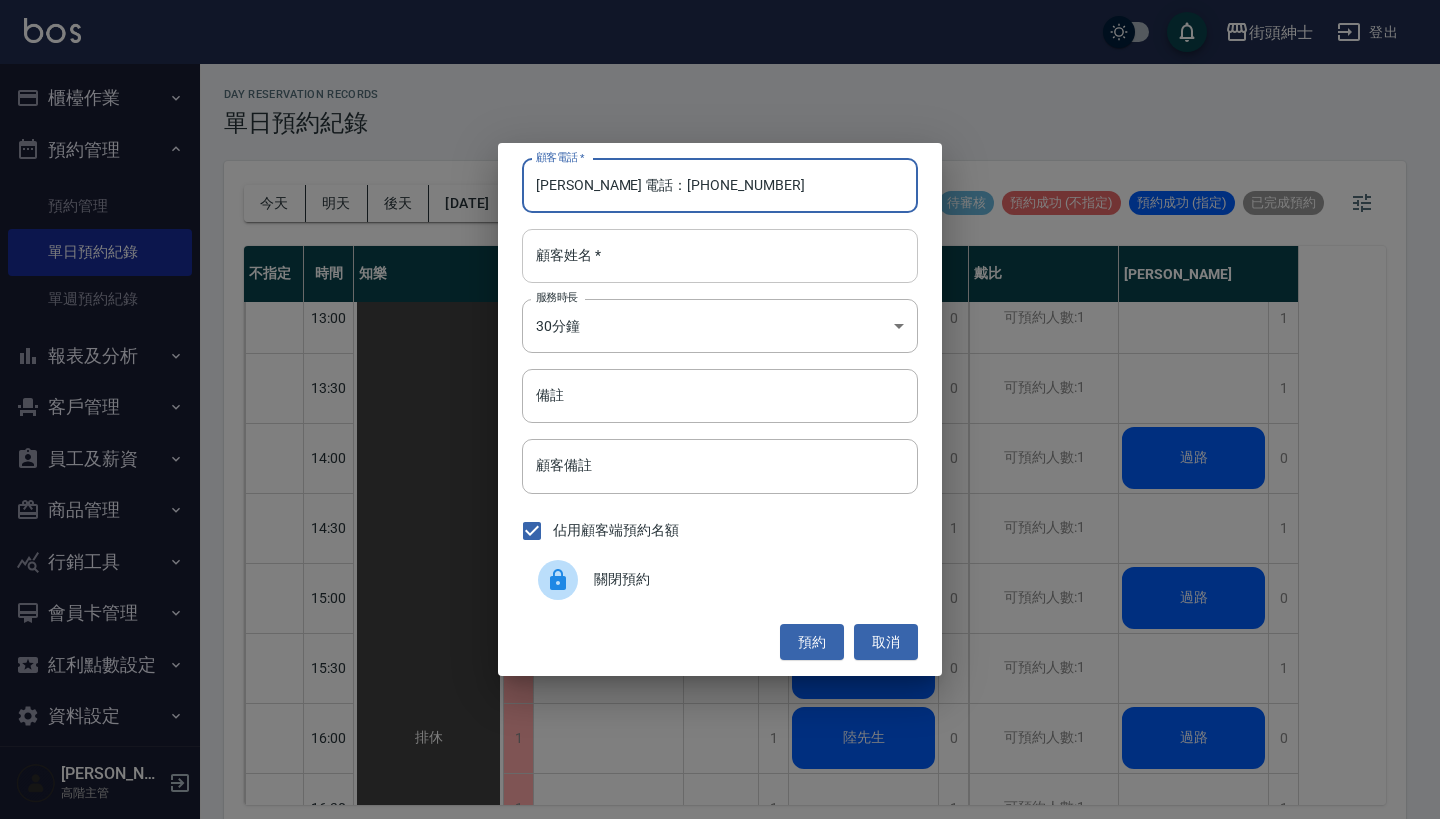 type on "郭金良 電話：0981322347" 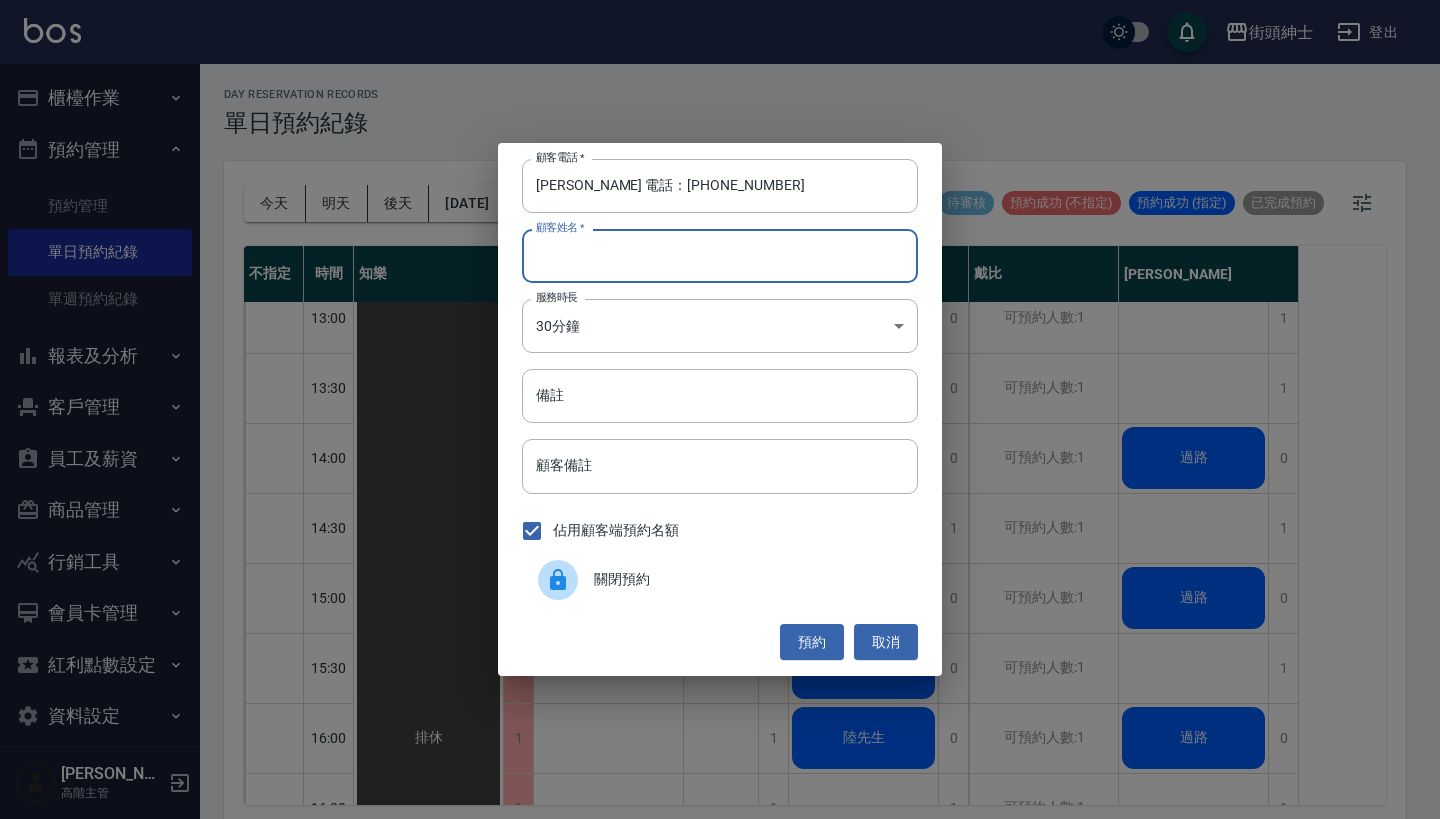 paste on "郭金良 電話：0981322347" 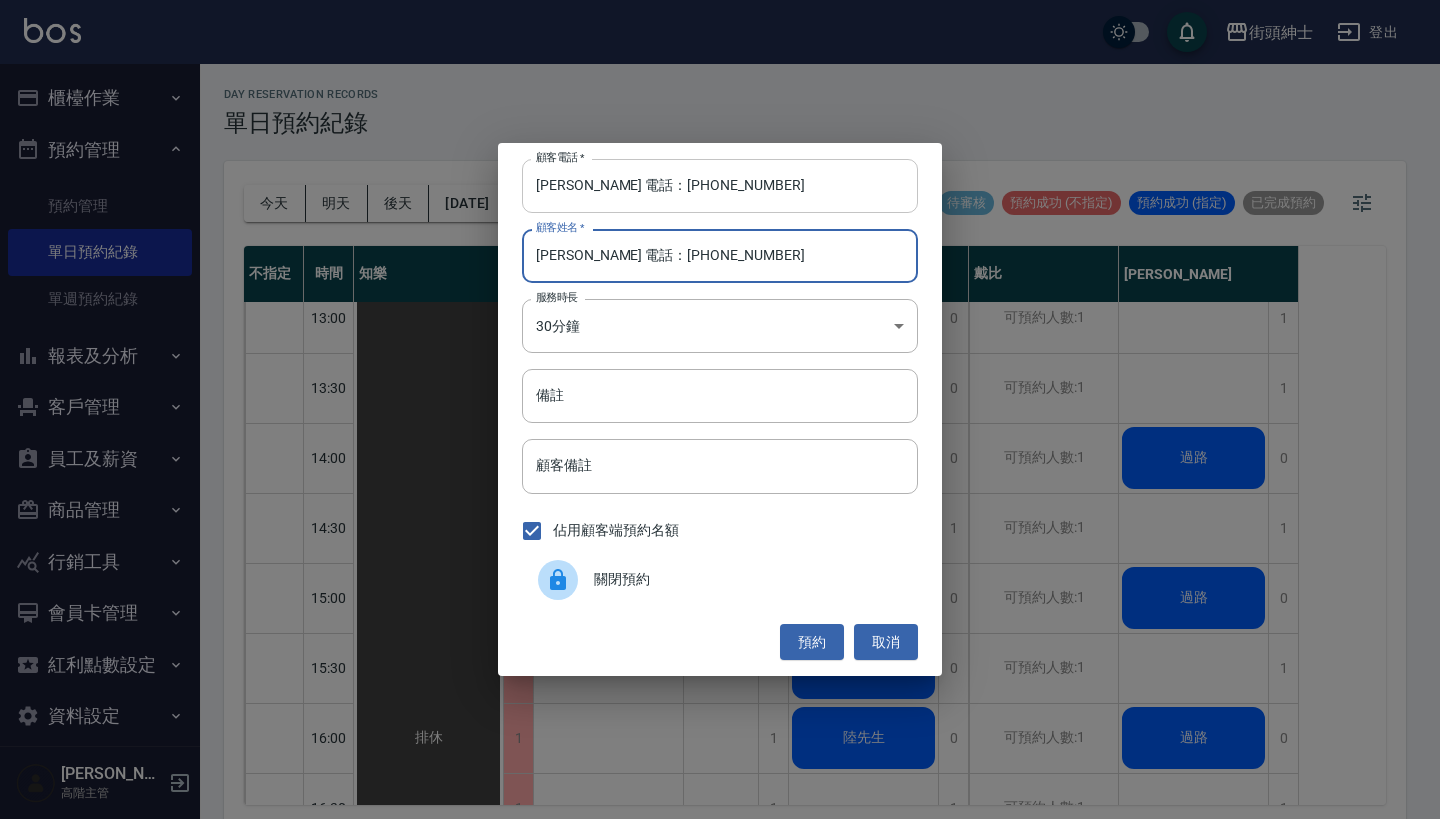 type on "郭金良 電話：0981322347" 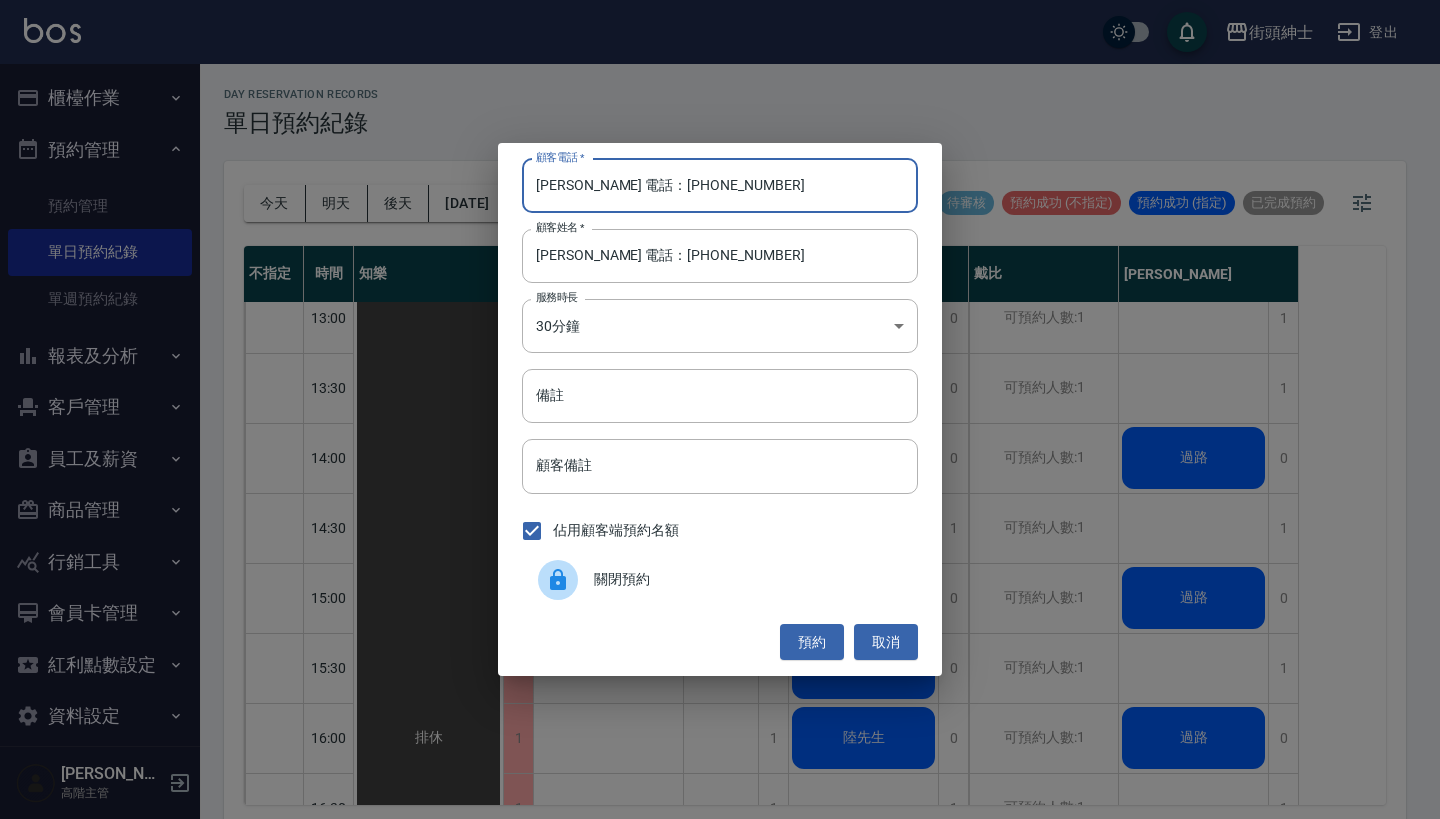 drag, startPoint x: 621, startPoint y: 187, endPoint x: 409, endPoint y: 181, distance: 212.08488 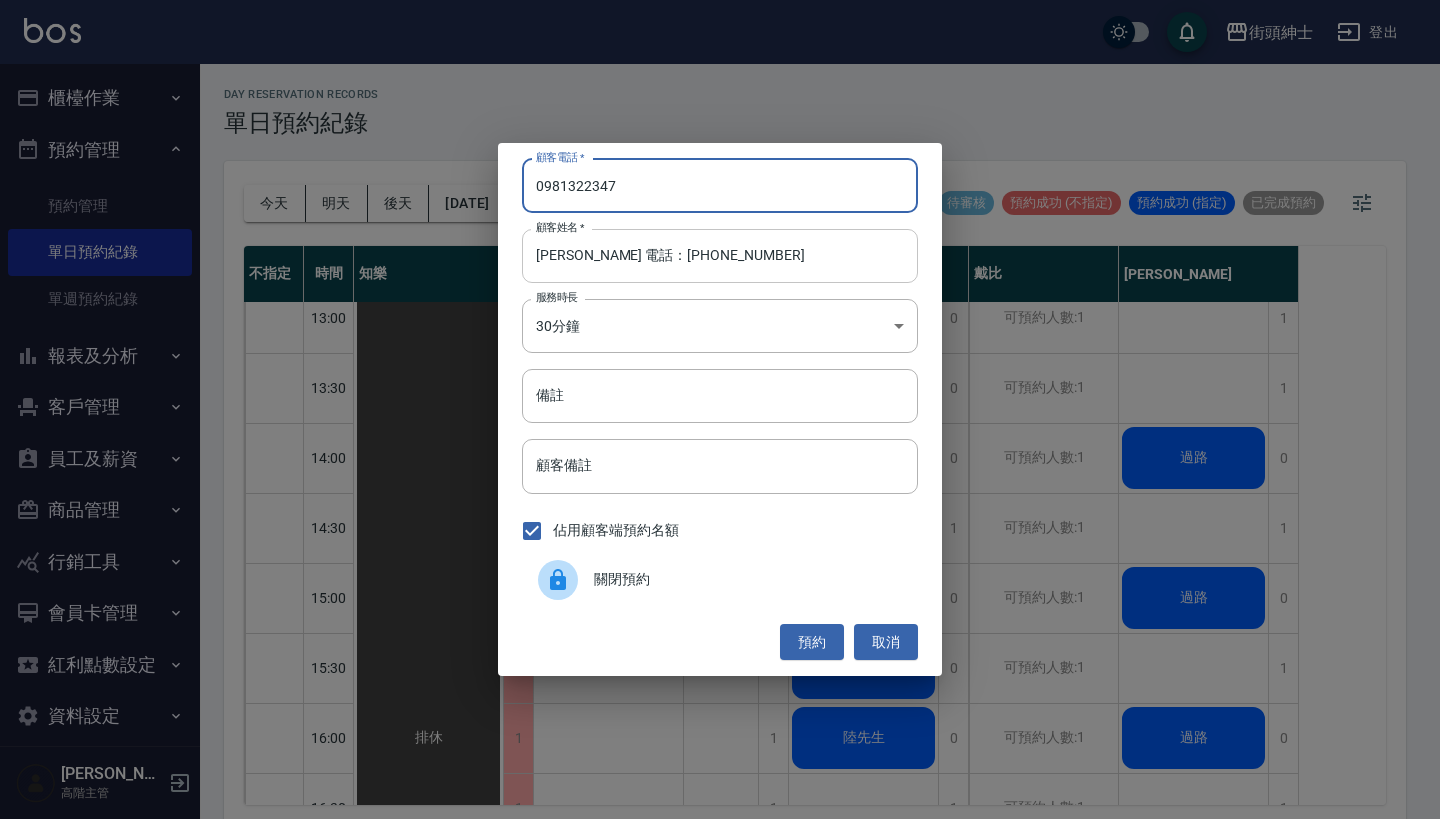 type on "0981322347" 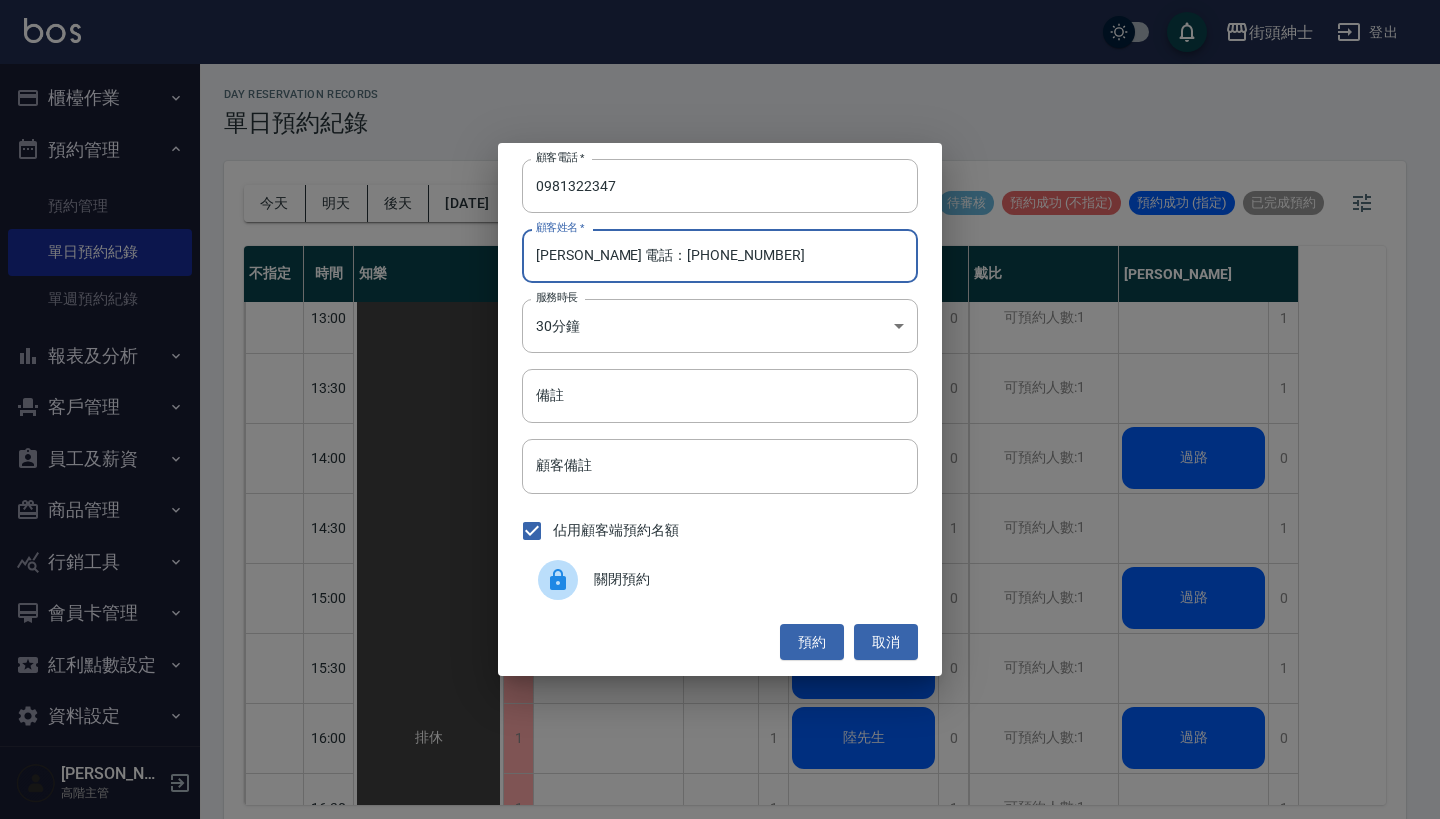 drag, startPoint x: 706, startPoint y: 262, endPoint x: 578, endPoint y: 260, distance: 128.01562 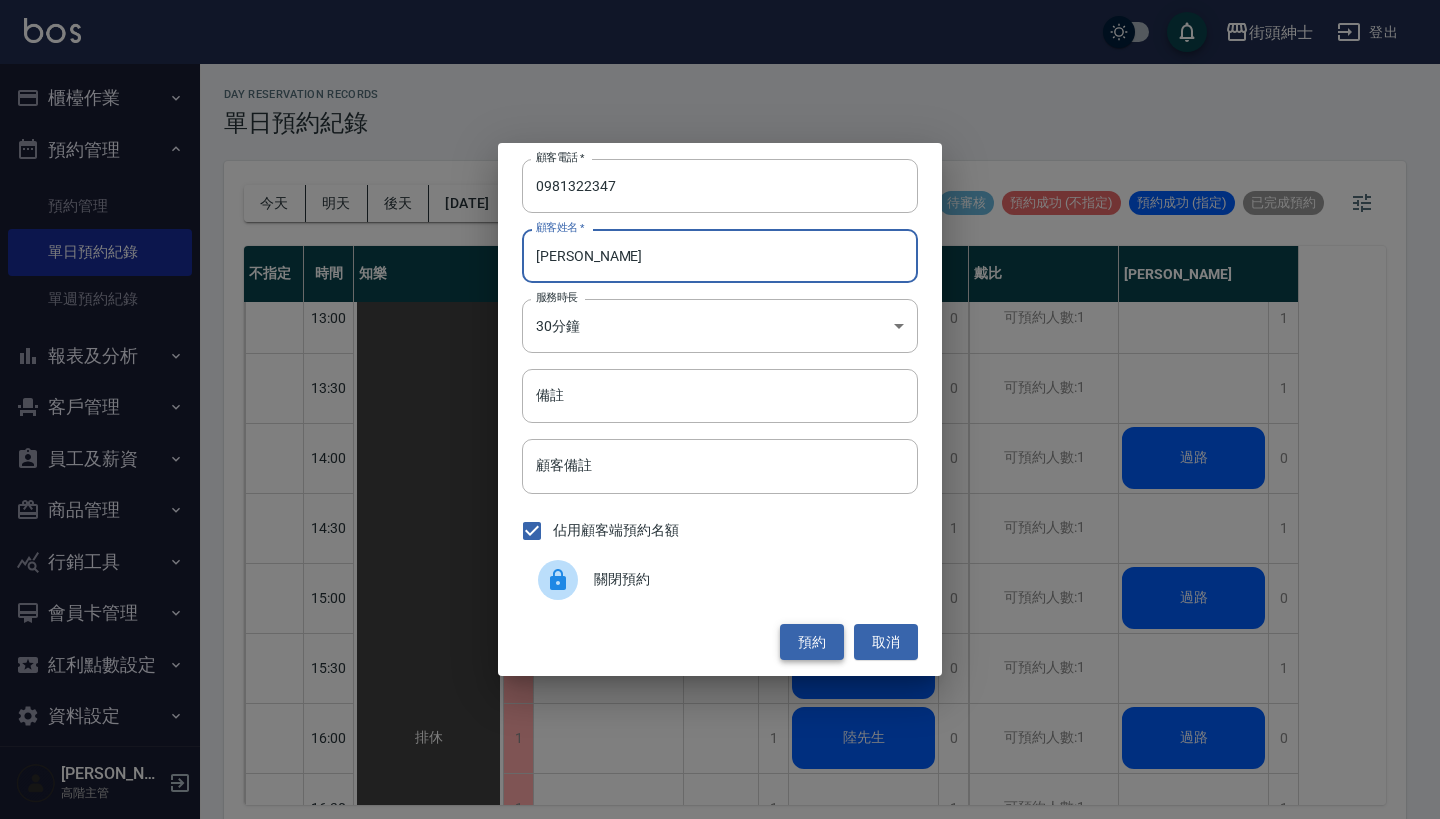 type on "郭金良" 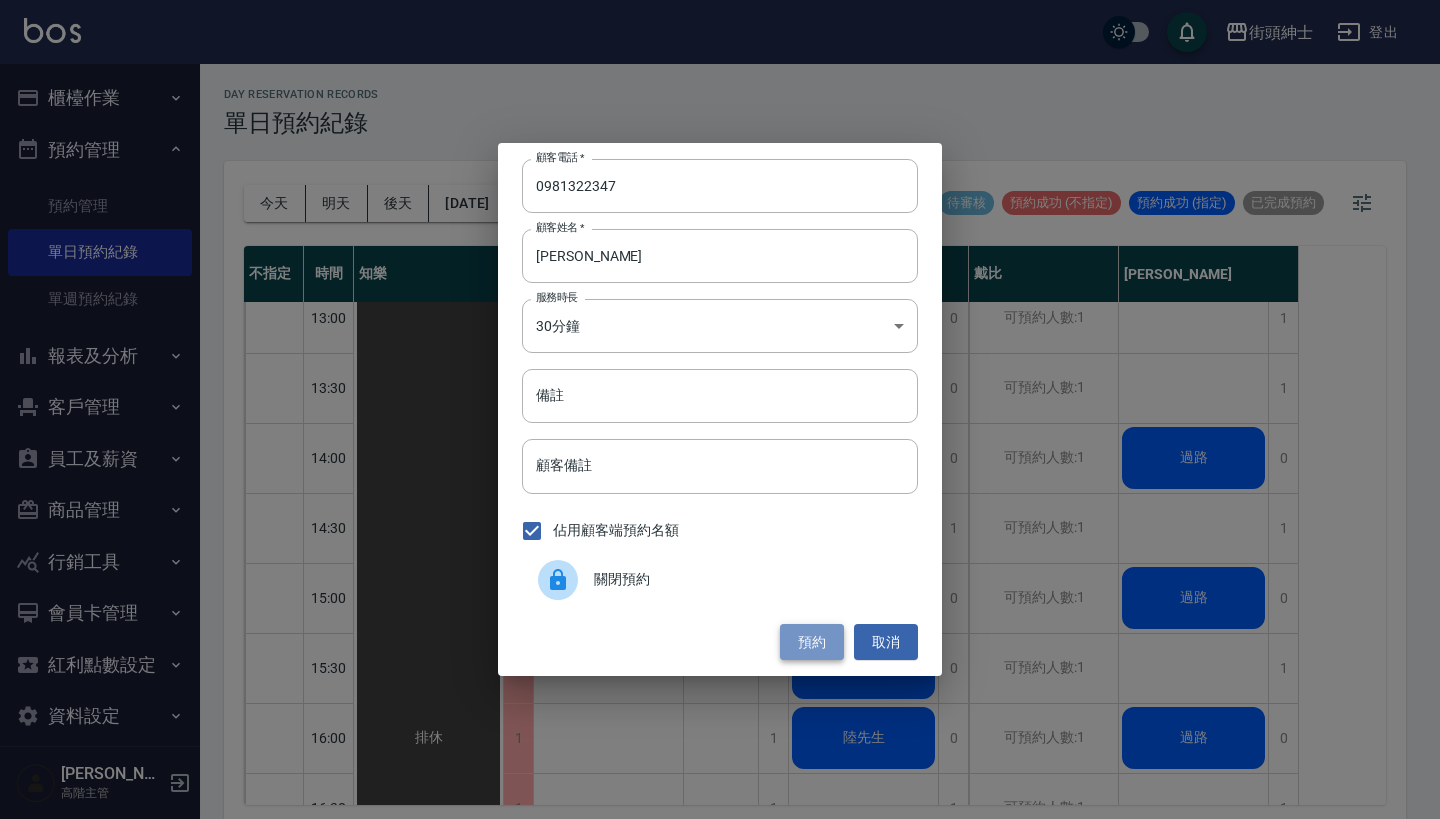 click on "預約" at bounding box center [812, 642] 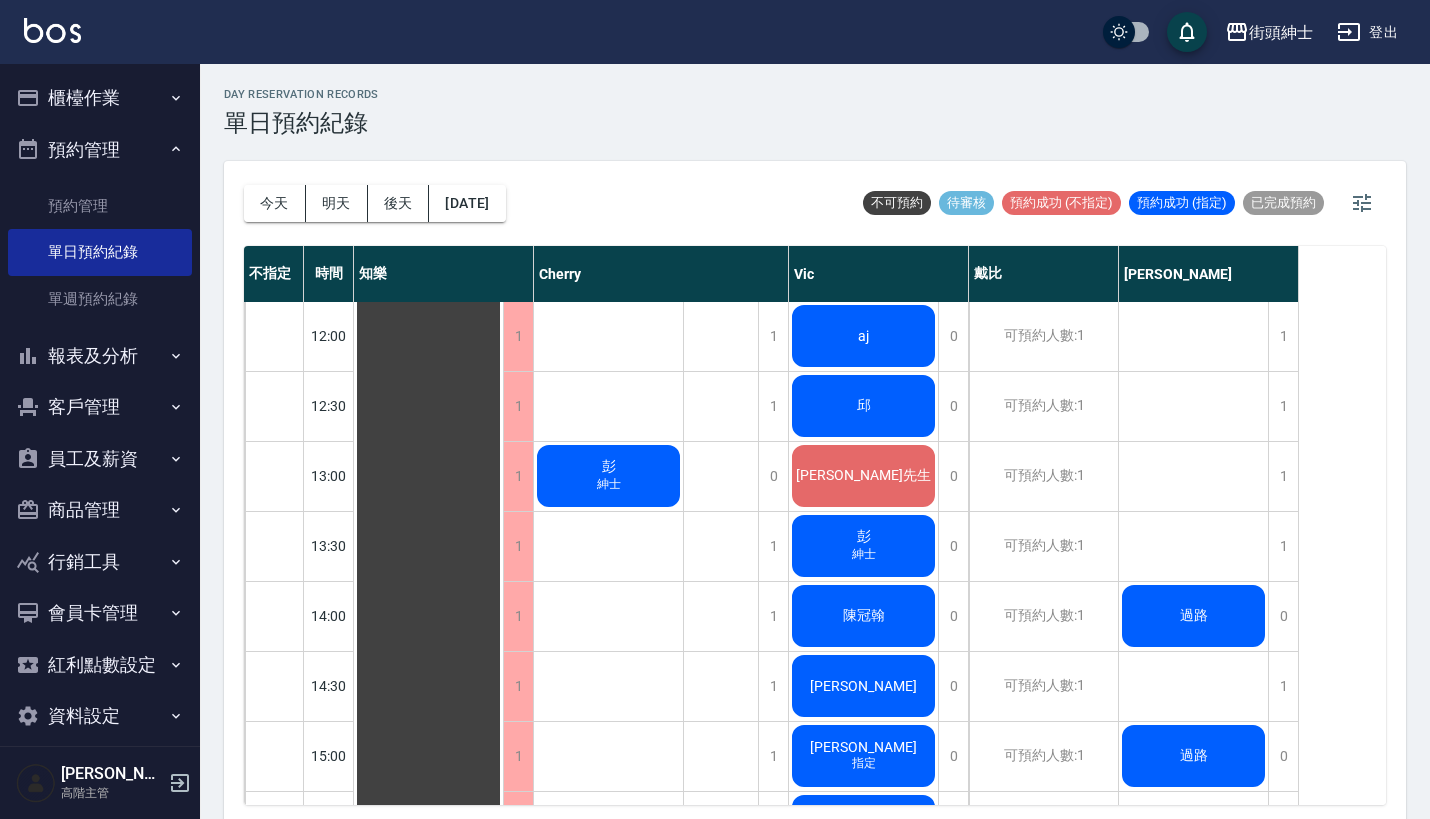 scroll, scrollTop: 420, scrollLeft: 0, axis: vertical 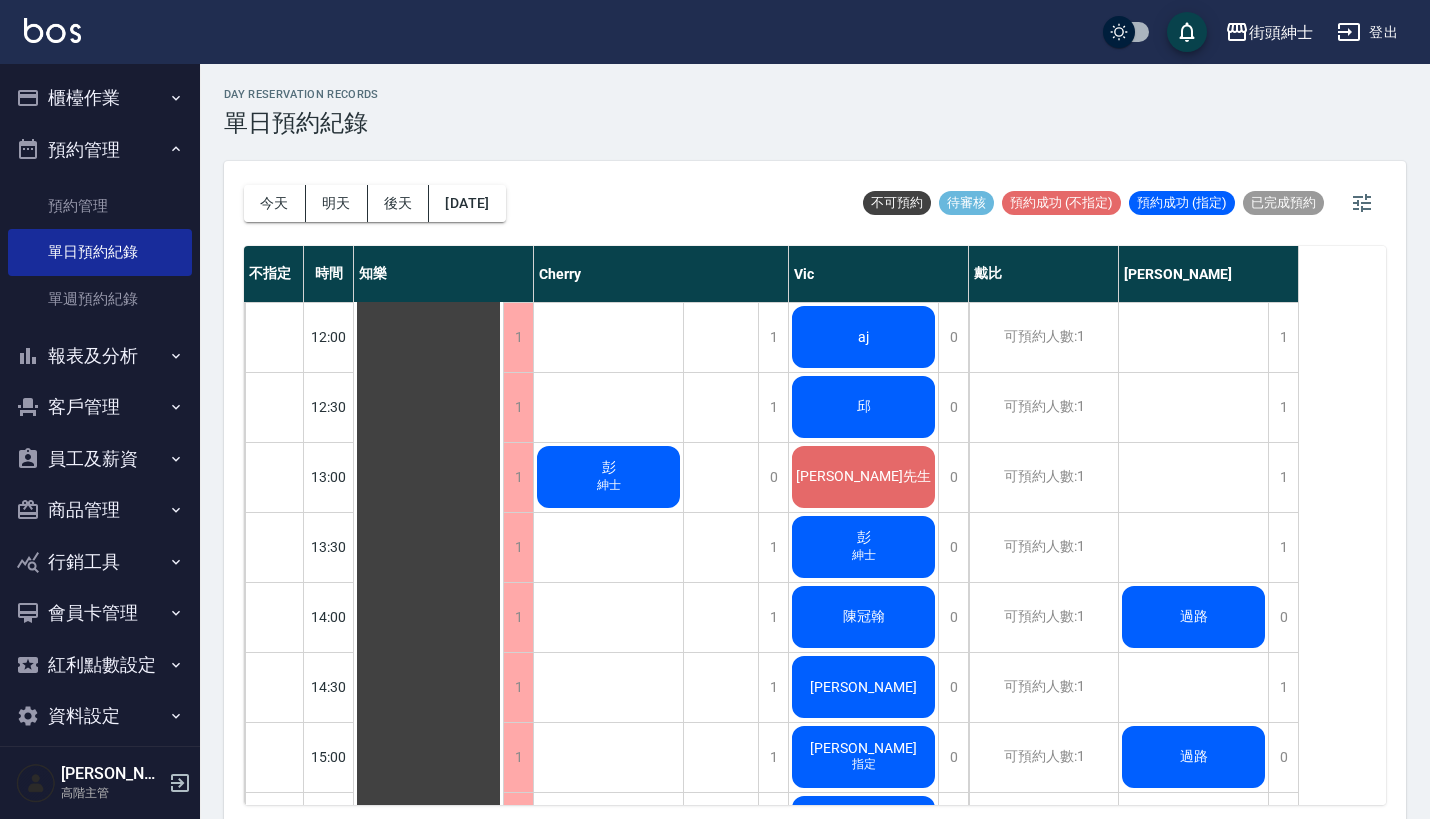 click on "aj" at bounding box center [428, 897] 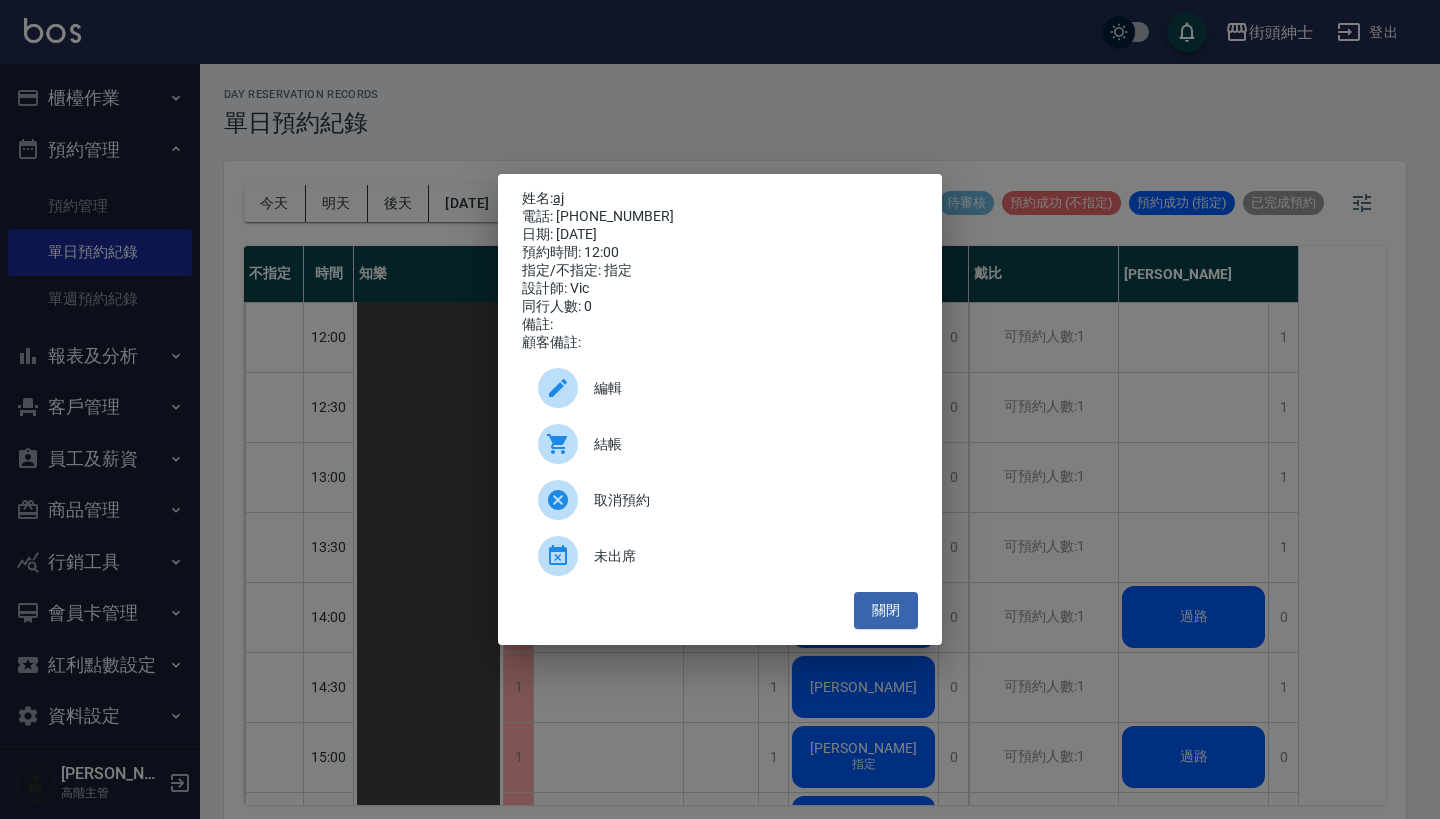 click on "aj" at bounding box center [558, 198] 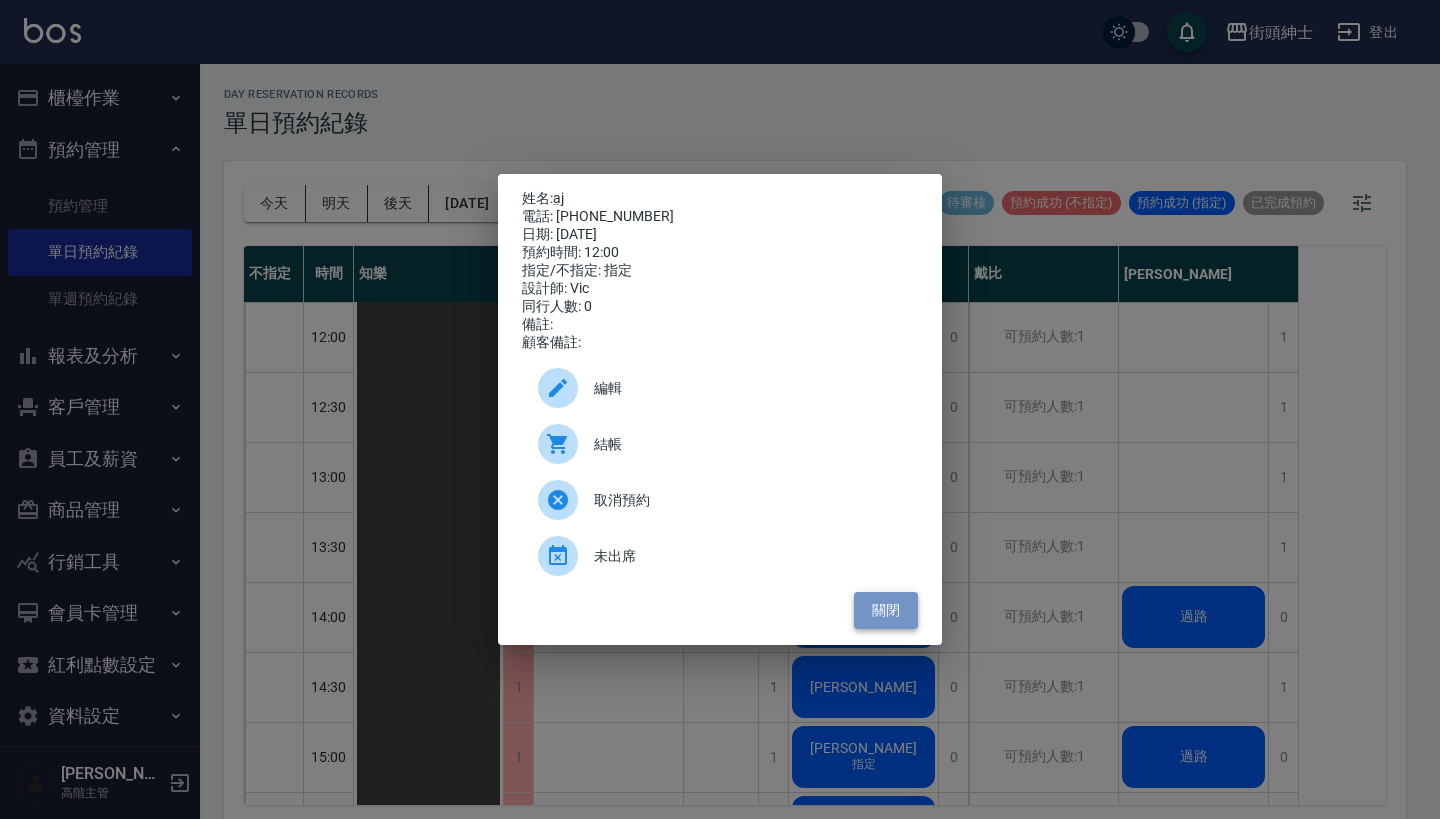 click on "關閉" at bounding box center [886, 610] 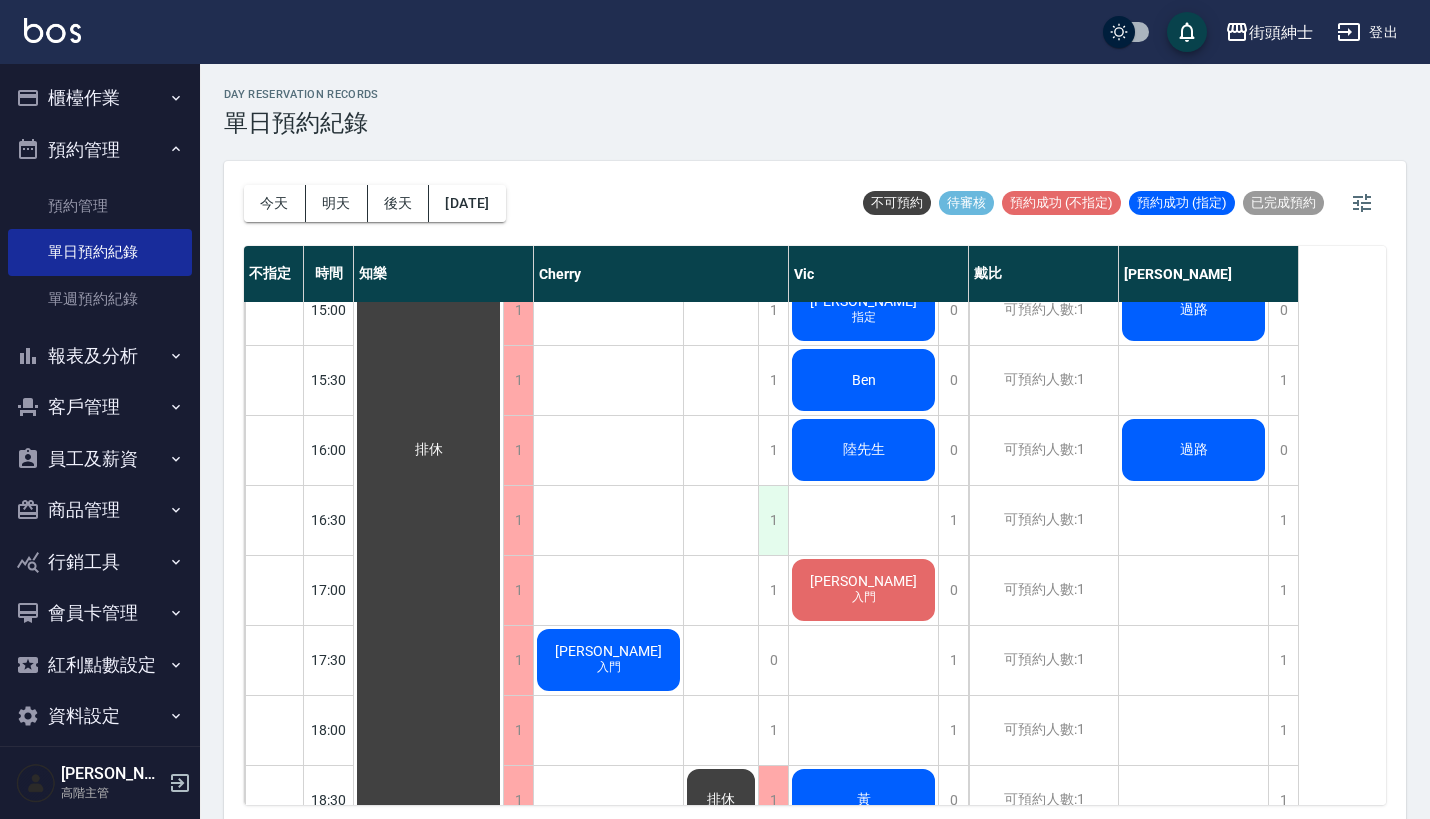 scroll, scrollTop: 881, scrollLeft: 0, axis: vertical 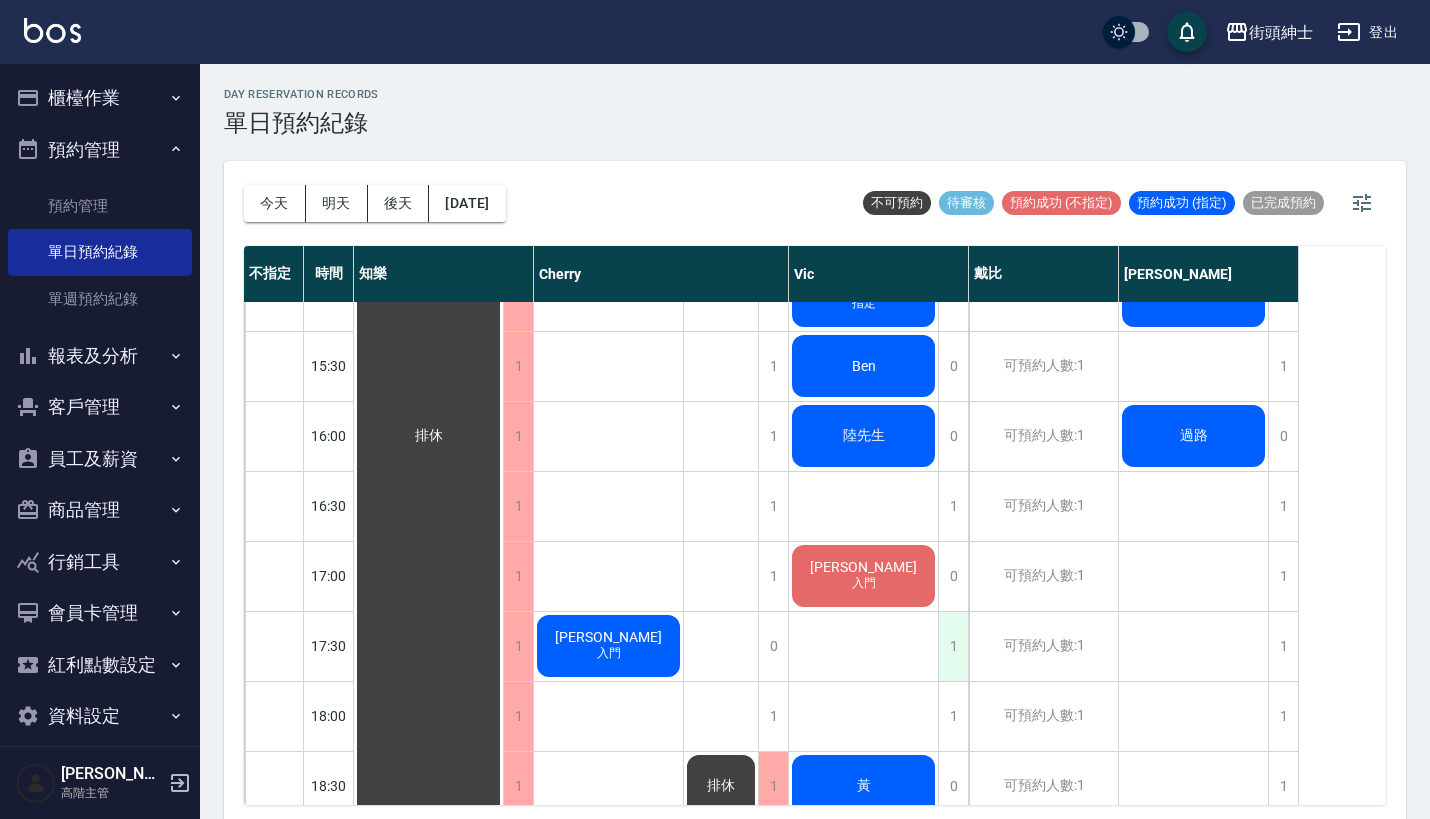 click on "1" at bounding box center [953, 646] 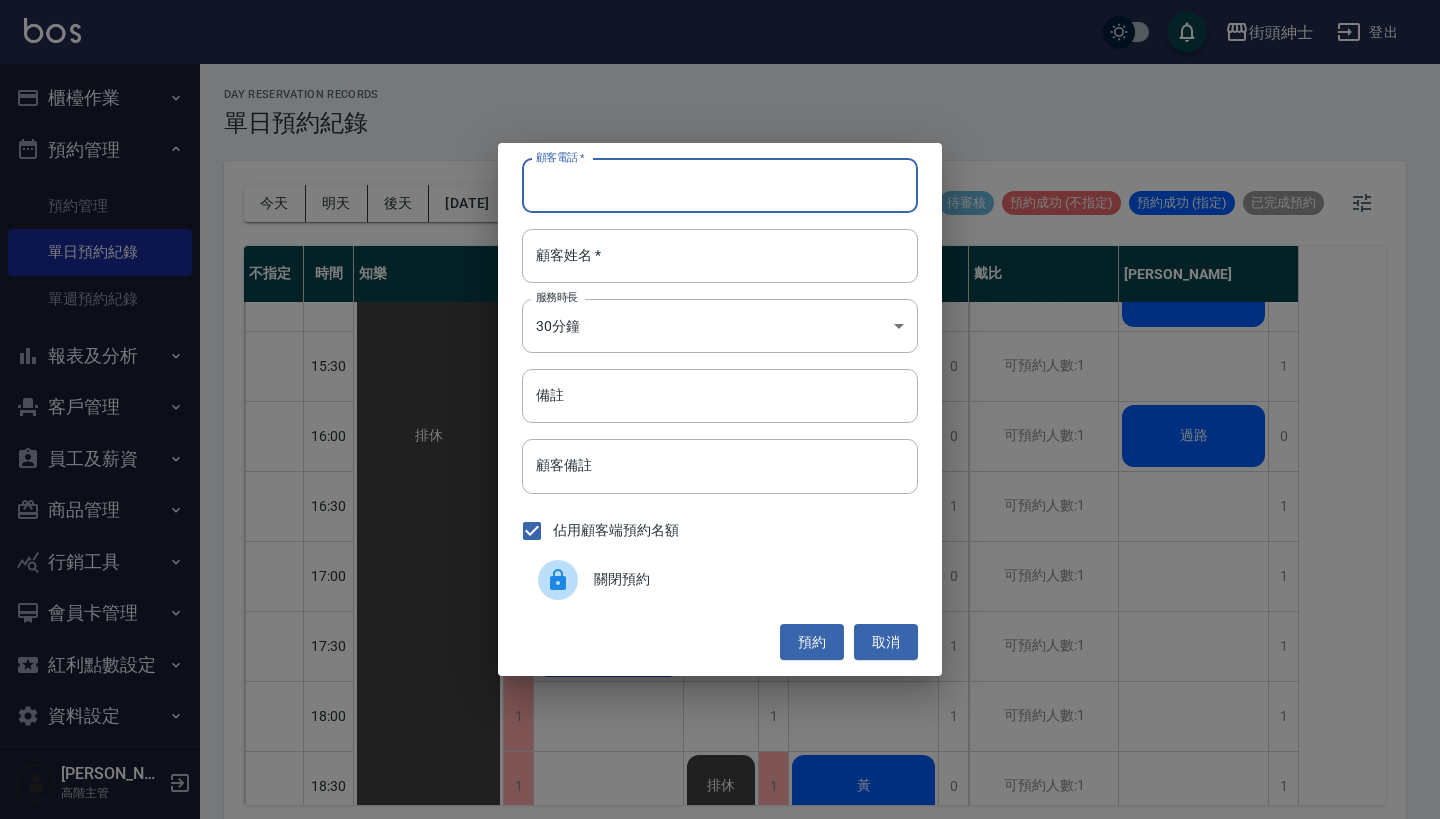 type on "ㄢ" 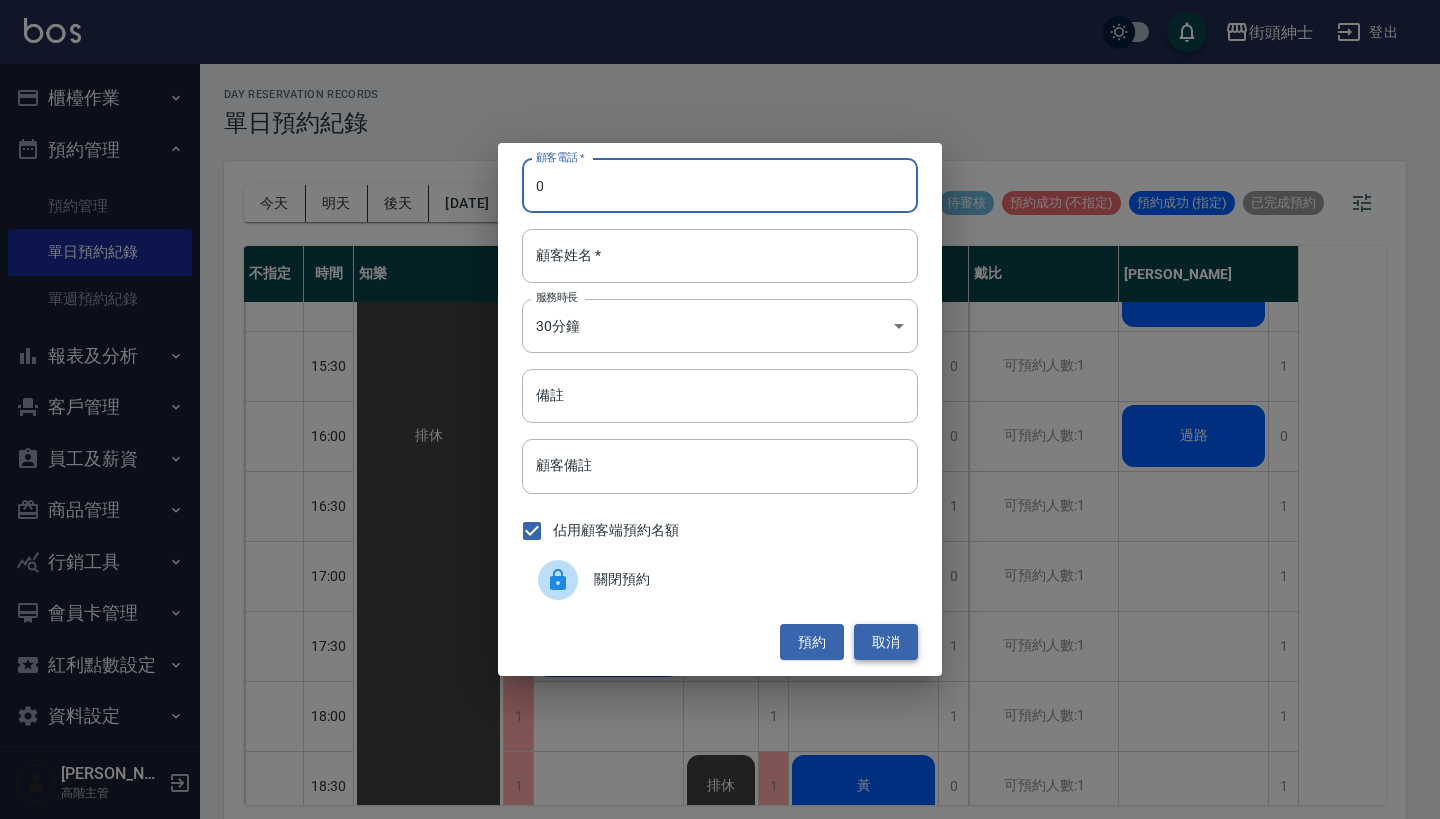 type on "0" 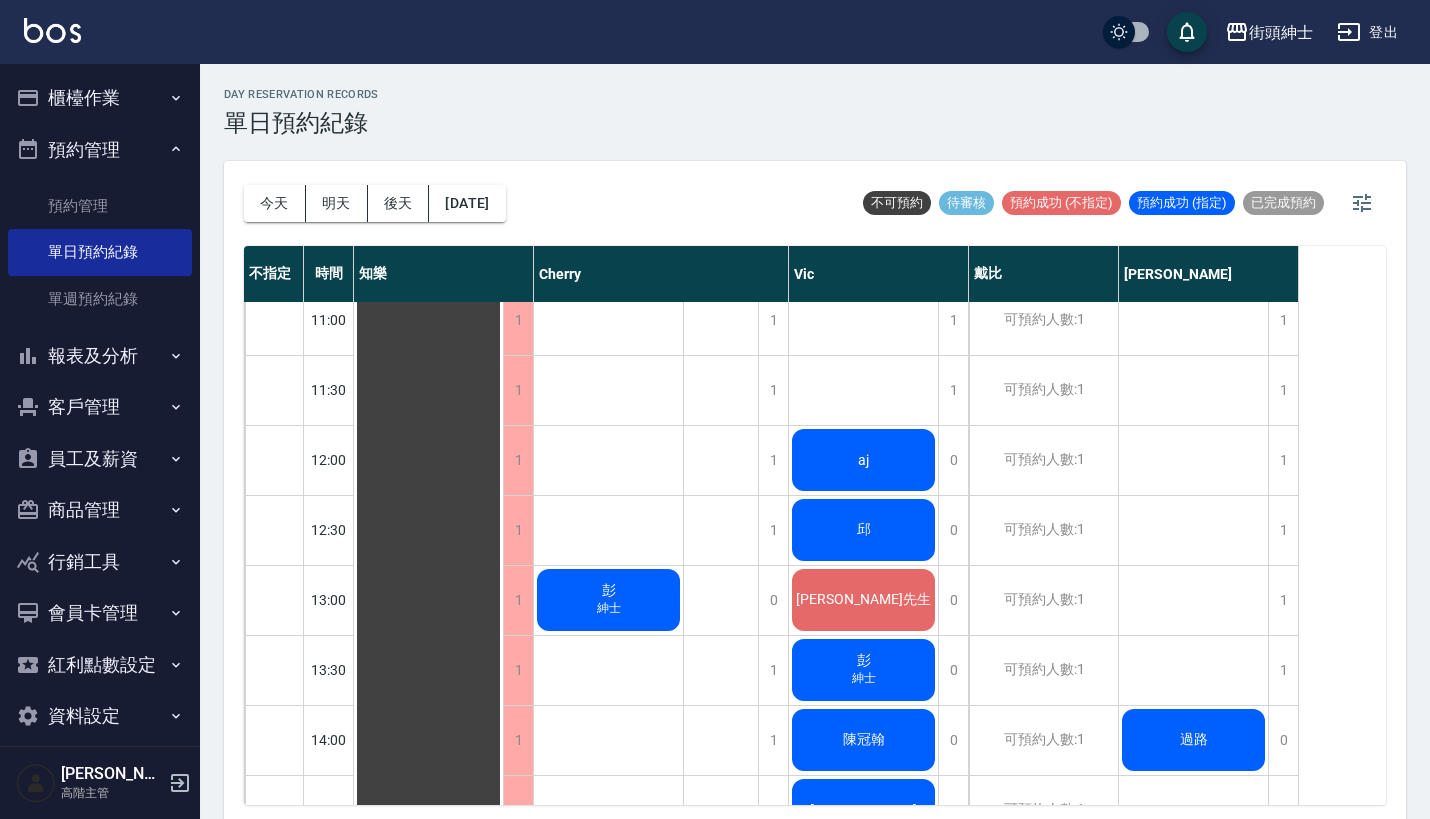 scroll, scrollTop: 0, scrollLeft: 0, axis: both 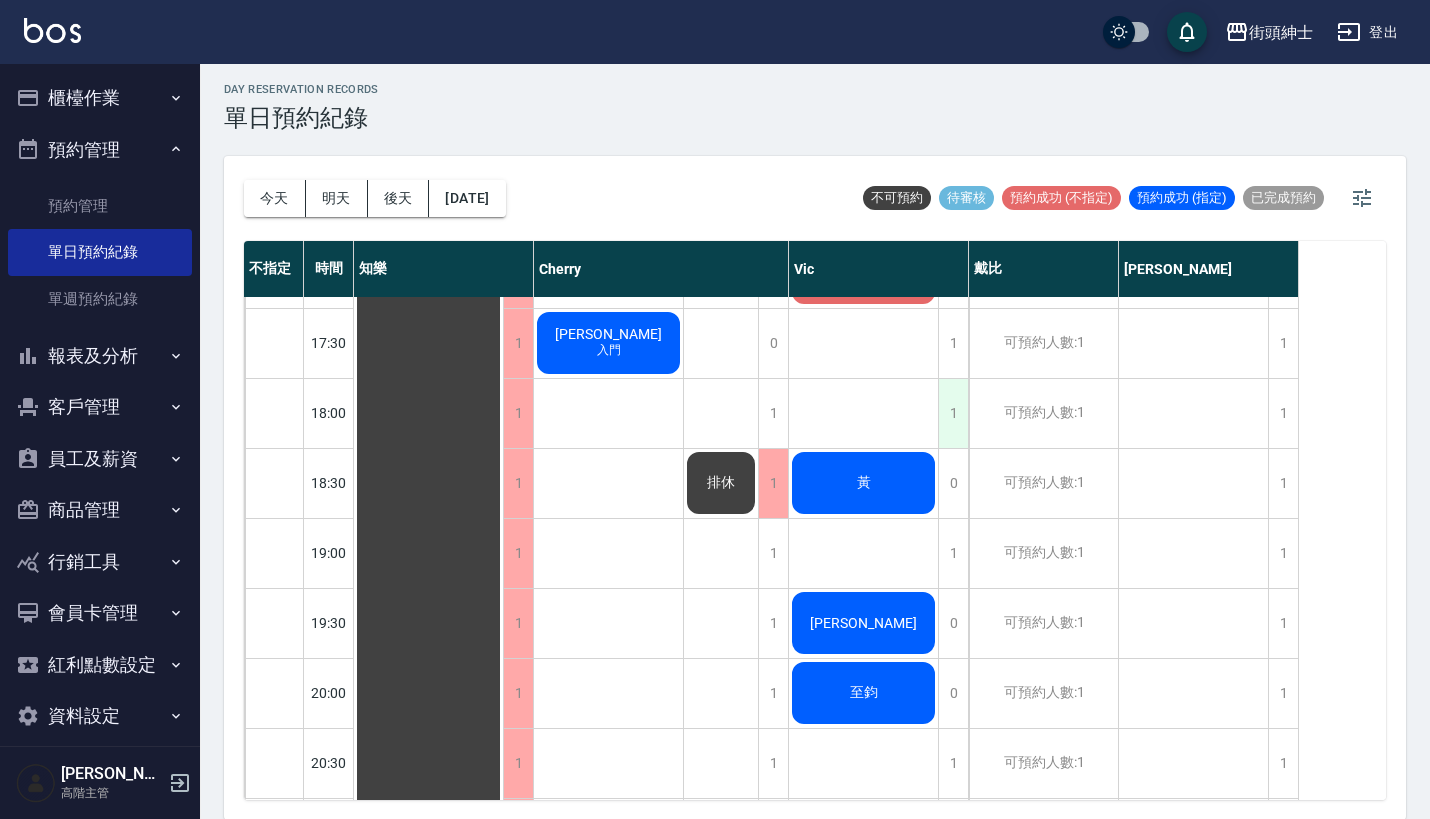 click on "1" at bounding box center (953, 413) 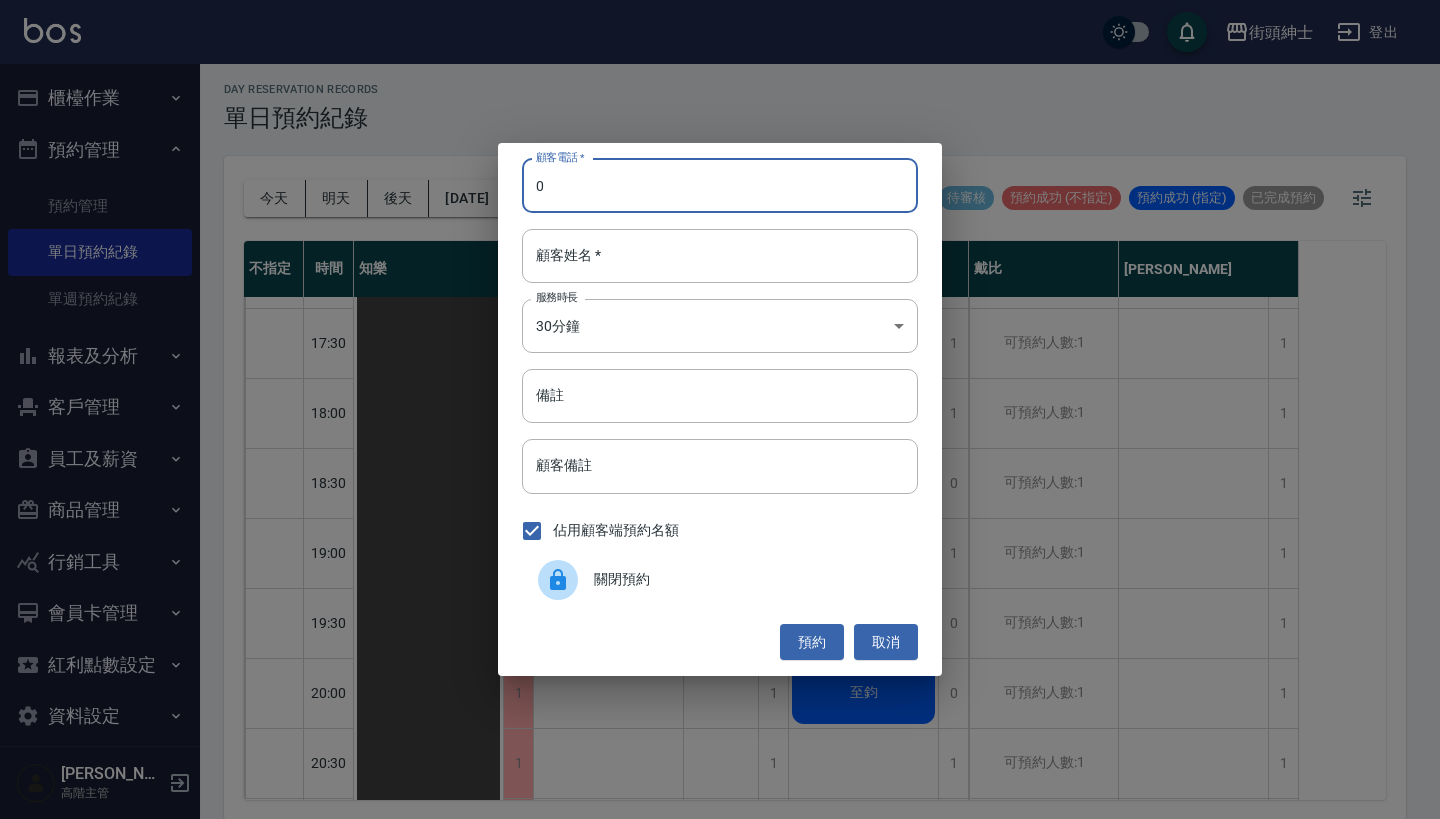 type on "0" 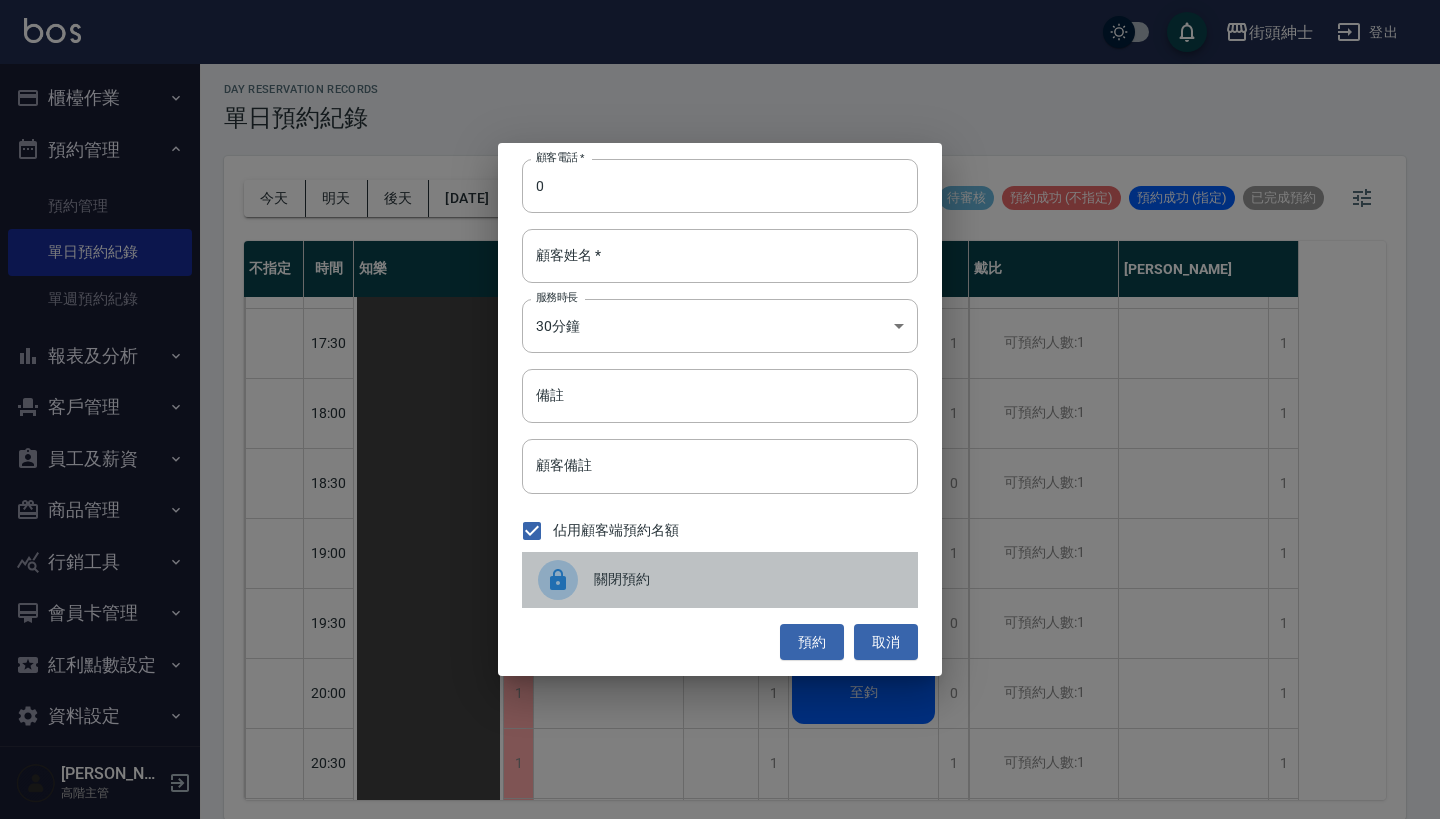 click on "關閉預約" at bounding box center [720, 580] 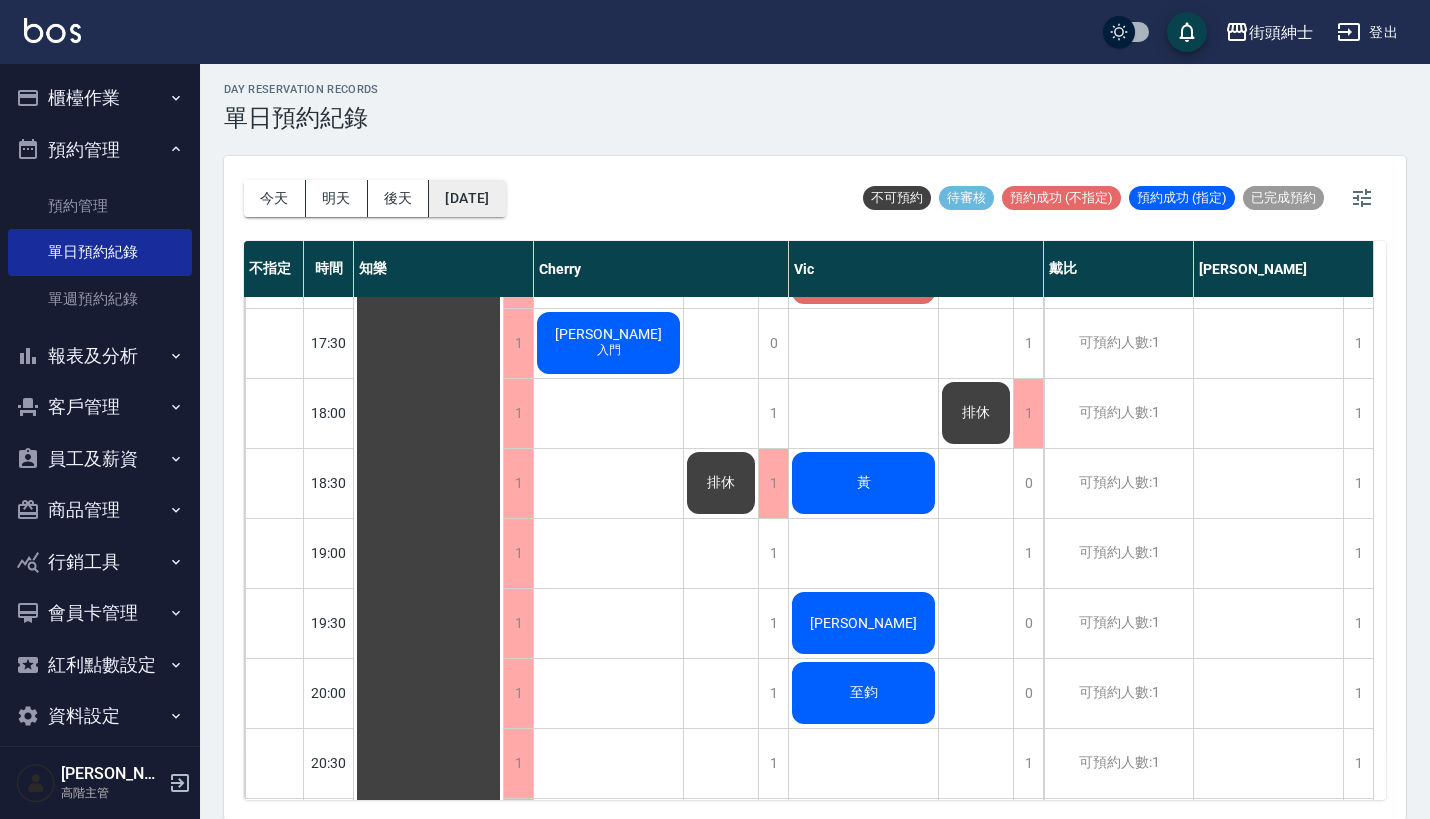 click on "2025/07/15" at bounding box center [467, 198] 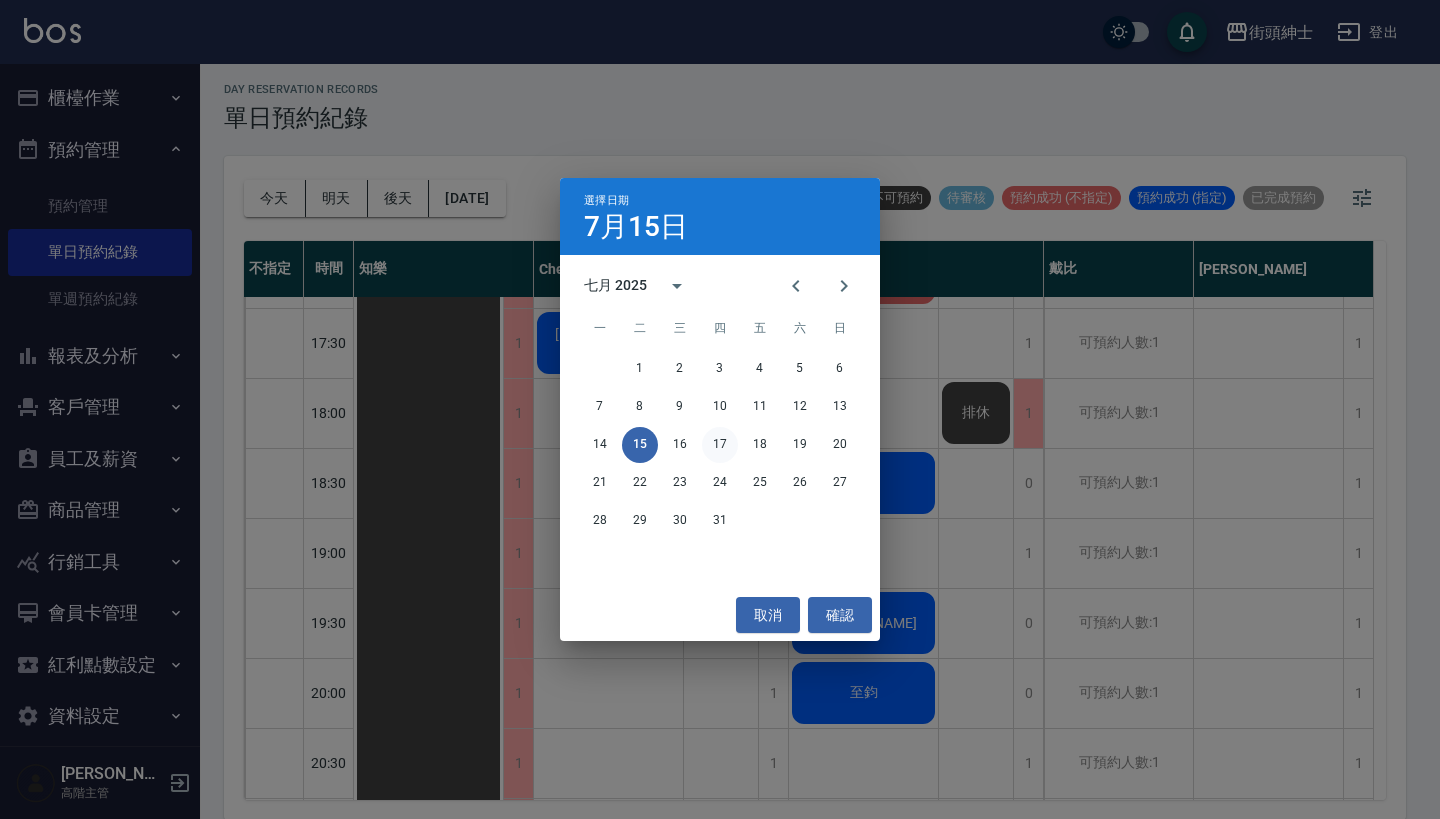 click on "17" at bounding box center [720, 445] 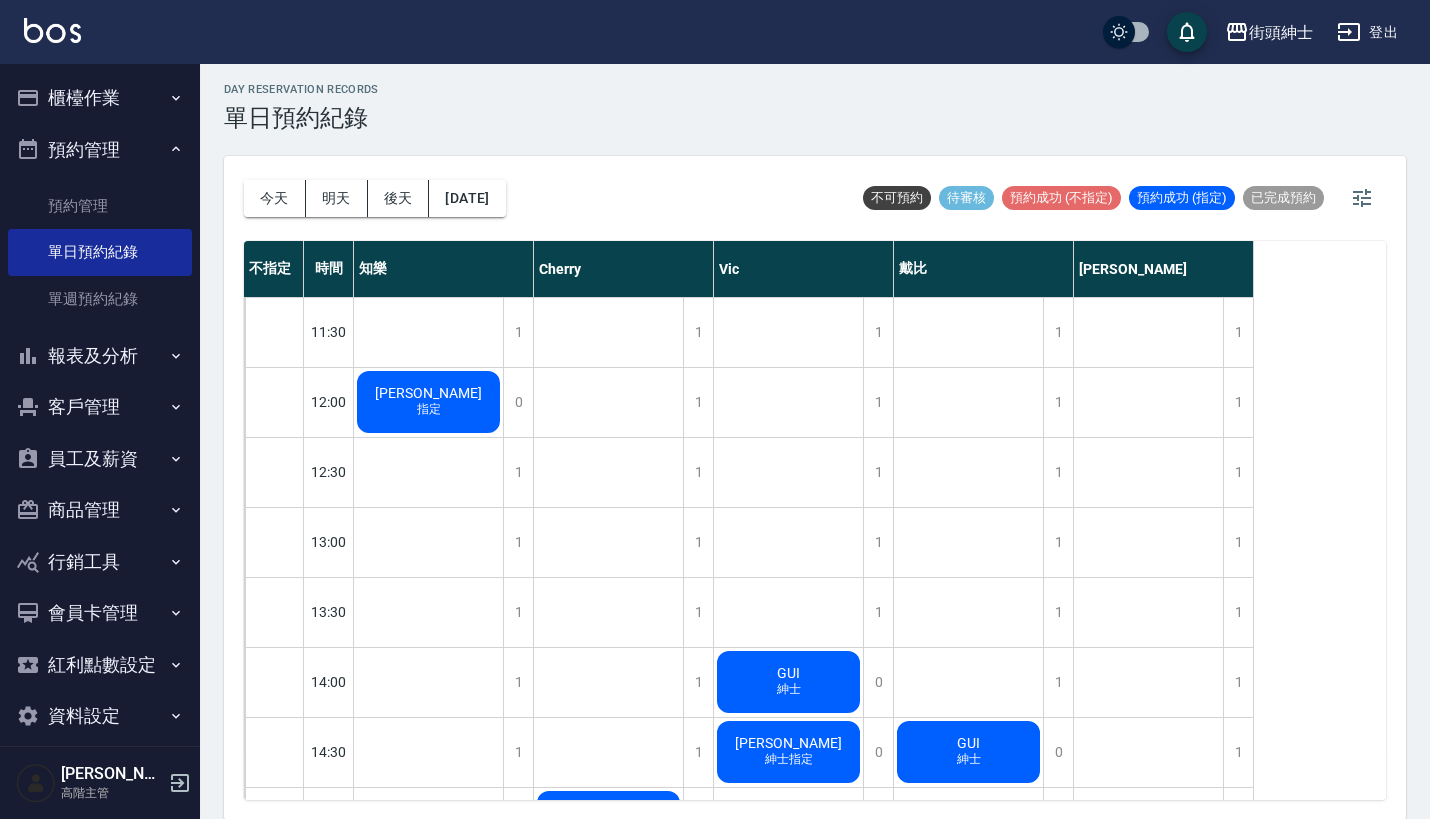 scroll, scrollTop: 356, scrollLeft: 0, axis: vertical 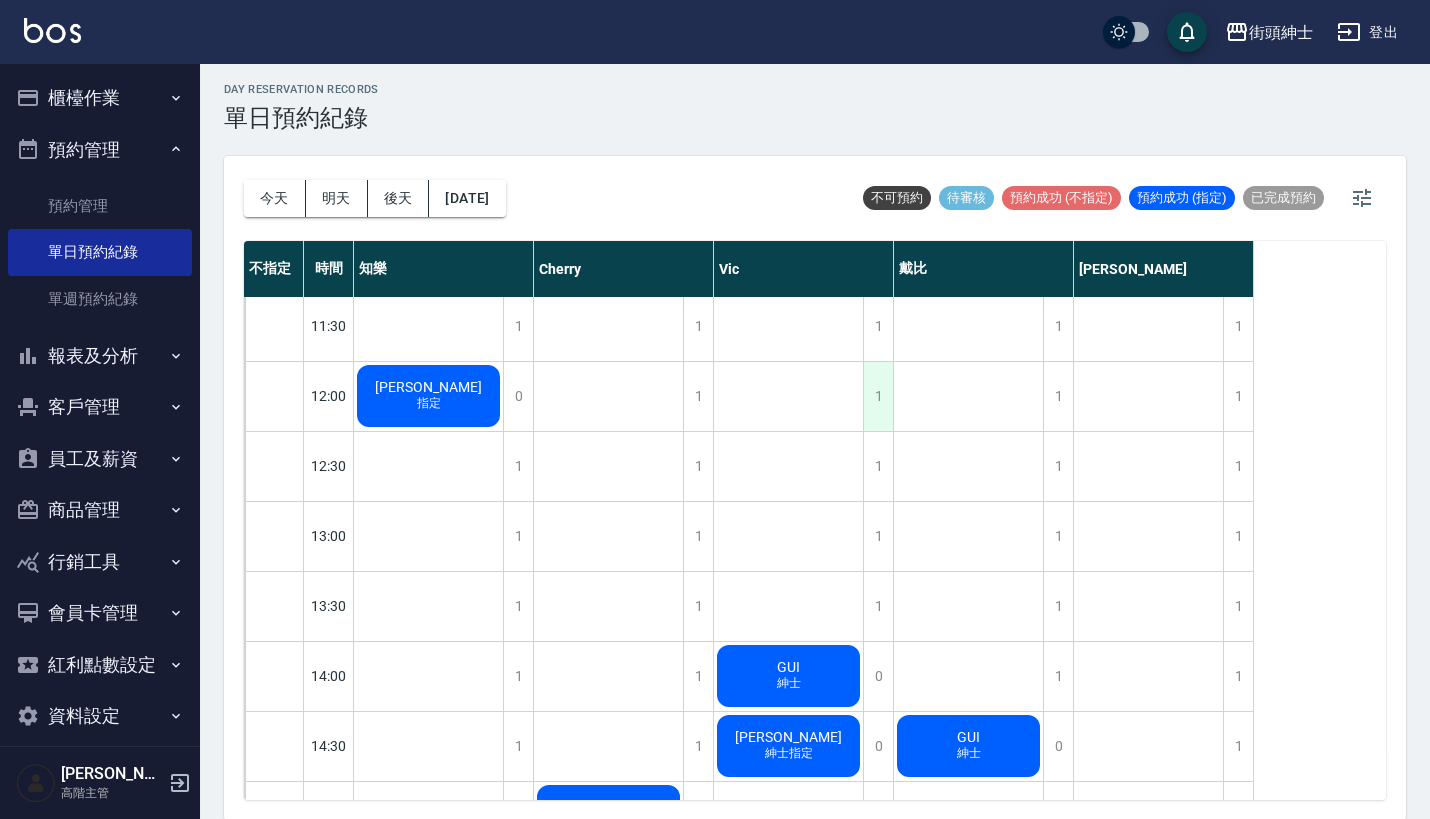 click on "1" at bounding box center (878, 396) 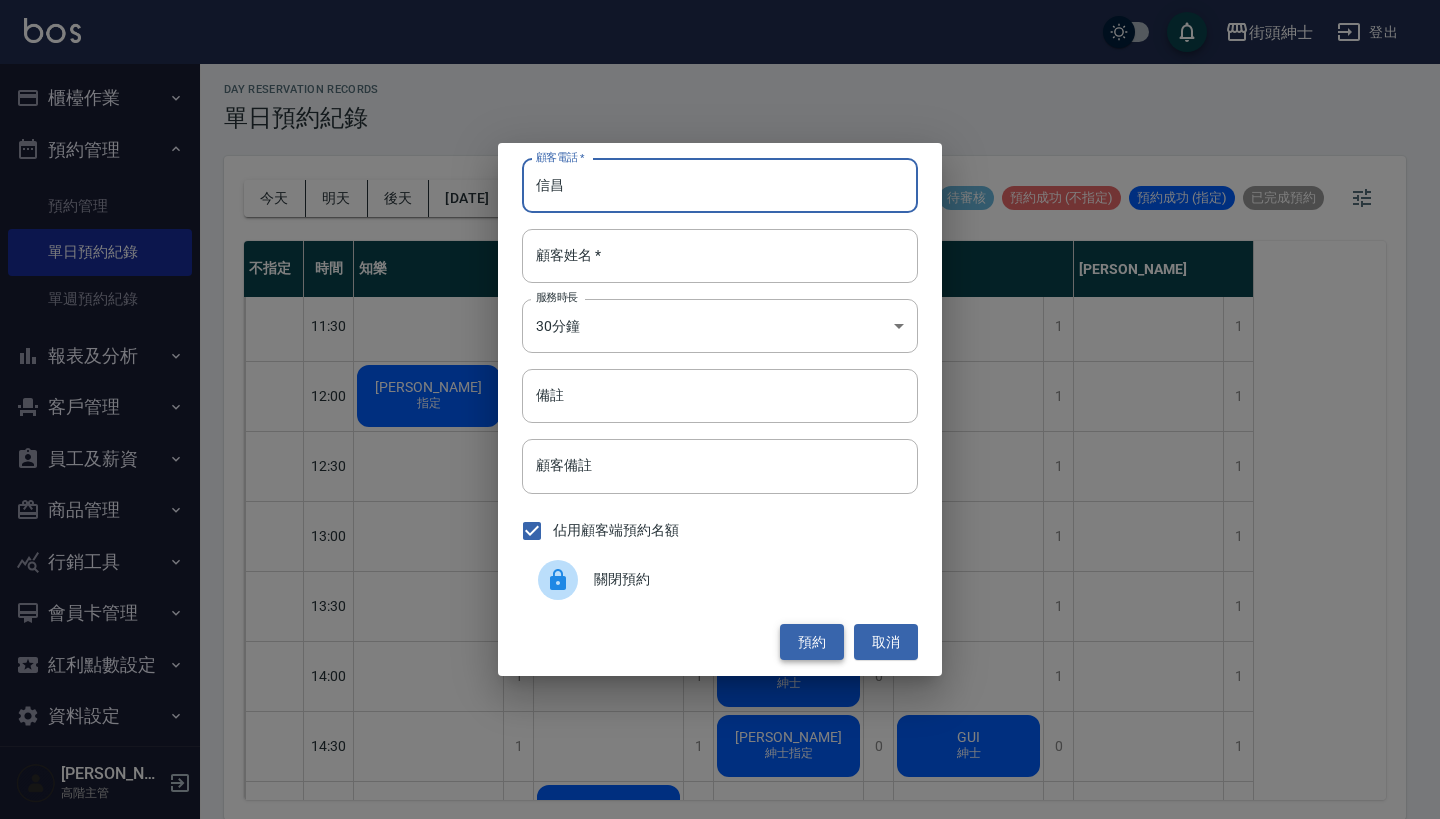 type on "信昌" 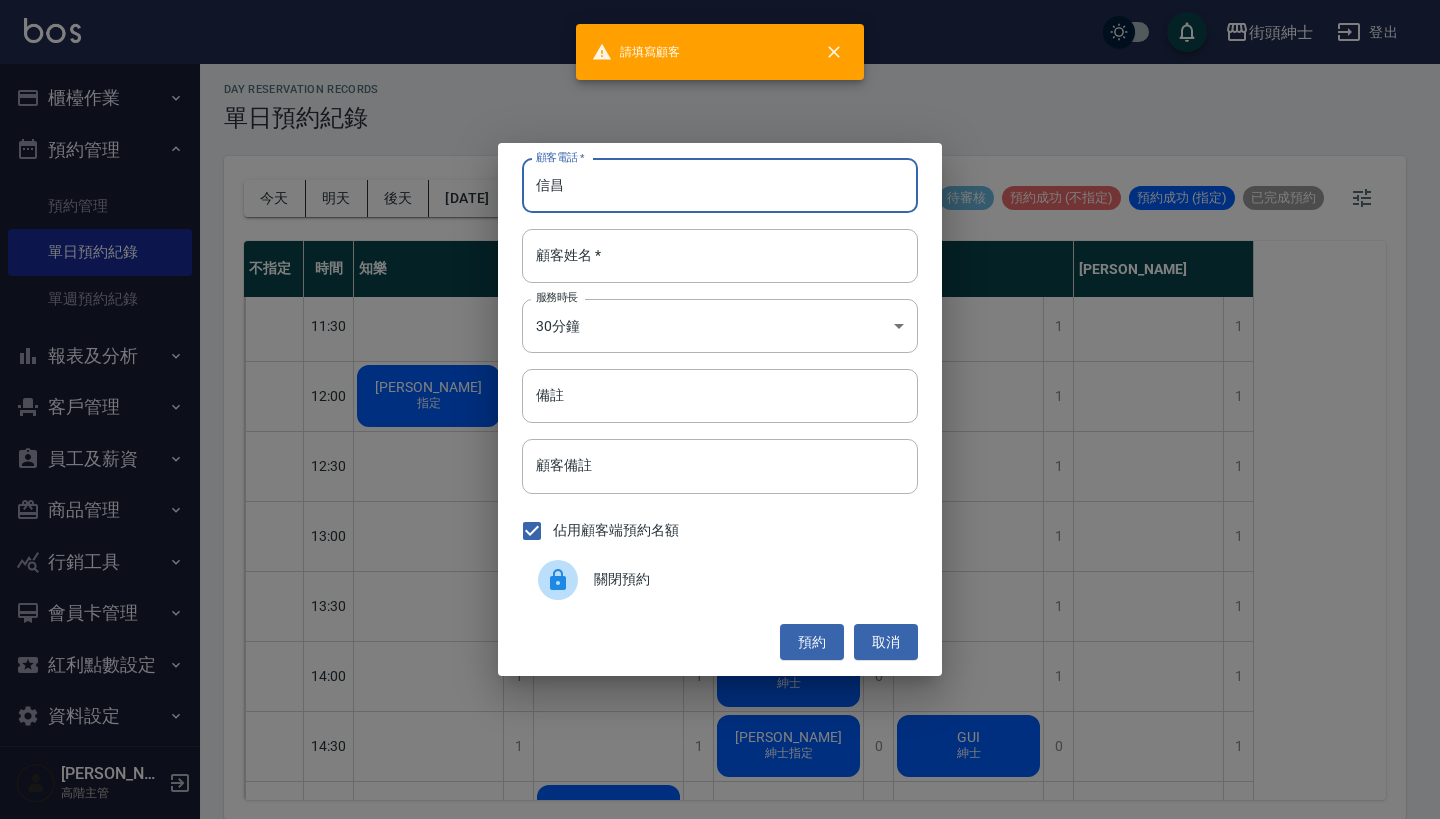 drag, startPoint x: 590, startPoint y: 193, endPoint x: 458, endPoint y: 193, distance: 132 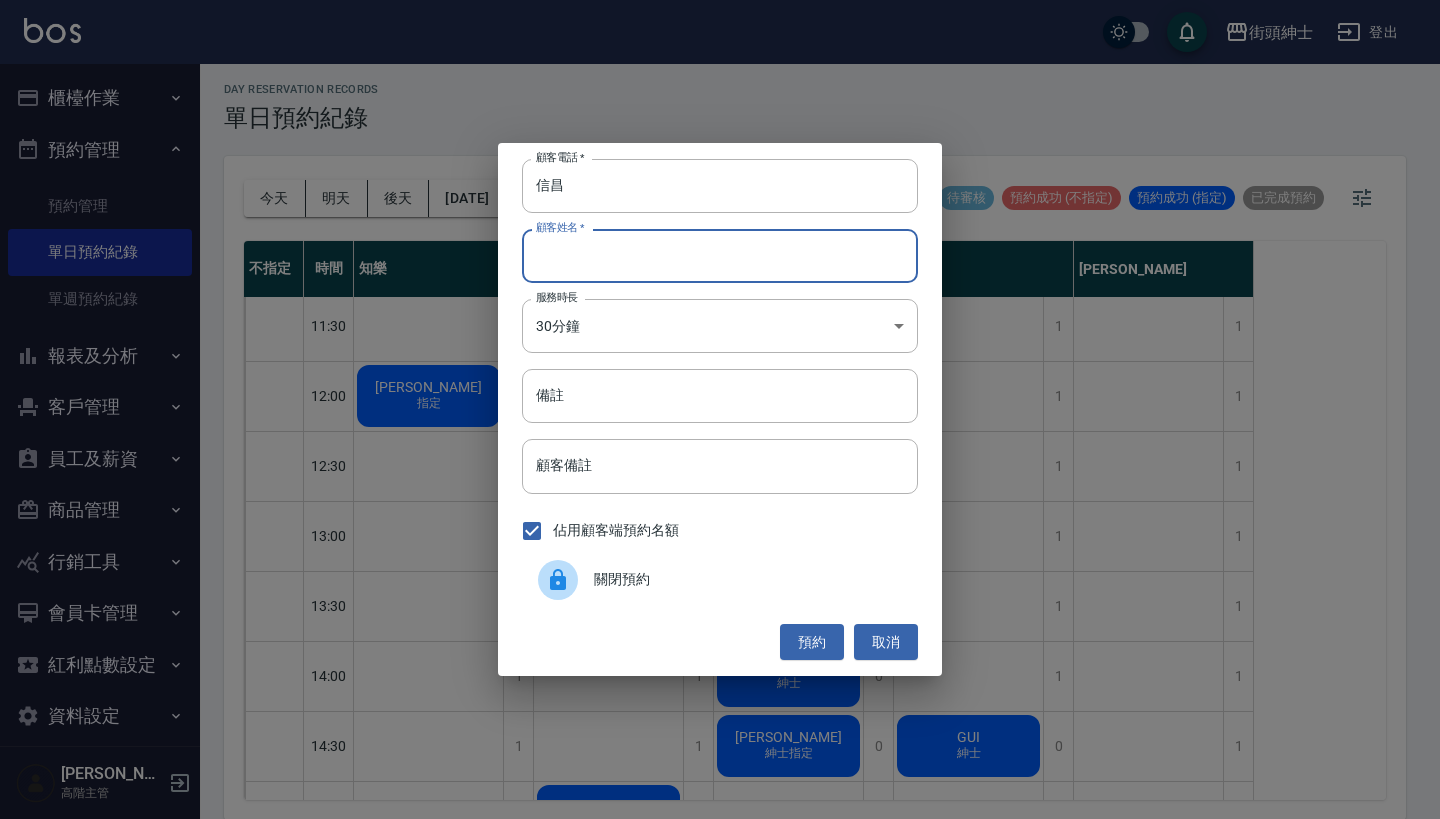 paste on "信昌" 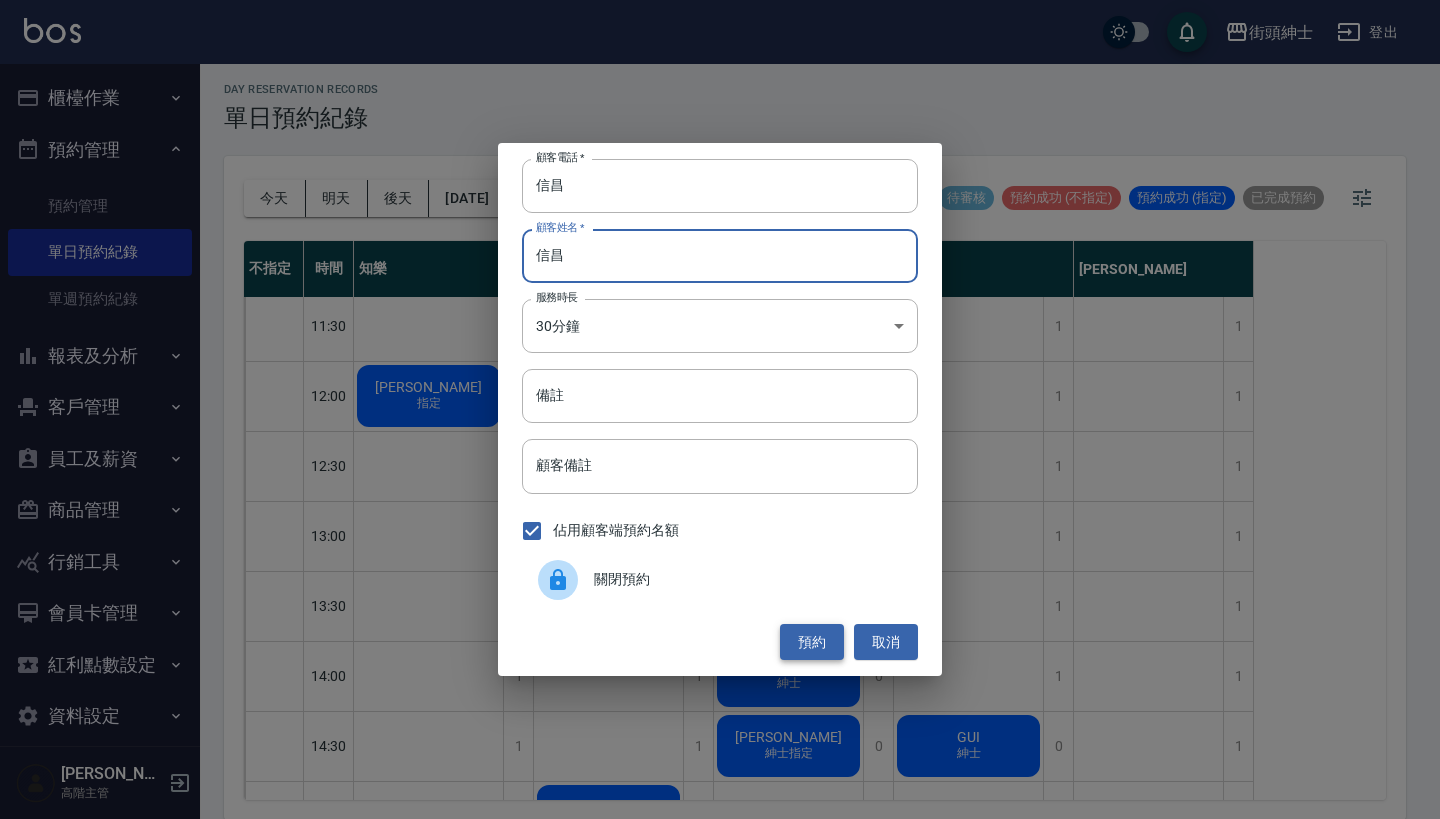 type on "信昌" 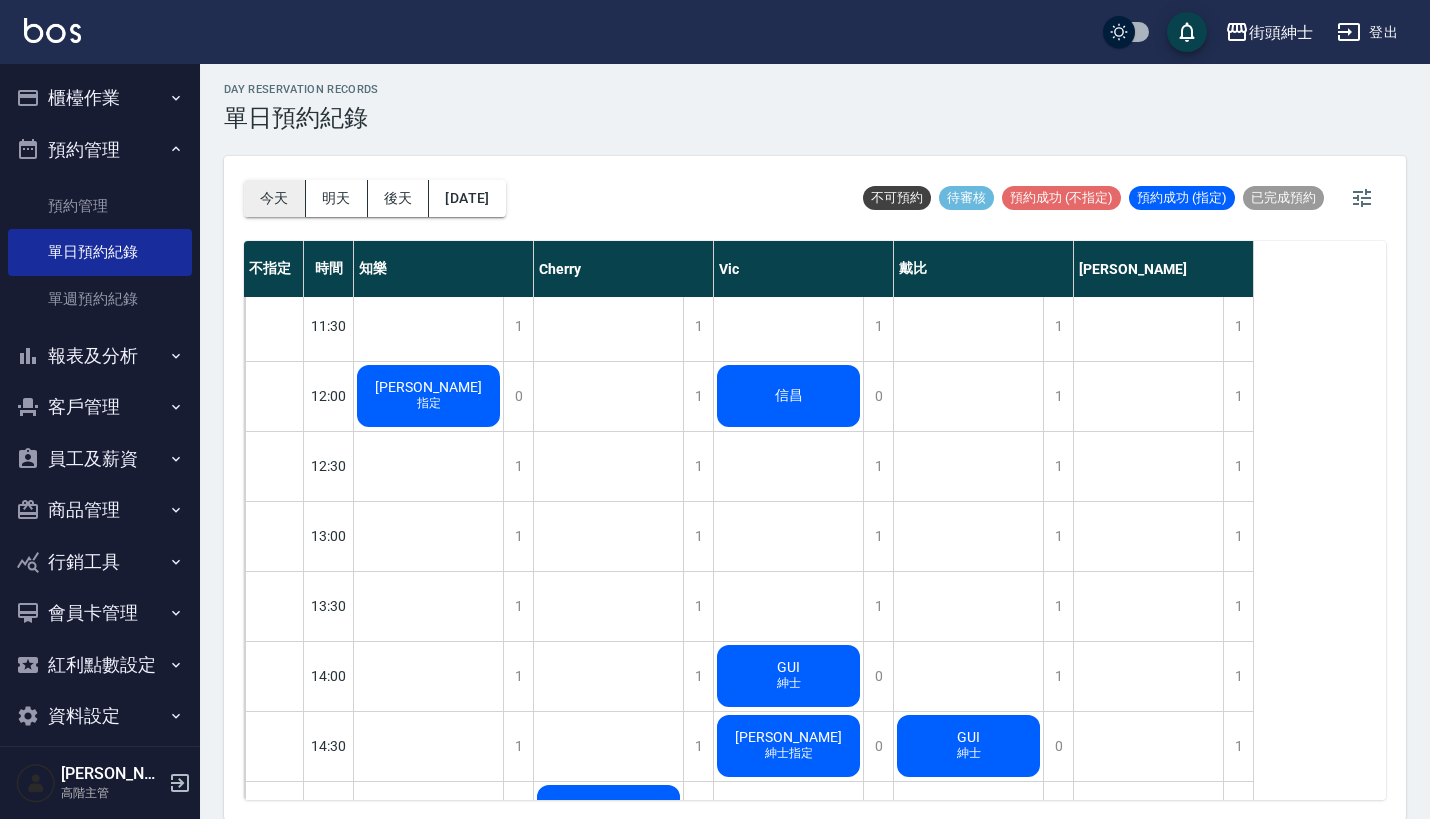 click on "今天" at bounding box center (275, 198) 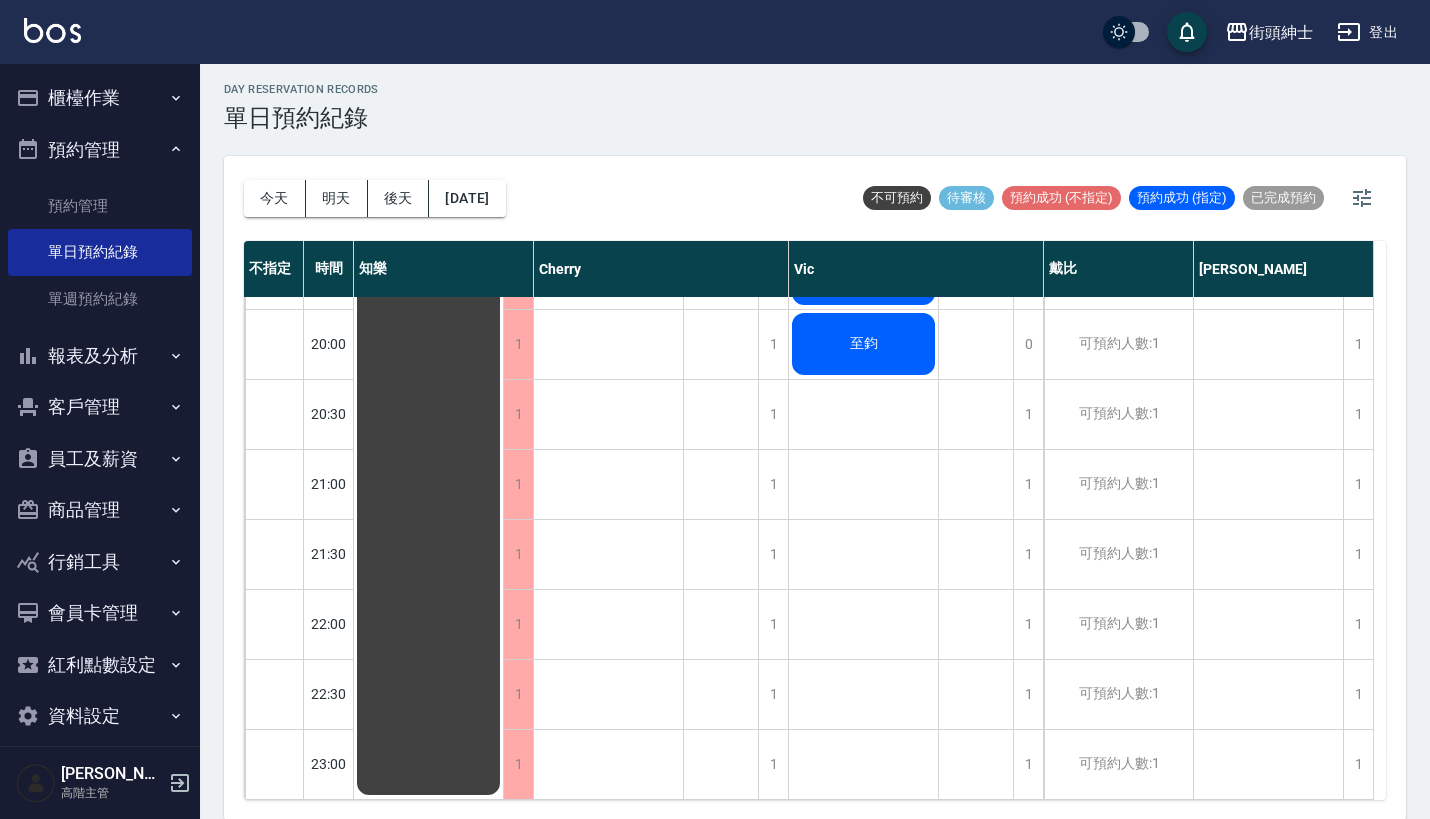 scroll, scrollTop: 1544, scrollLeft: 0, axis: vertical 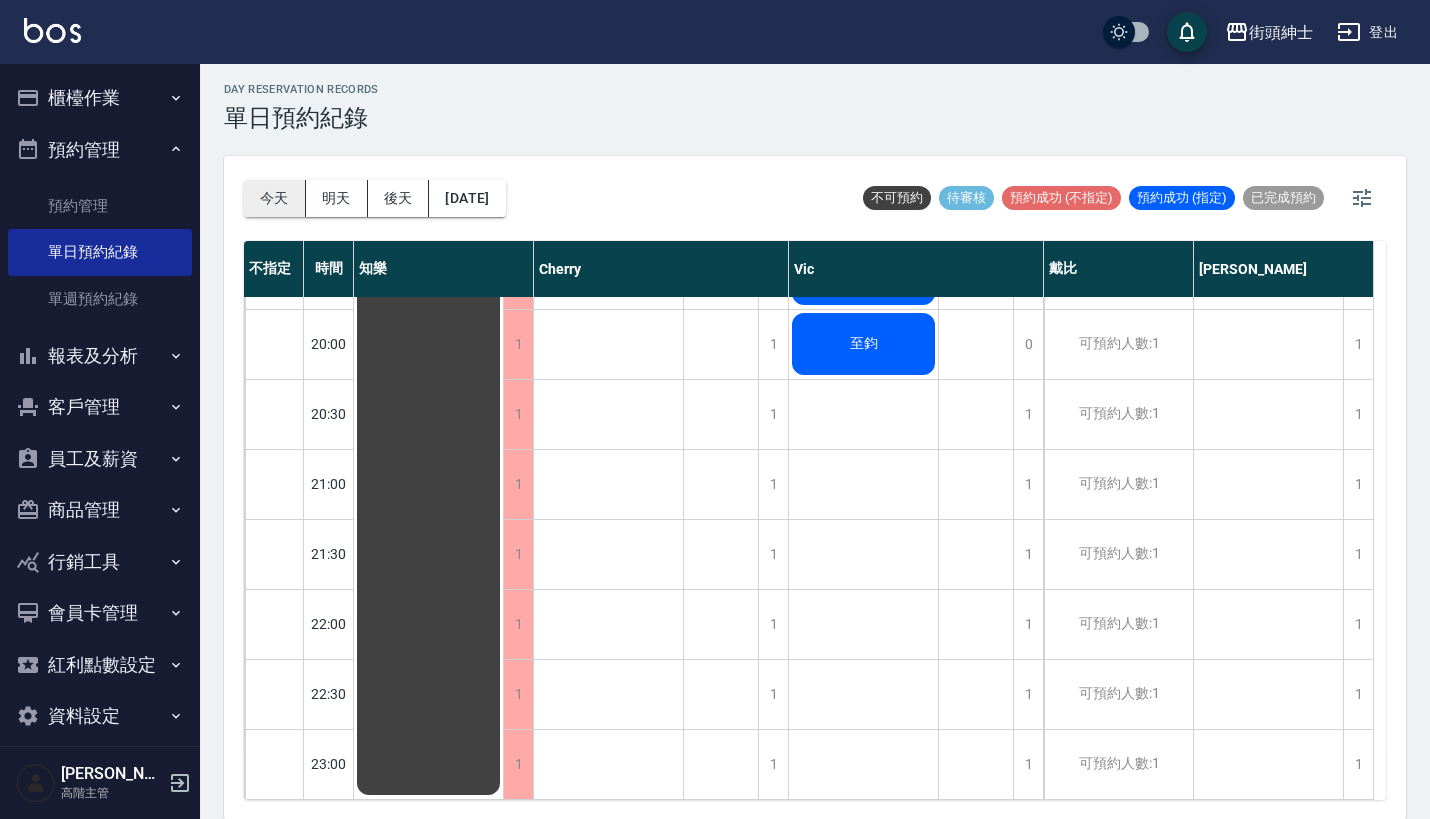 click on "今天" at bounding box center [275, 198] 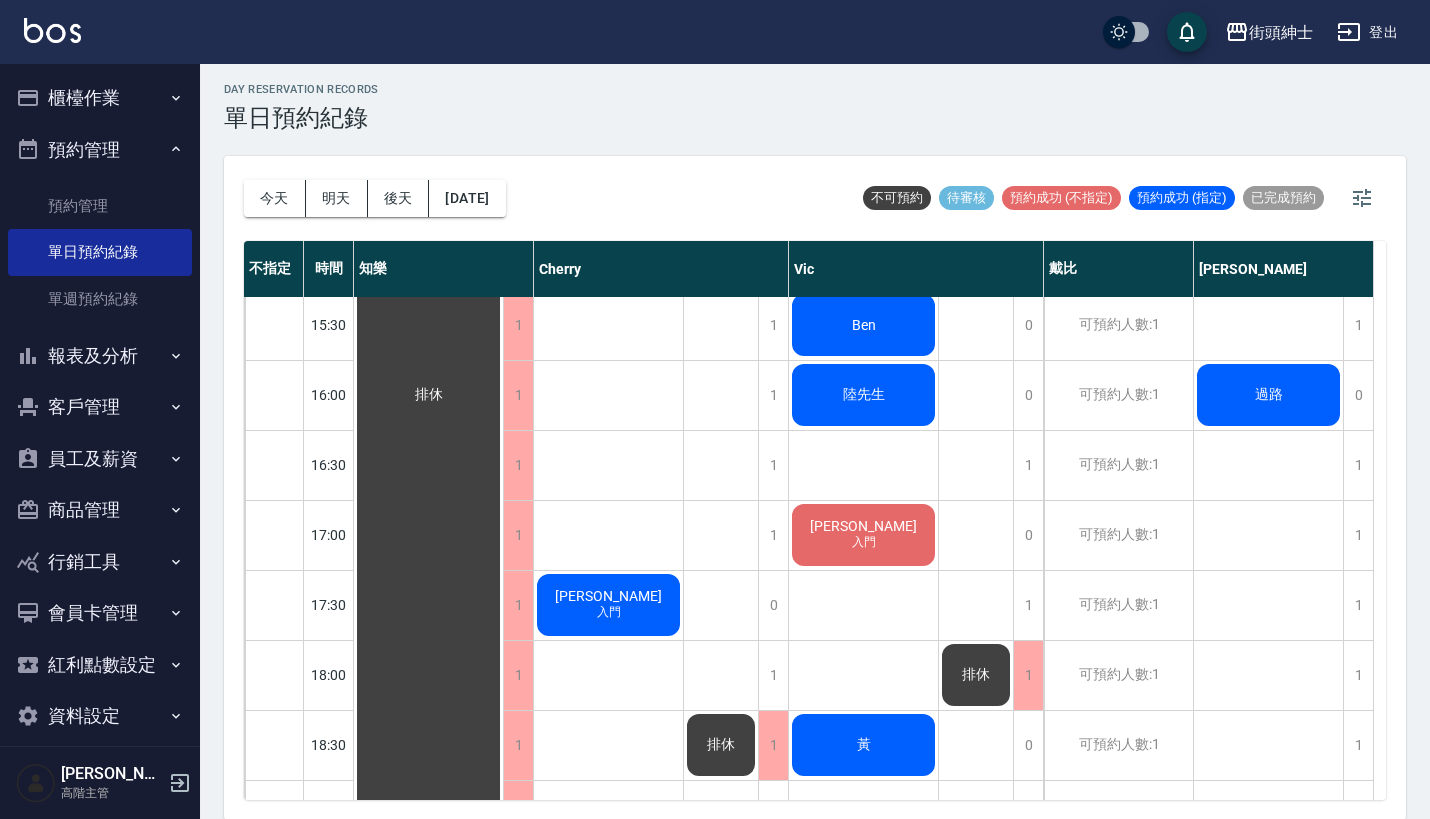 scroll, scrollTop: 918, scrollLeft: 0, axis: vertical 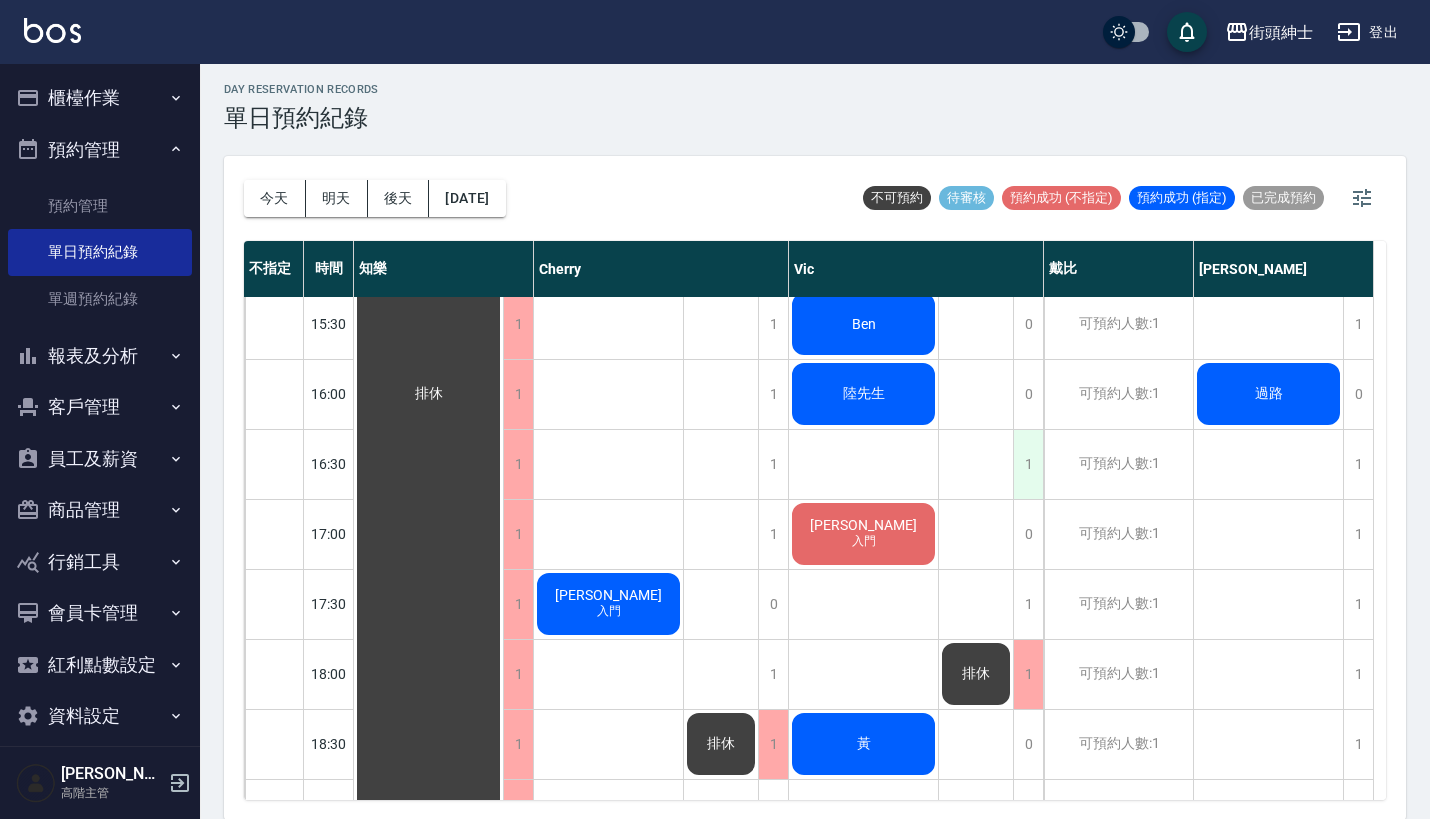 click on "1" at bounding box center (1028, 464) 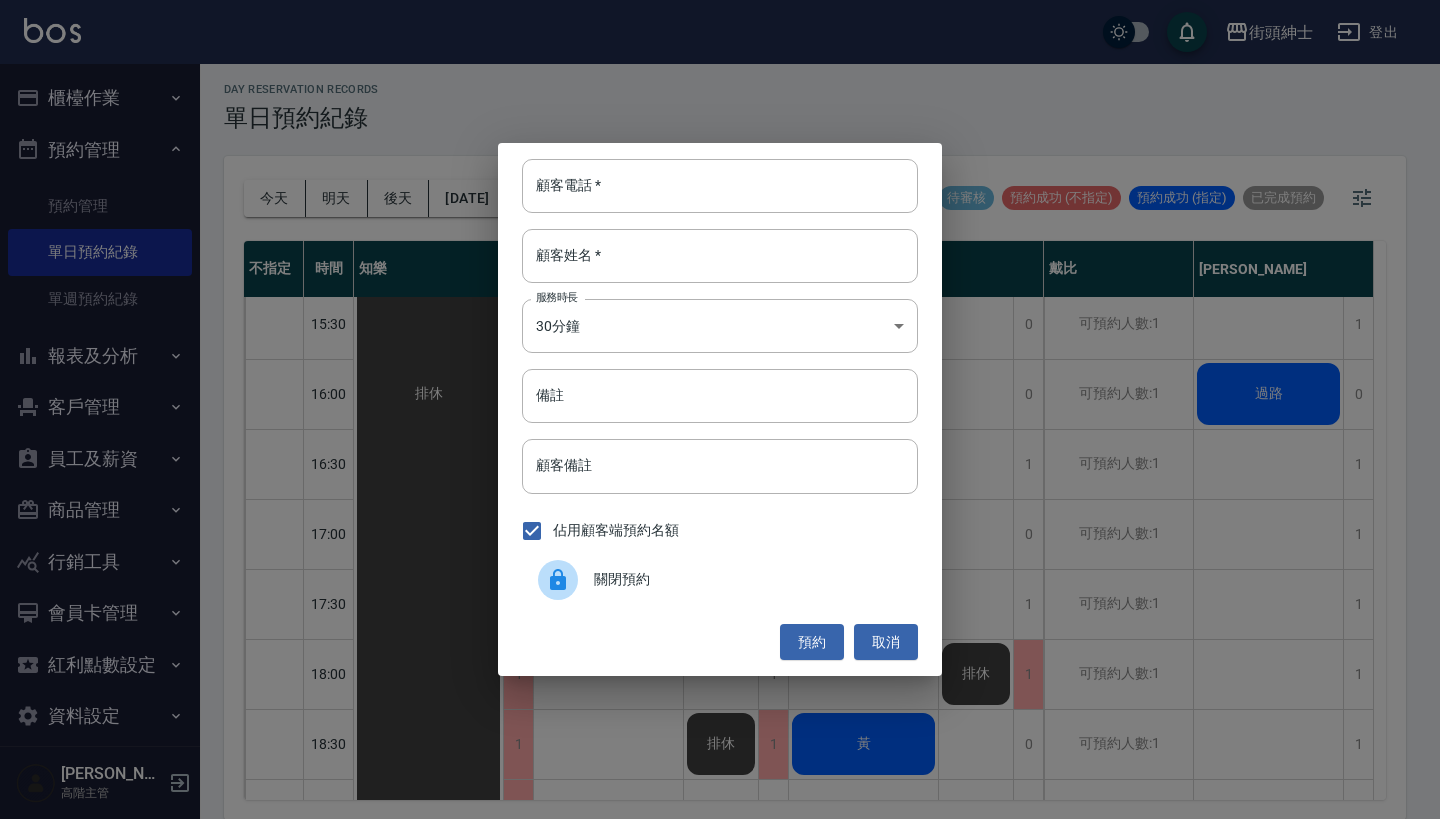click on "關閉預約" at bounding box center (748, 579) 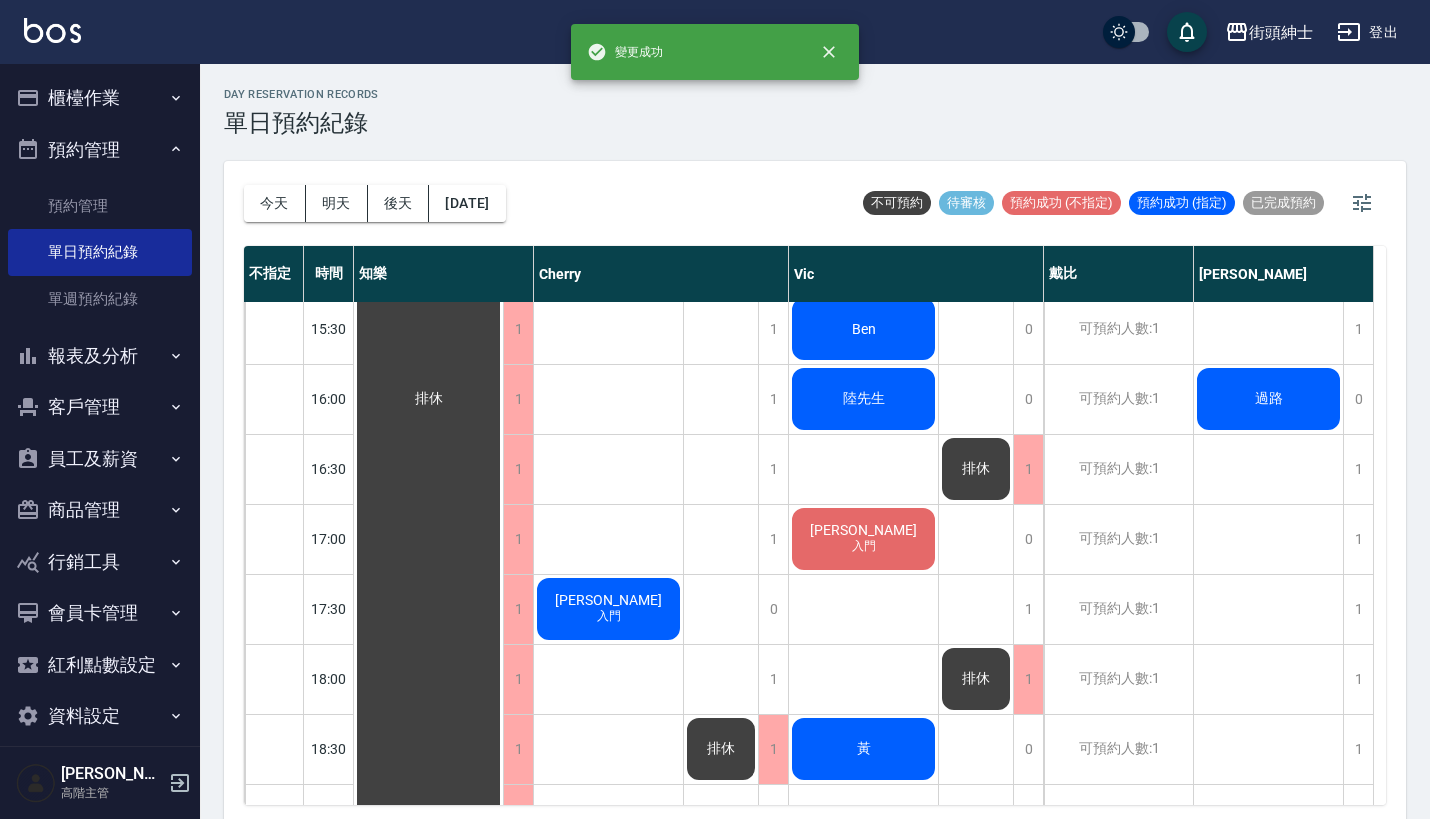 scroll, scrollTop: -3, scrollLeft: 0, axis: vertical 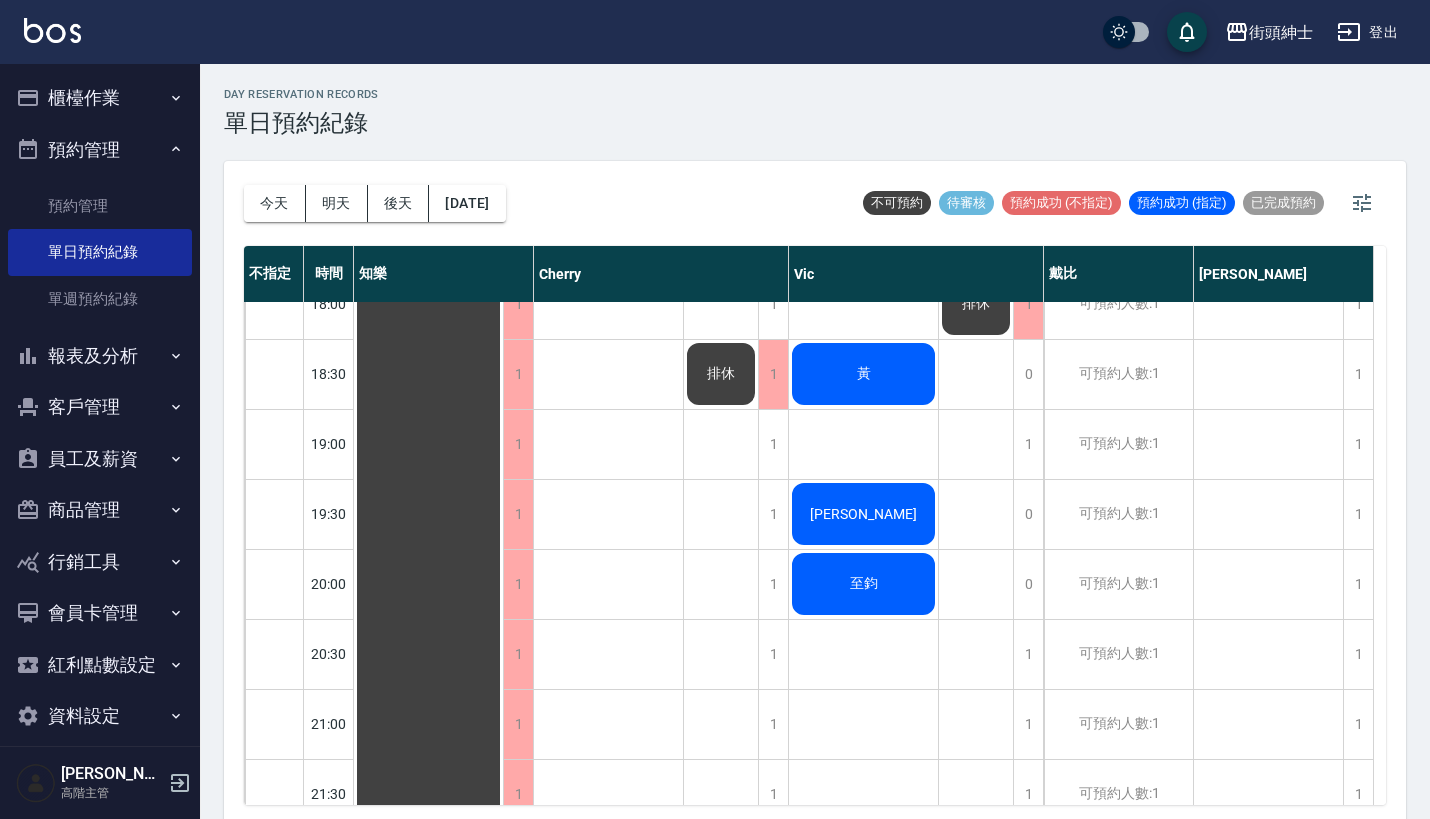 click on "至鈞" at bounding box center (429, 24) 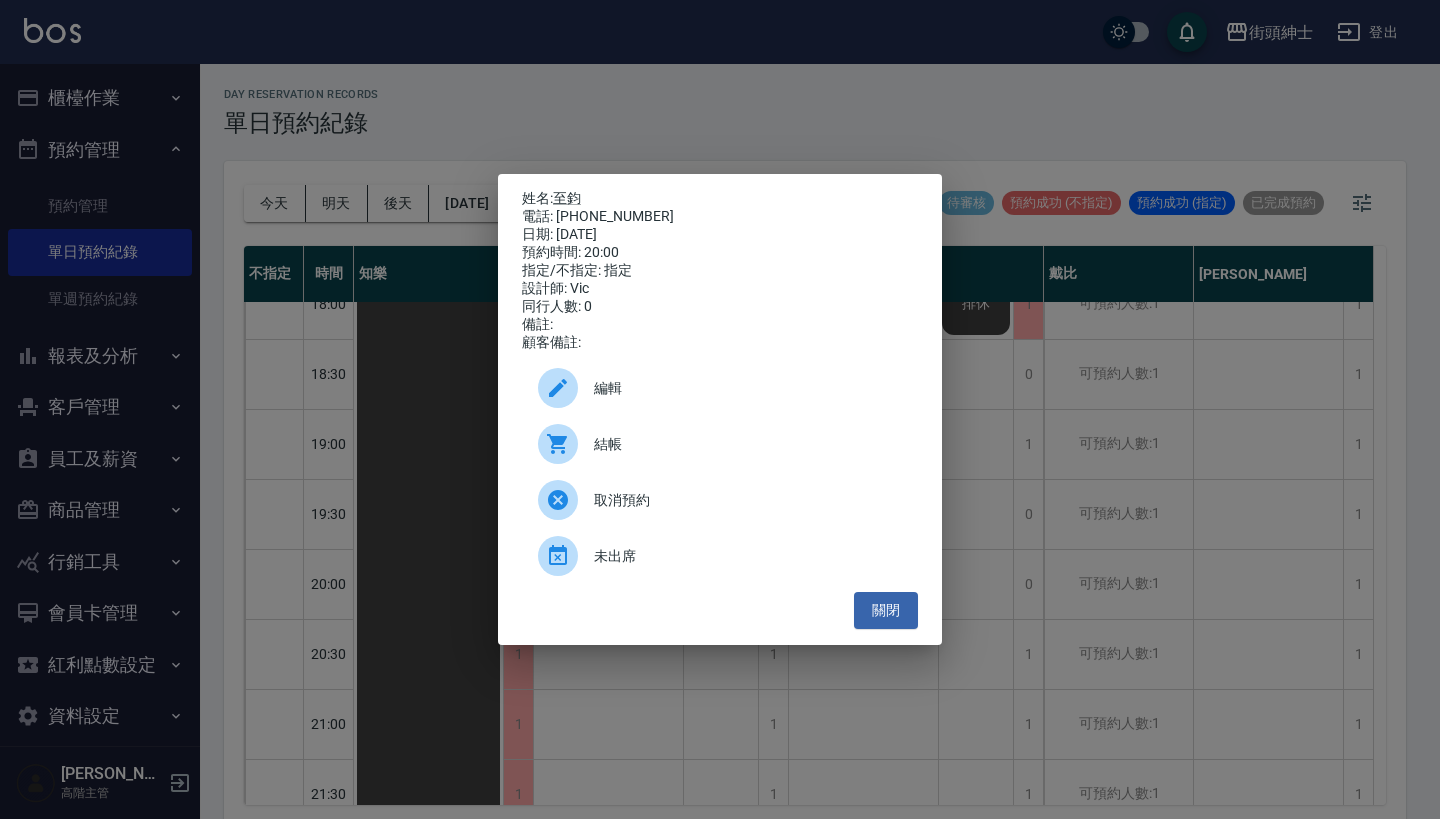 click on "編輯 結帳 取消預約 未出席" at bounding box center [720, 472] 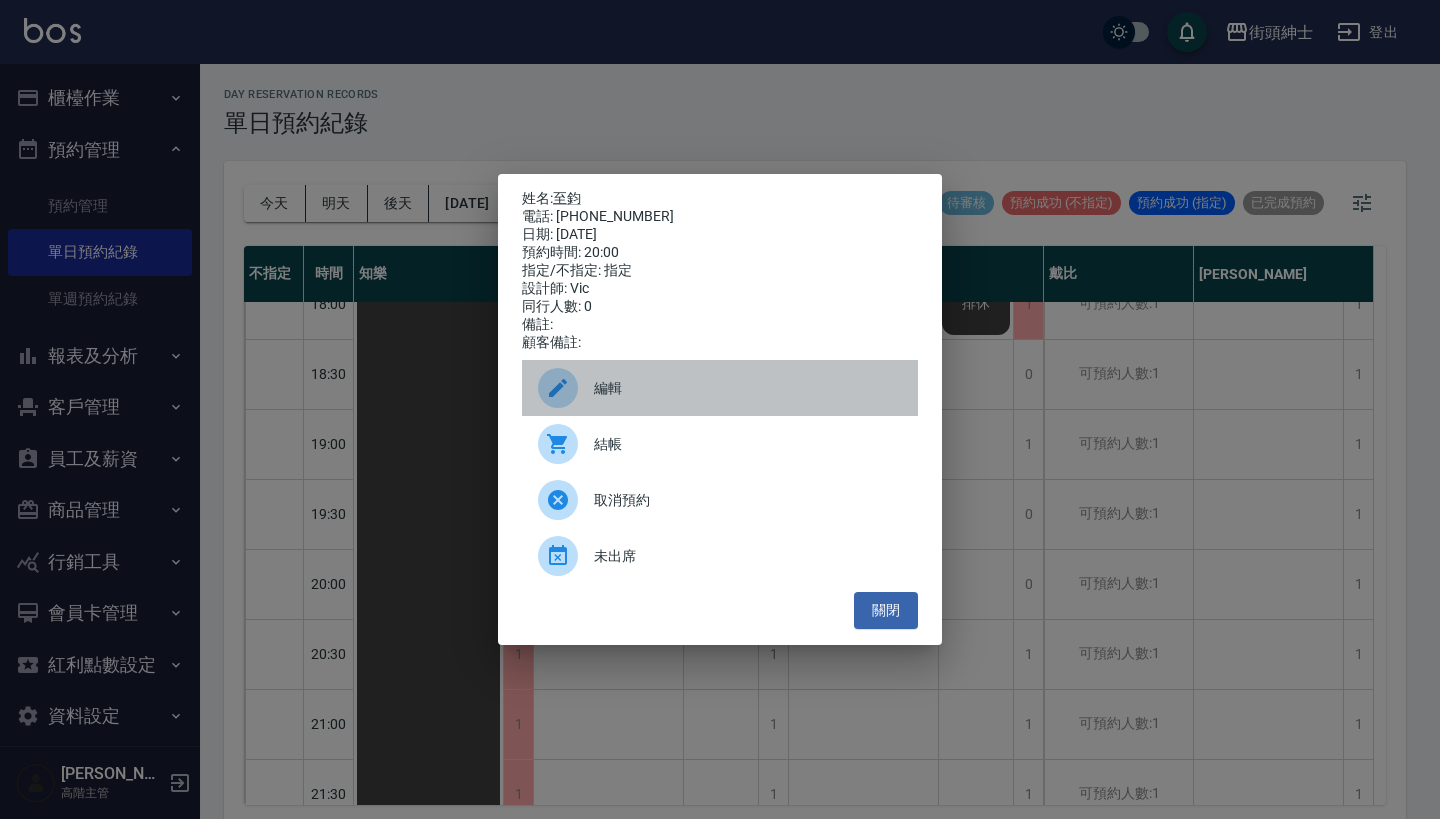 click on "編輯" at bounding box center (748, 388) 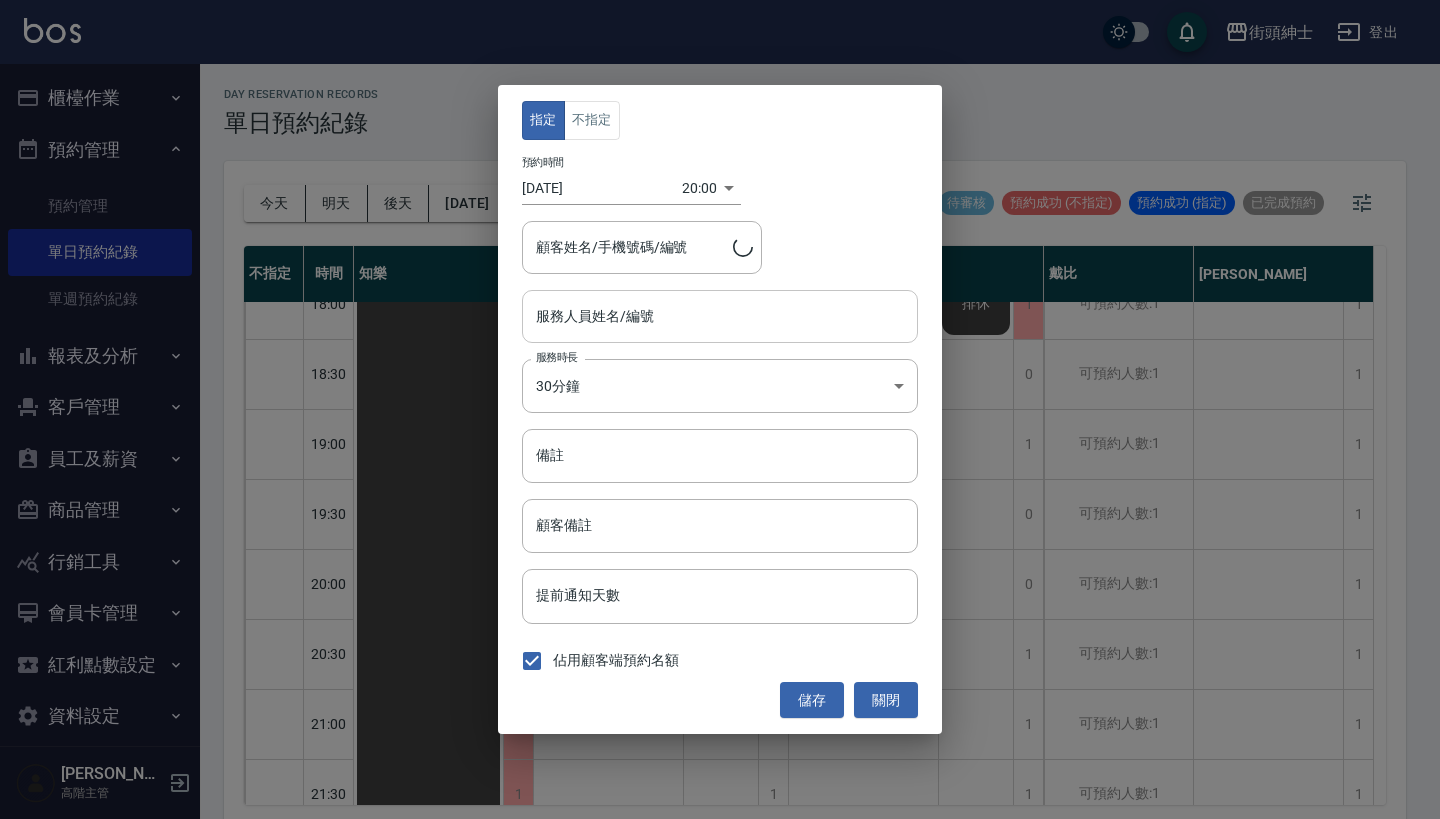 type on "Vic(無代號)" 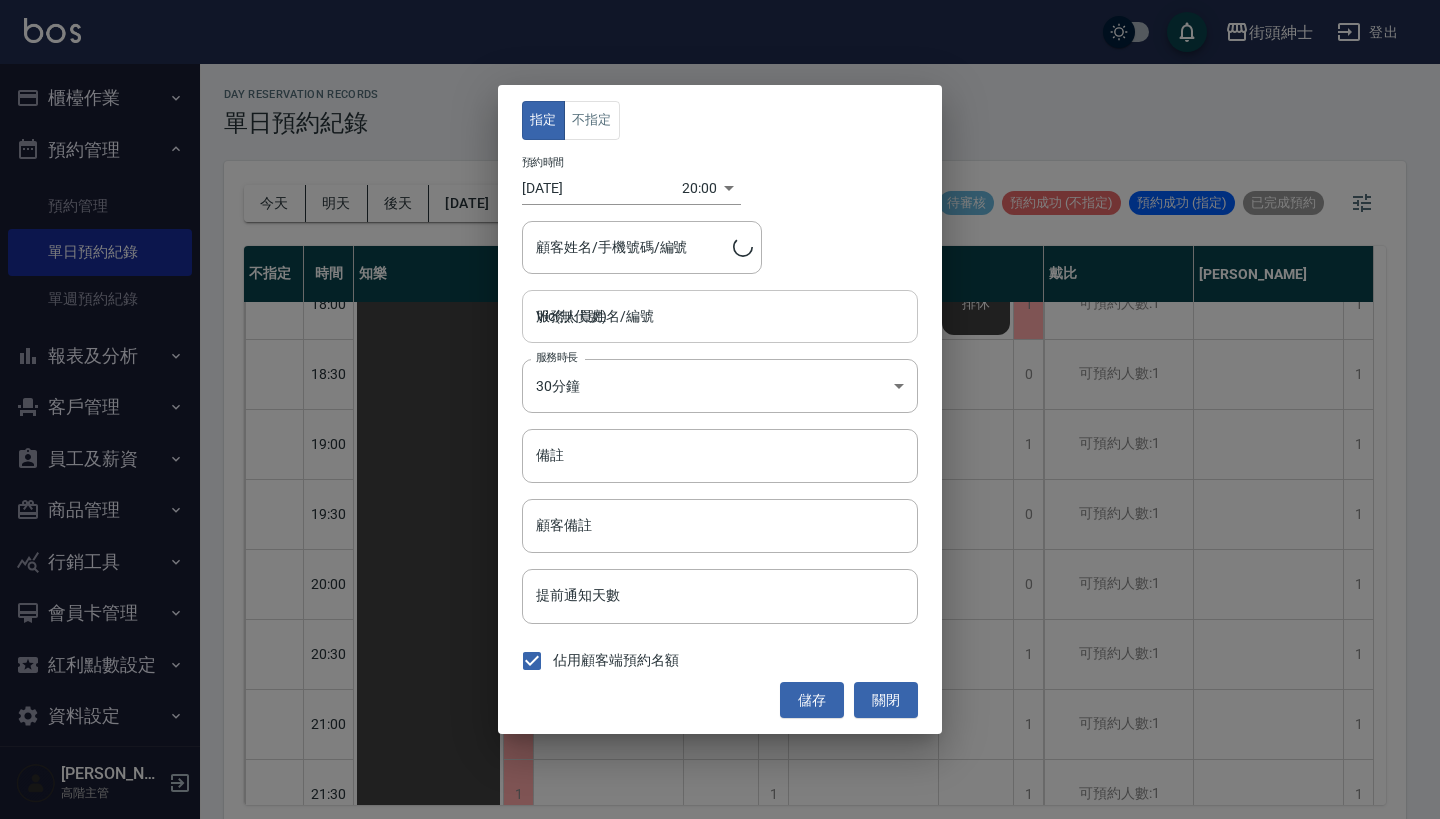type on "至鈞/0911562315" 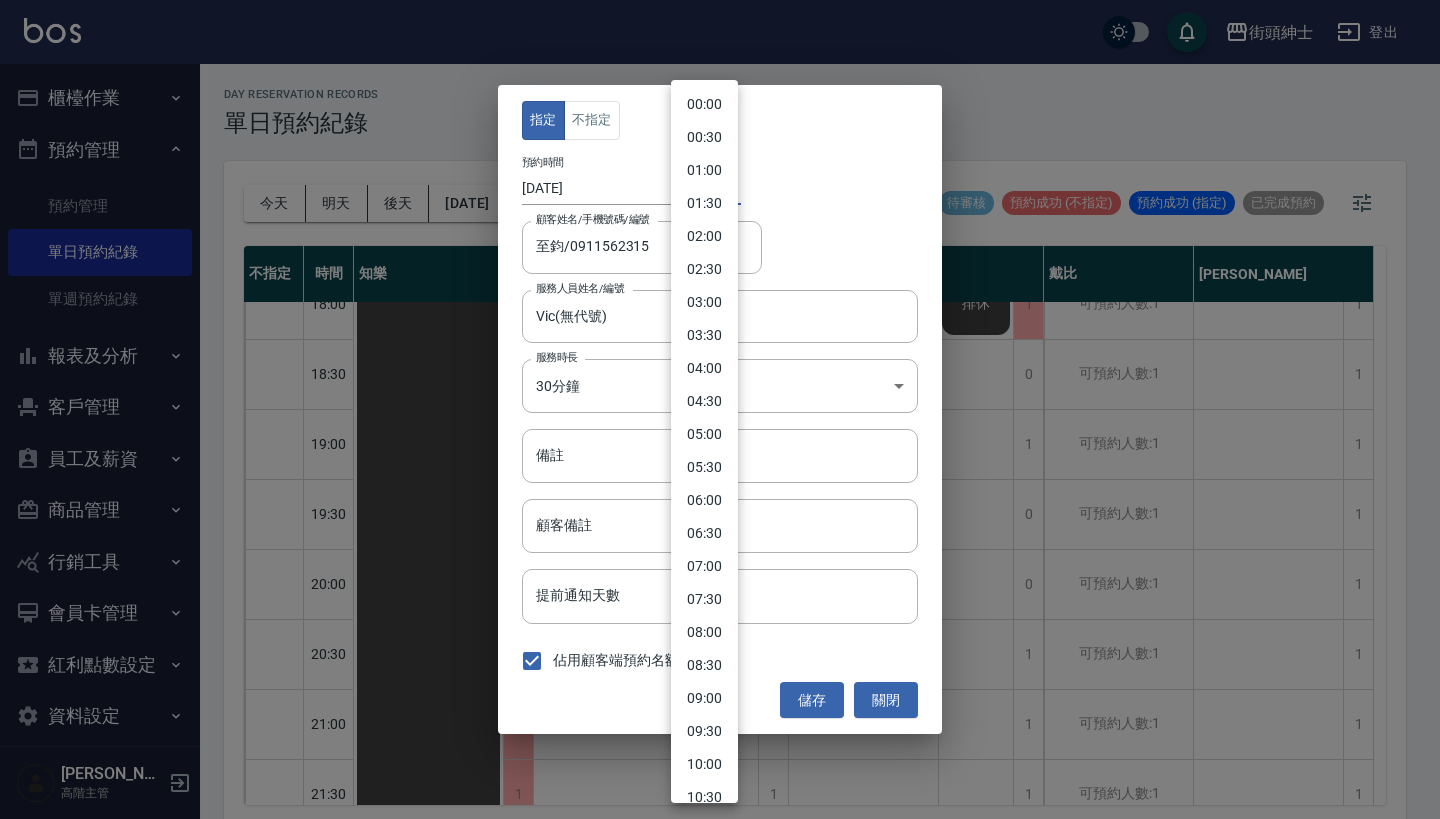 click on "街頭紳士 登出 櫃檯作業 打帳單 帳單列表 掛單列表 座位開單 營業儀表板 現金收支登錄 高階收支登錄 材料自購登錄 每日結帳 排班表 現場電腦打卡 掃碼打卡 預約管理 預約管理 單日預約紀錄 單週預約紀錄 報表及分析 報表目錄 消費分析儀表板 店家區間累計表 店家日報表 店家排行榜 互助日報表 互助月報表 互助排行榜 互助點數明細 互助業績報表 全店業績分析表 每日業績分析表 營業統計分析表 營業項目月分析表 設計師業績表 設計師日報表 設計師業績分析表 設計師業績月報表 設計師抽成報表 設計師排行榜 商品銷售排行榜 商品消耗明細 商品進銷貨報表 商品庫存表 商品庫存盤點表 會員卡銷售報表 服務扣項明細表 單一服務項目查詢 店販抽成明細 店販分類抽成明細 顧客入金餘額表 顧客卡券餘額表 每日非現金明細 每日收支明細 收支分類明細表 收支匯款表 1" at bounding box center [720, 412] 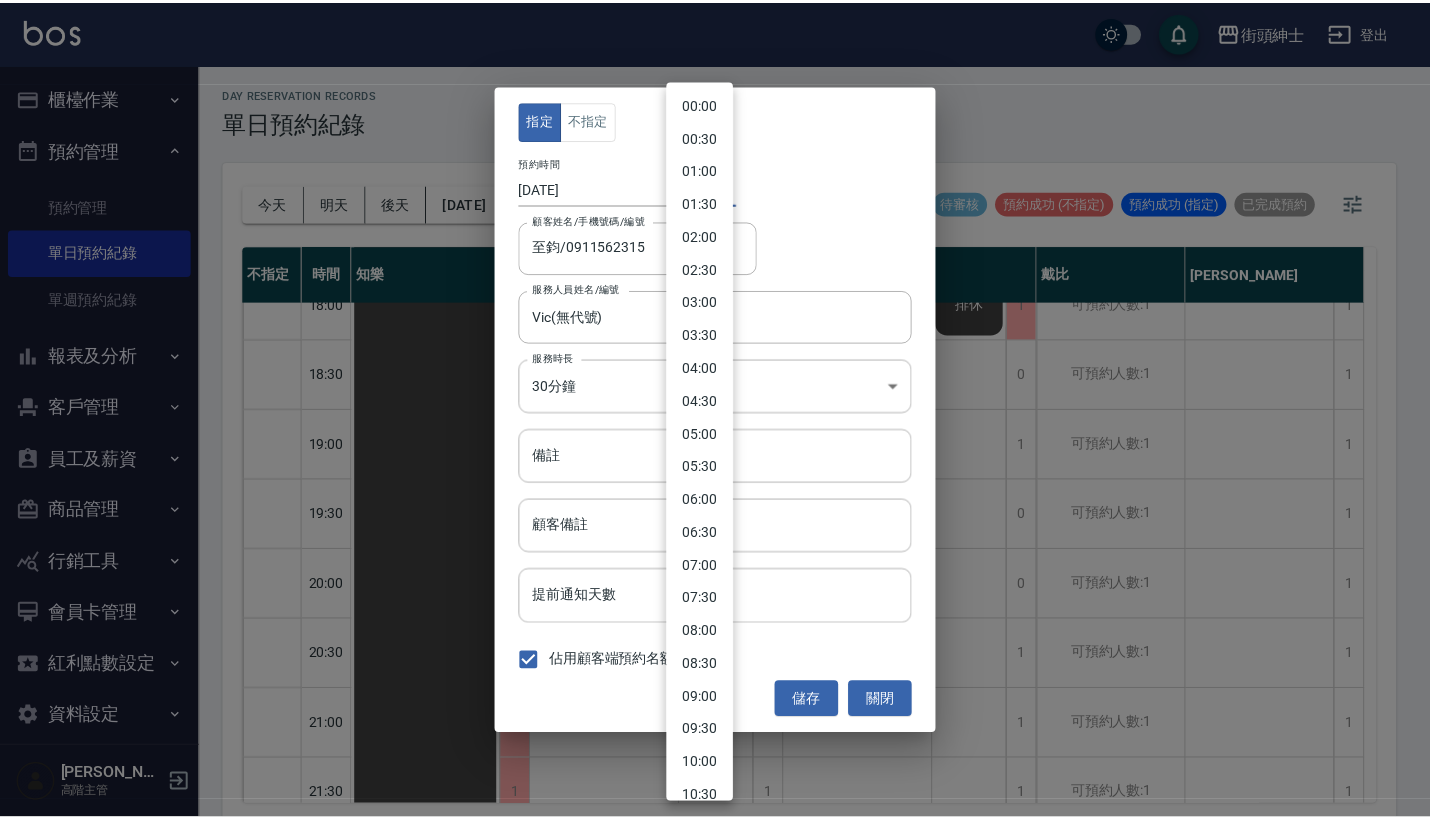 scroll, scrollTop: 877, scrollLeft: 0, axis: vertical 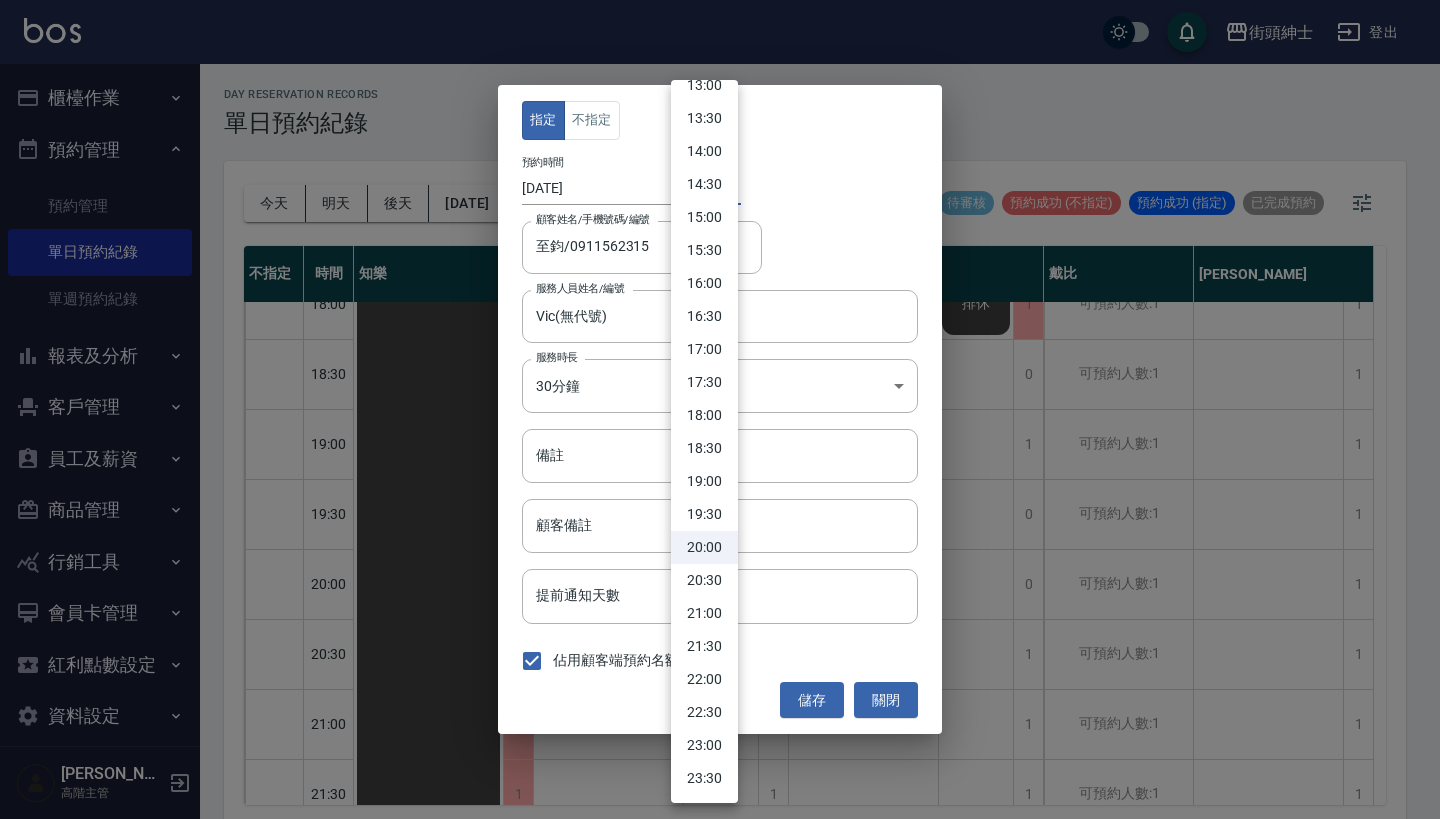click on "19:00" at bounding box center [704, 481] 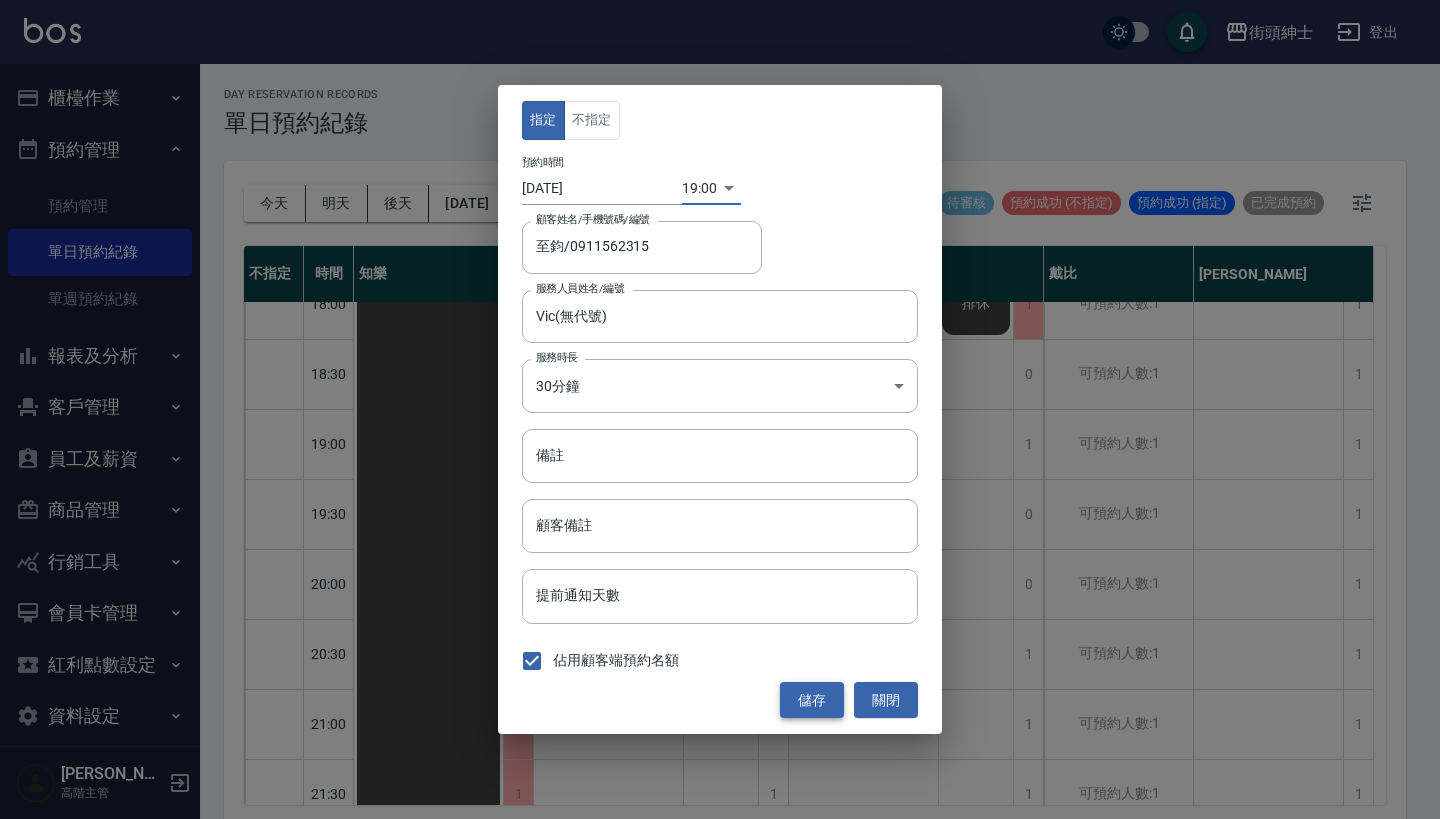 click on "儲存" at bounding box center (812, 700) 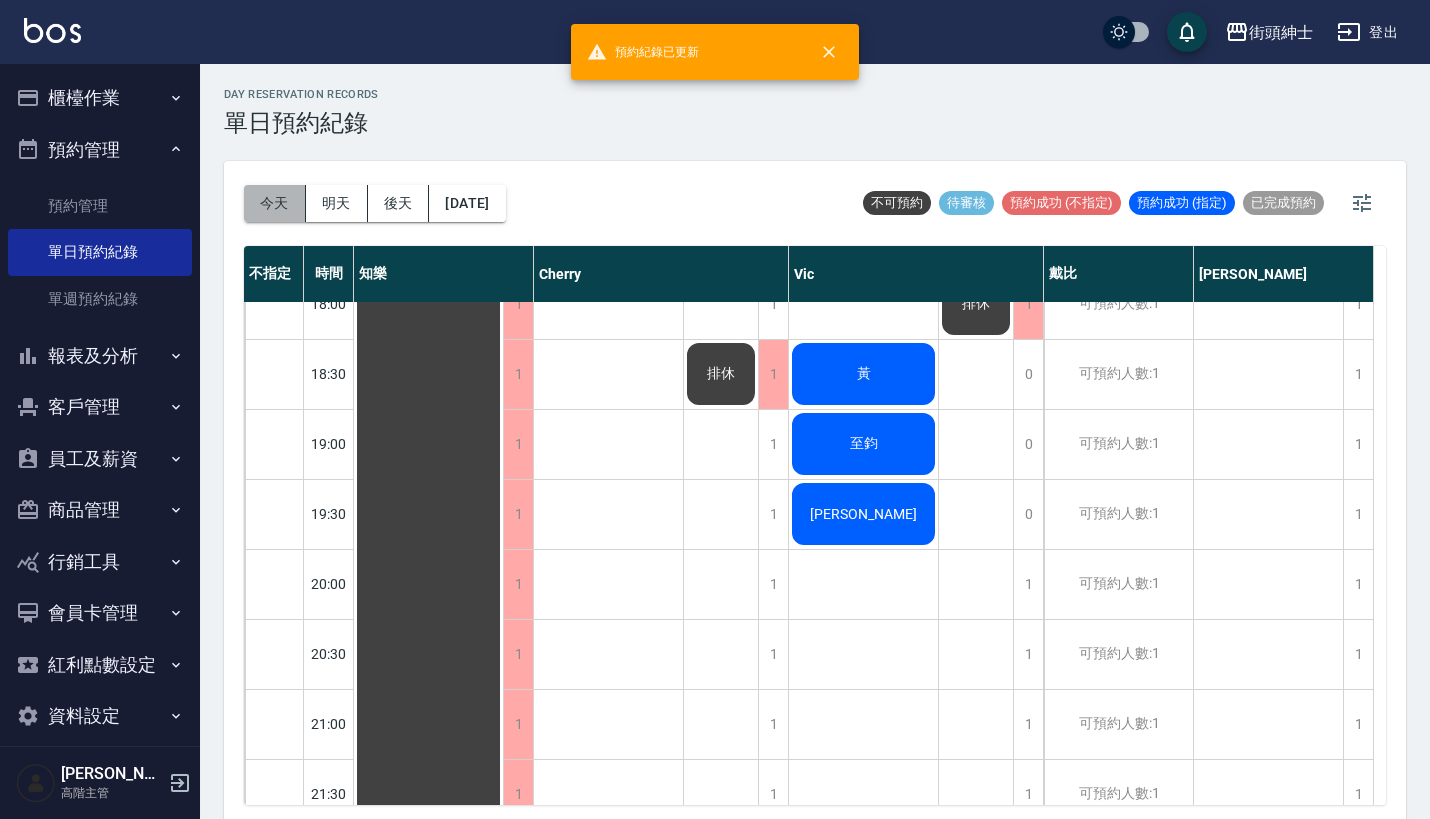 click on "今天" at bounding box center [275, 203] 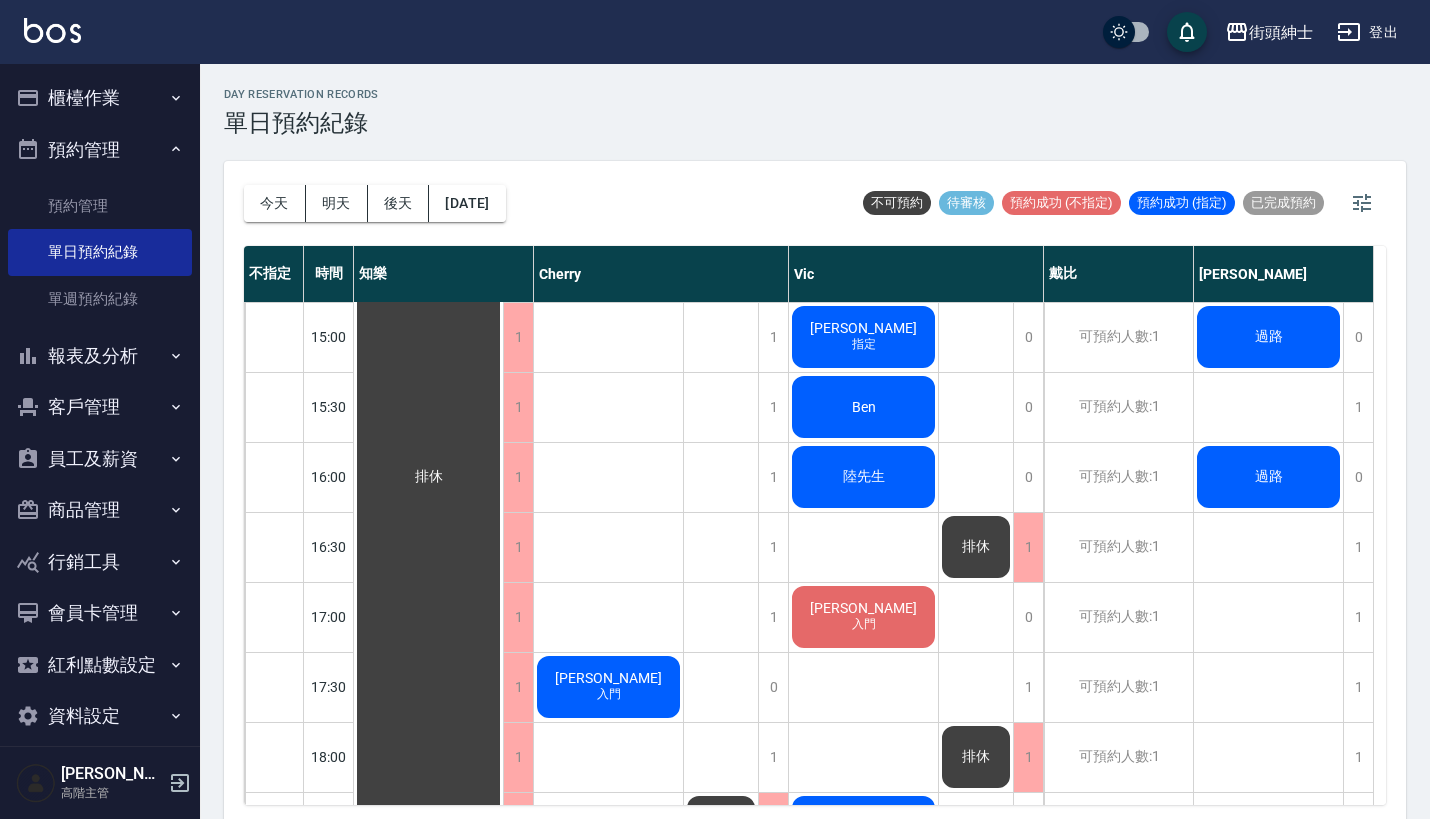 scroll, scrollTop: 852, scrollLeft: 0, axis: vertical 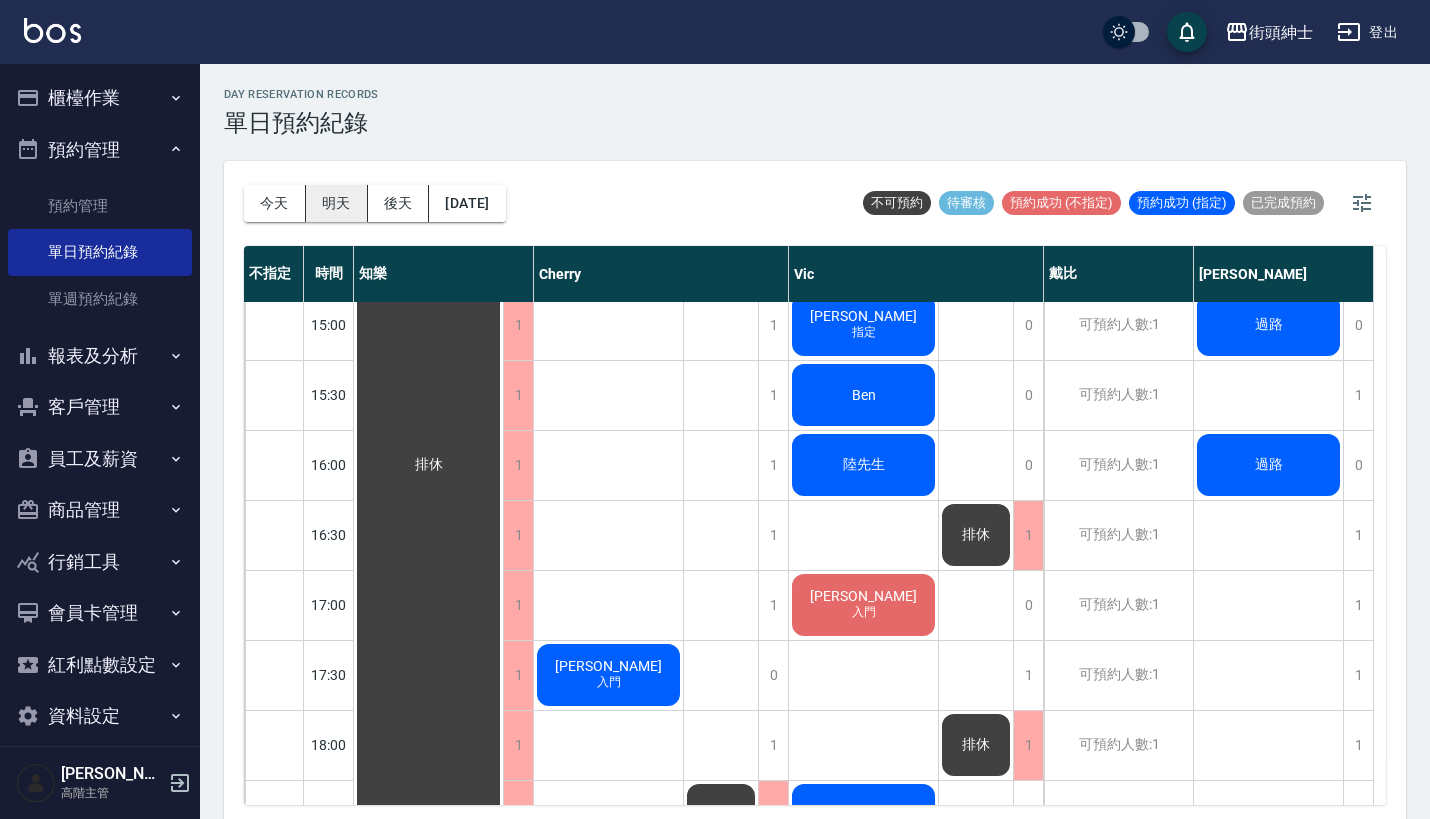 click on "明天" at bounding box center [337, 203] 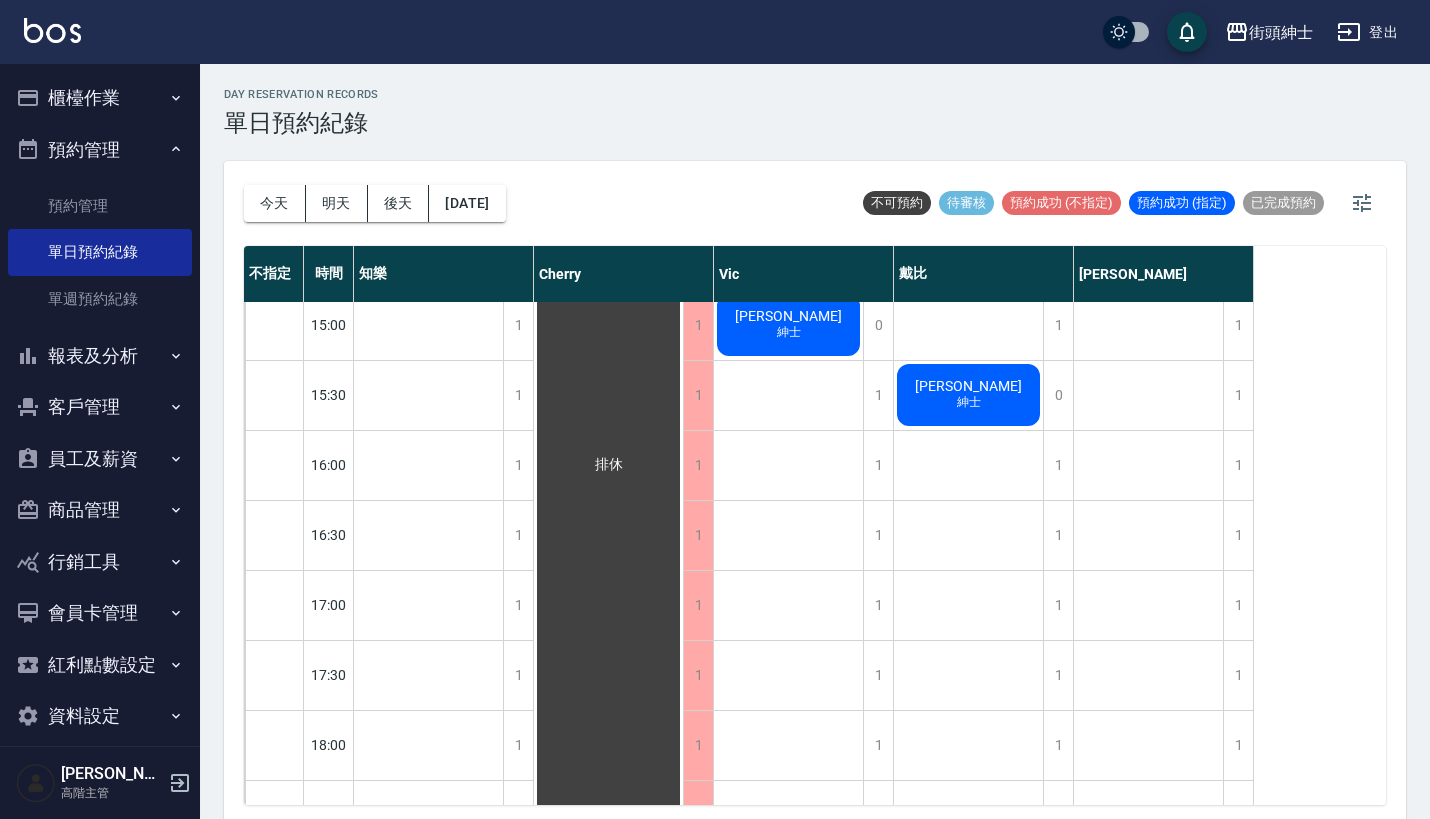 scroll, scrollTop: -1, scrollLeft: 0, axis: vertical 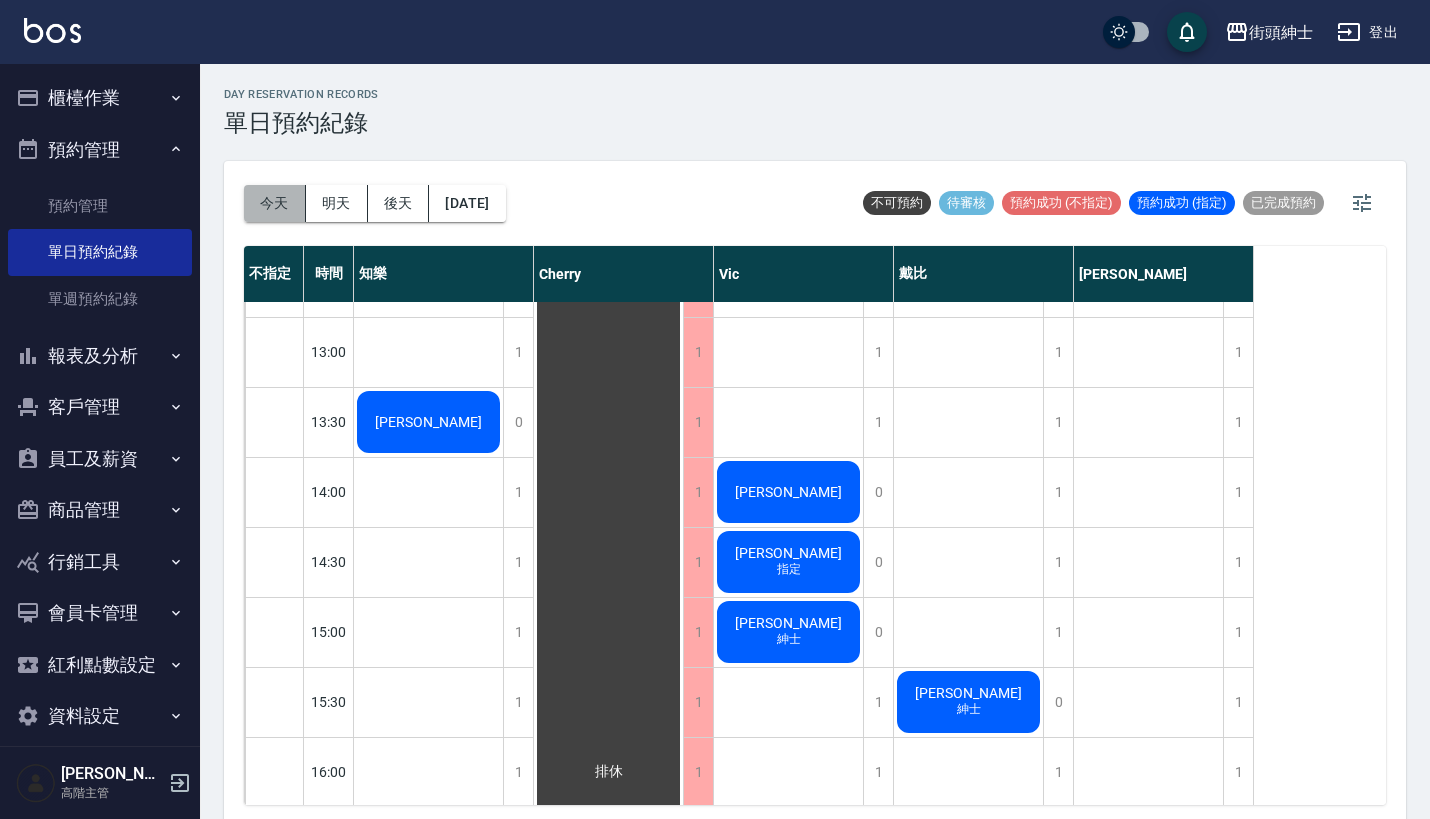 click on "今天" at bounding box center [275, 203] 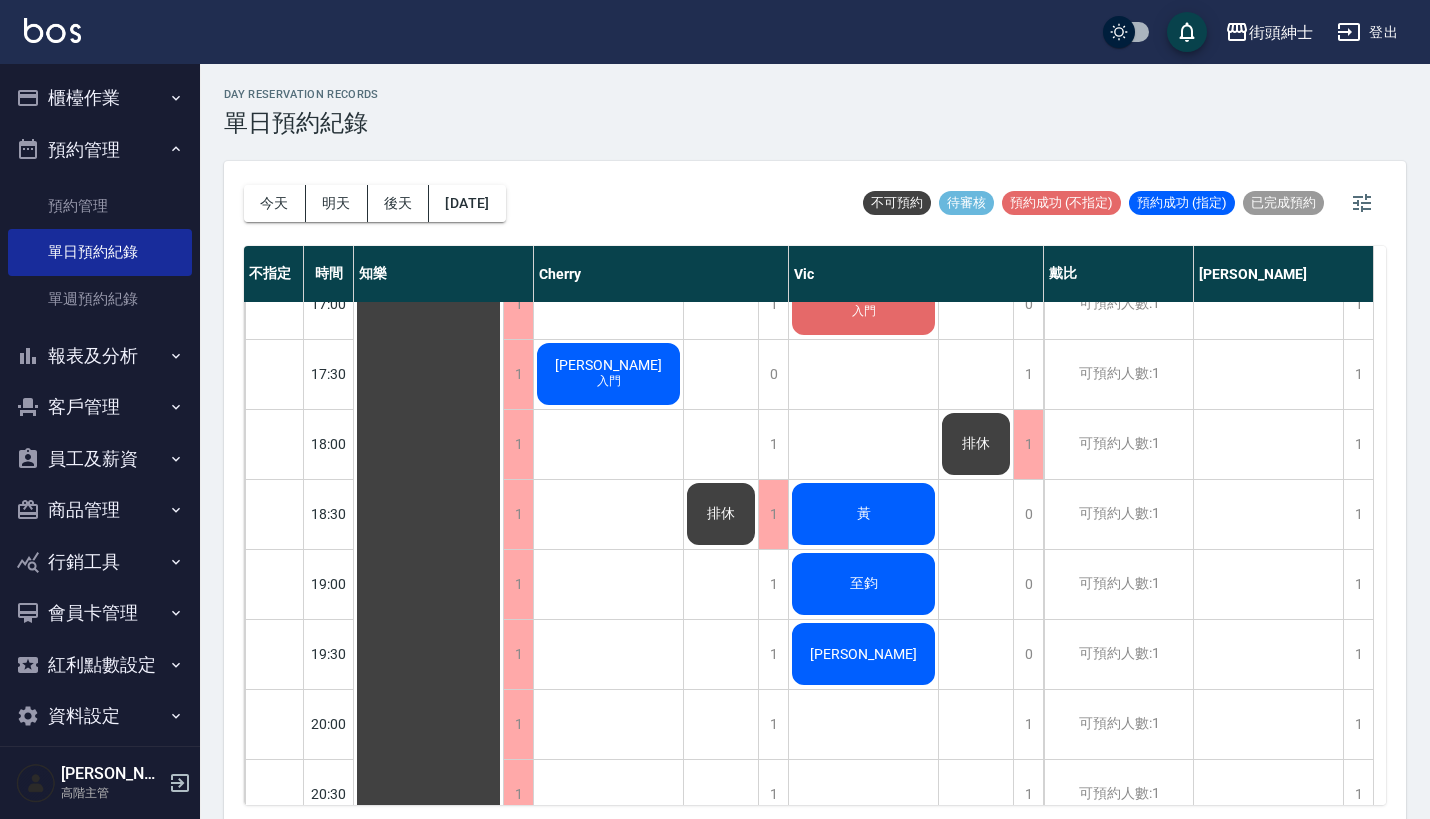 scroll, scrollTop: 1109, scrollLeft: 0, axis: vertical 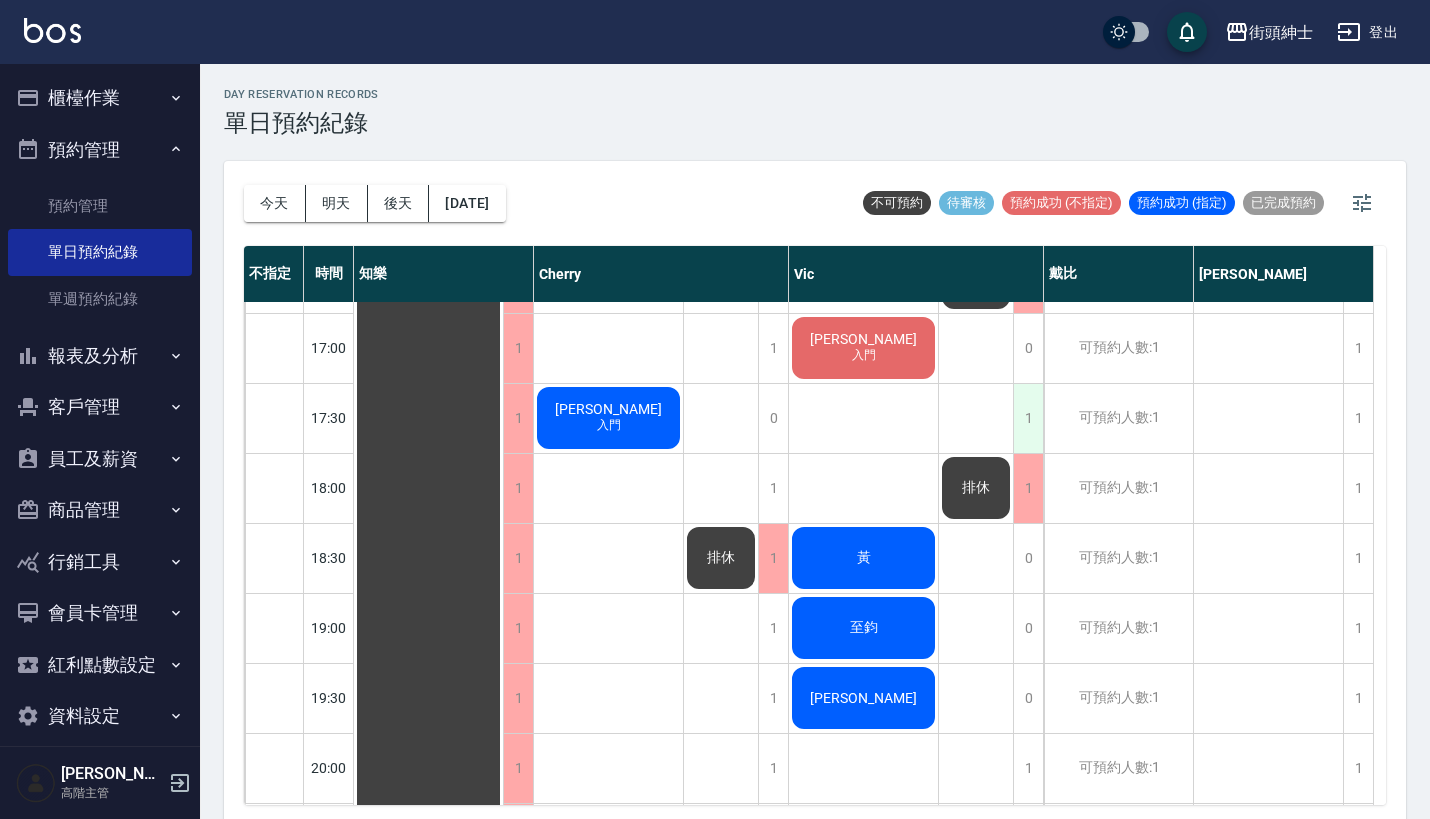 click on "1" at bounding box center (1028, 418) 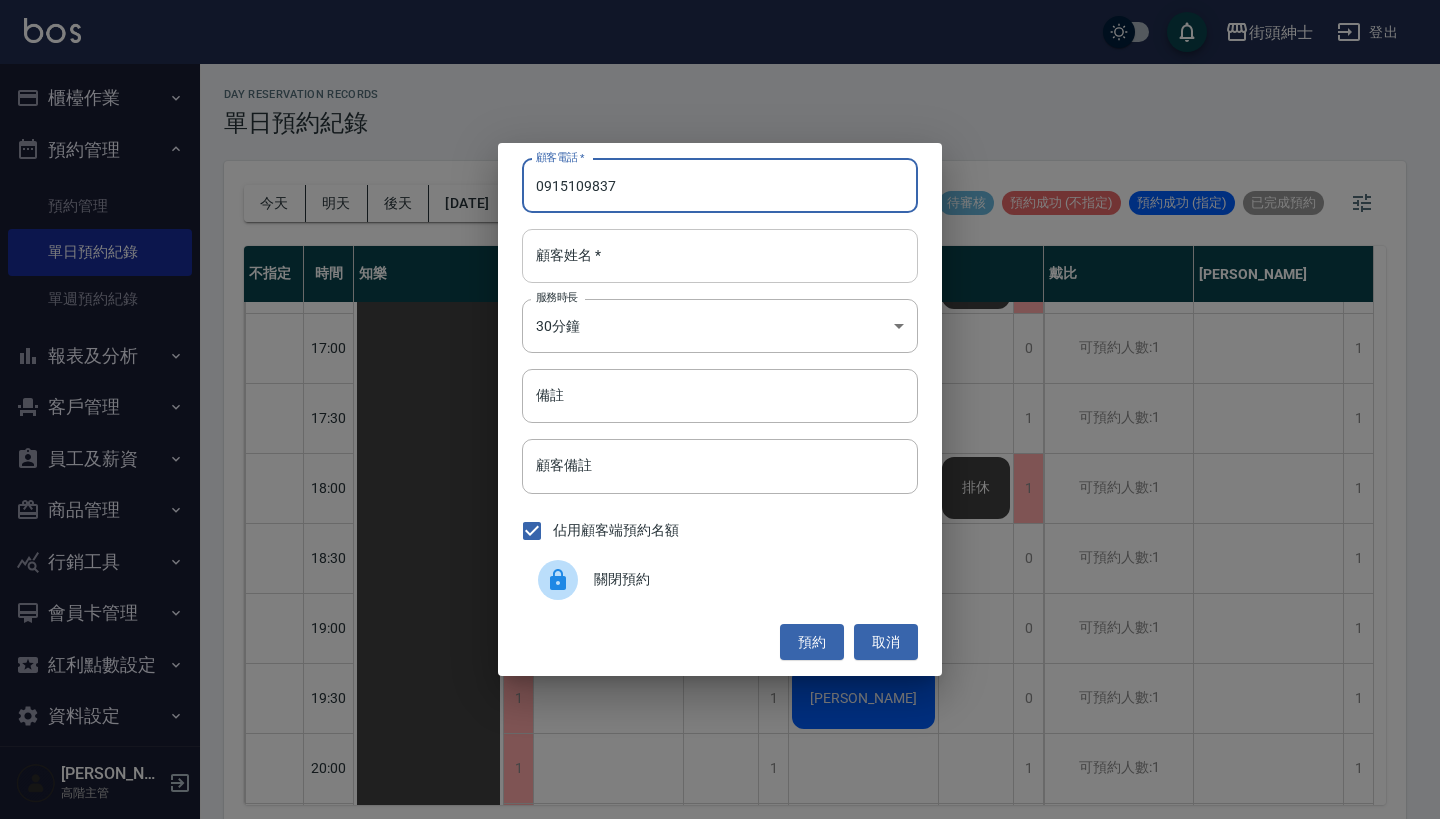type on "0915109837" 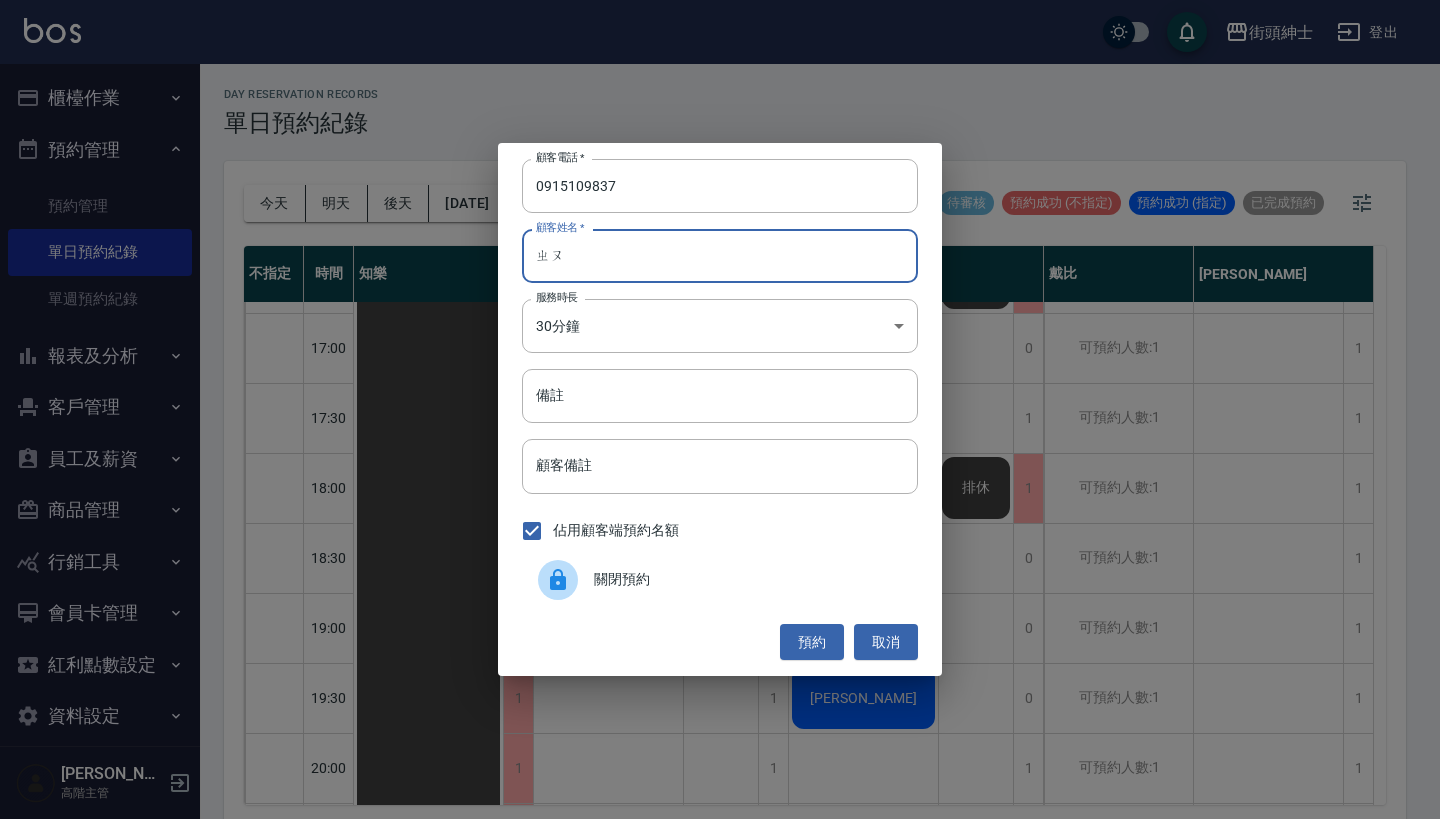 type on "週" 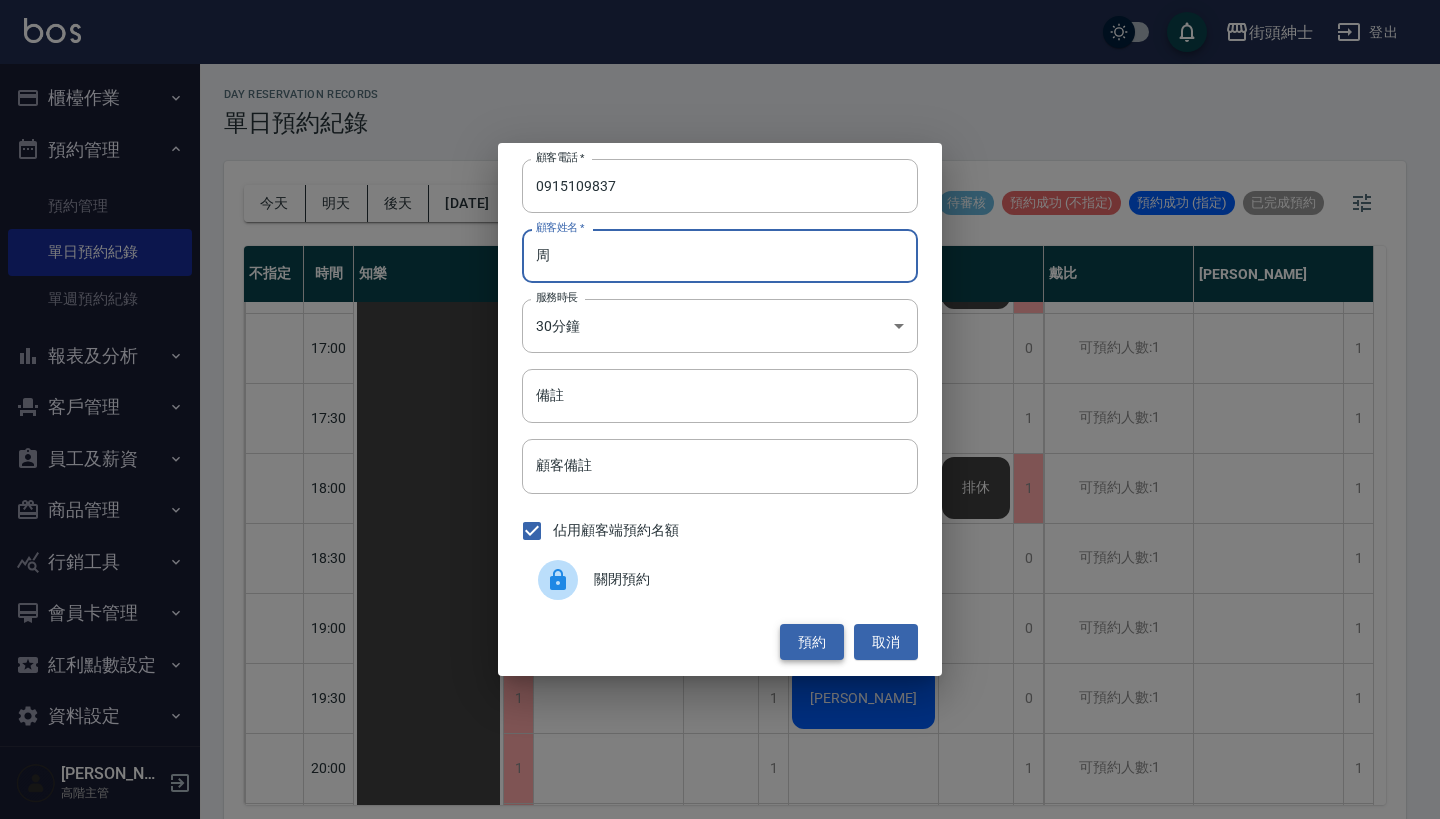 type on "周" 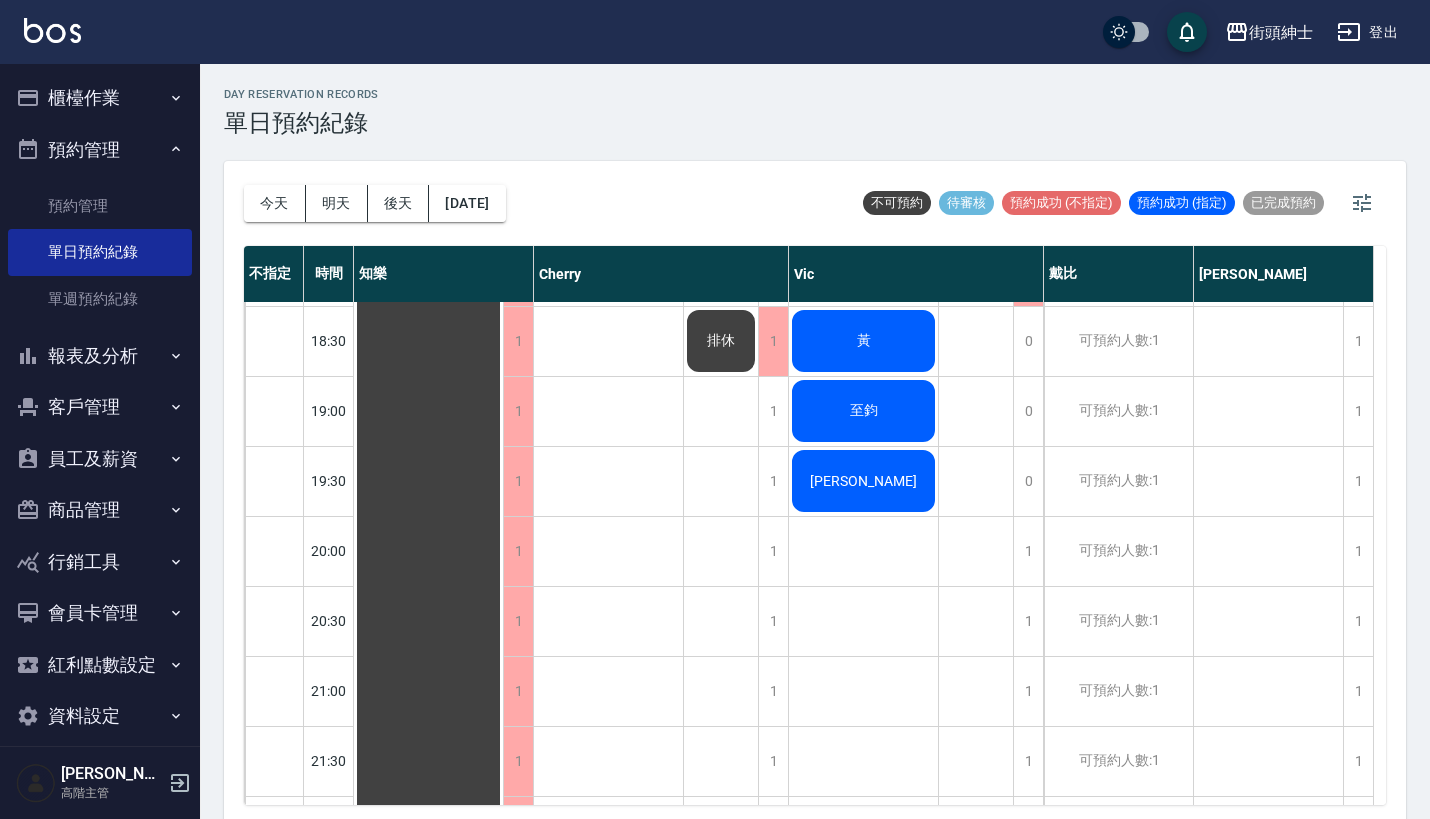 scroll, scrollTop: 1331, scrollLeft: 0, axis: vertical 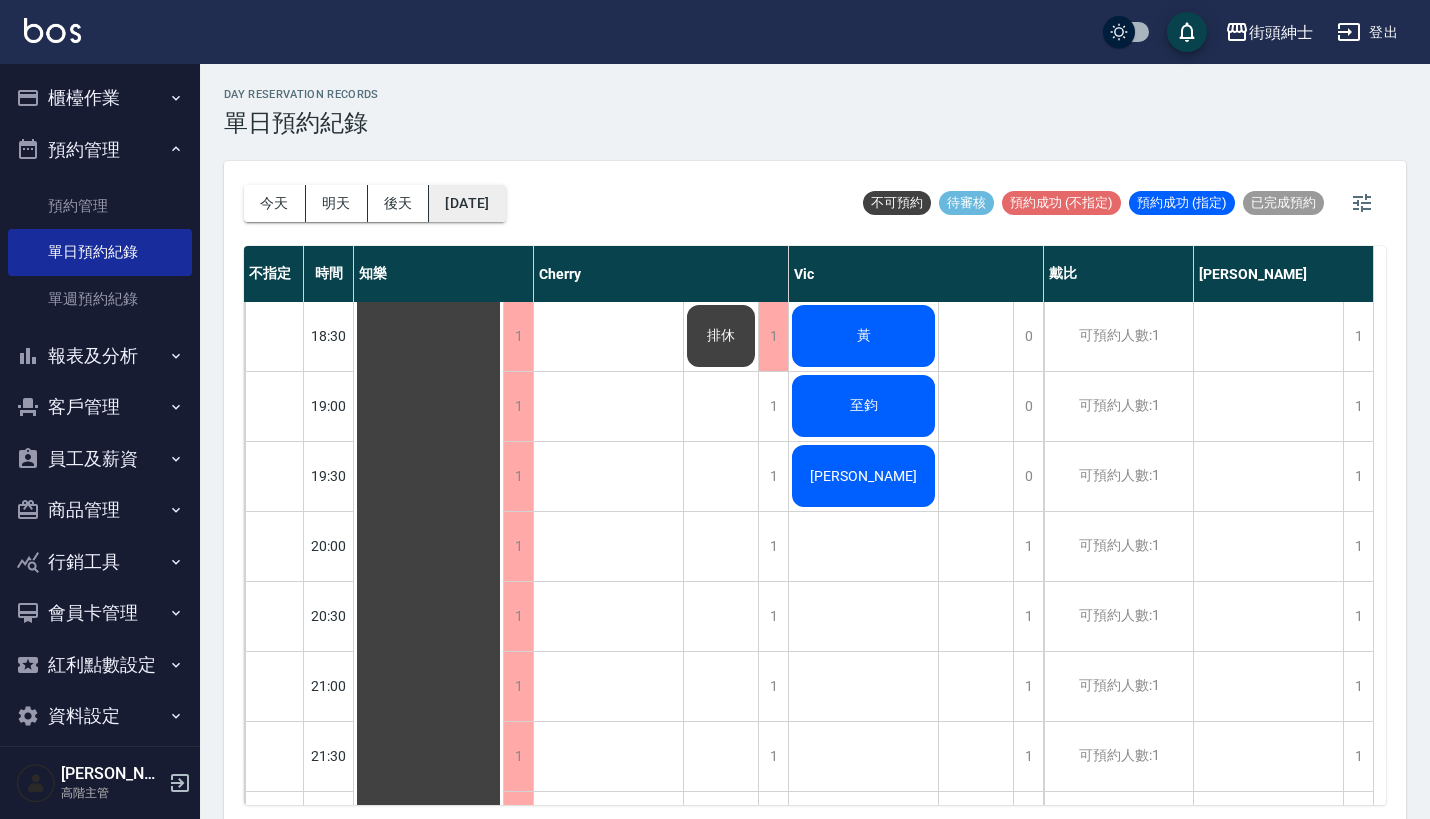 click on "2025/07/15" at bounding box center [467, 203] 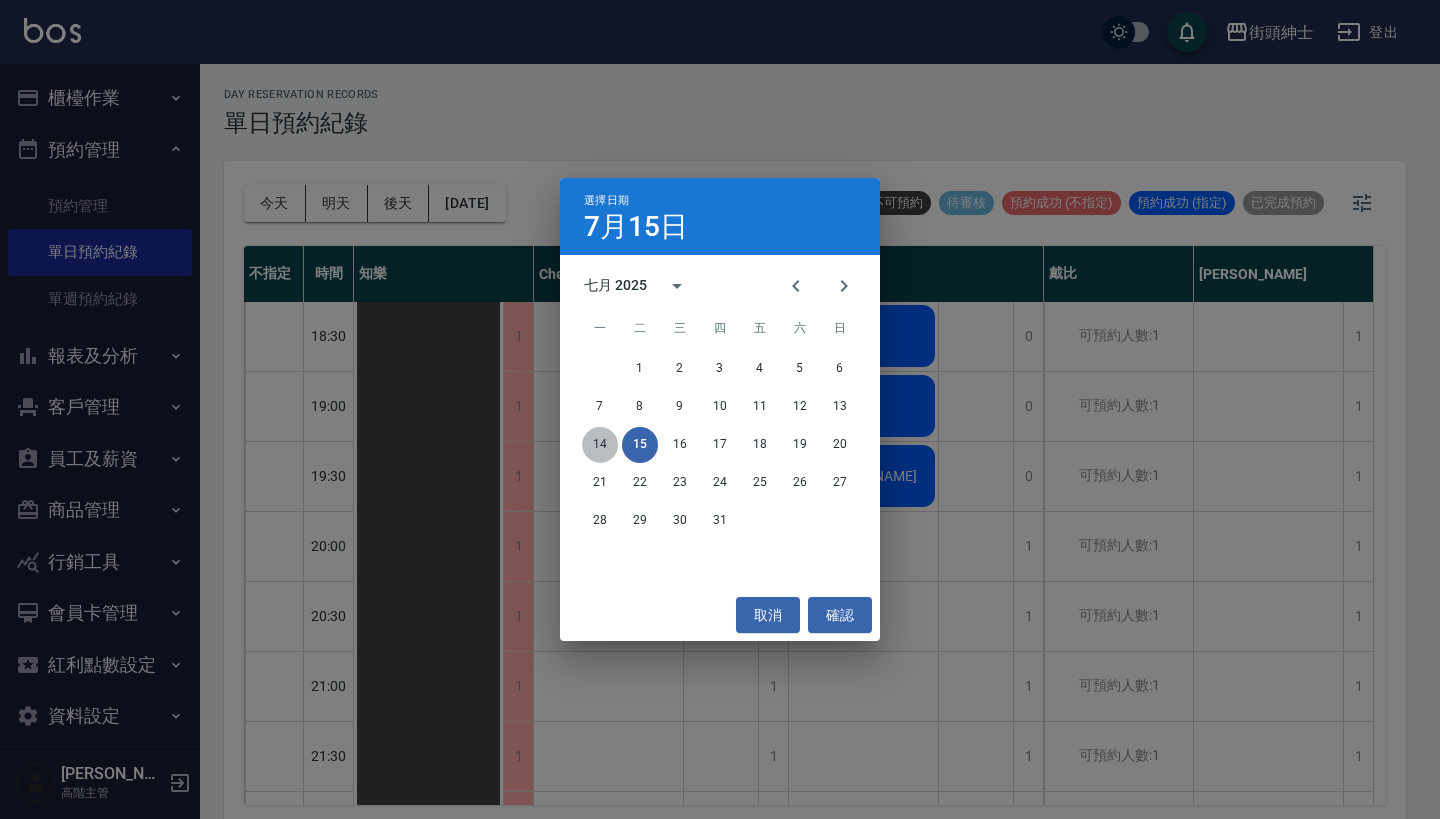 click on "14" at bounding box center (600, 445) 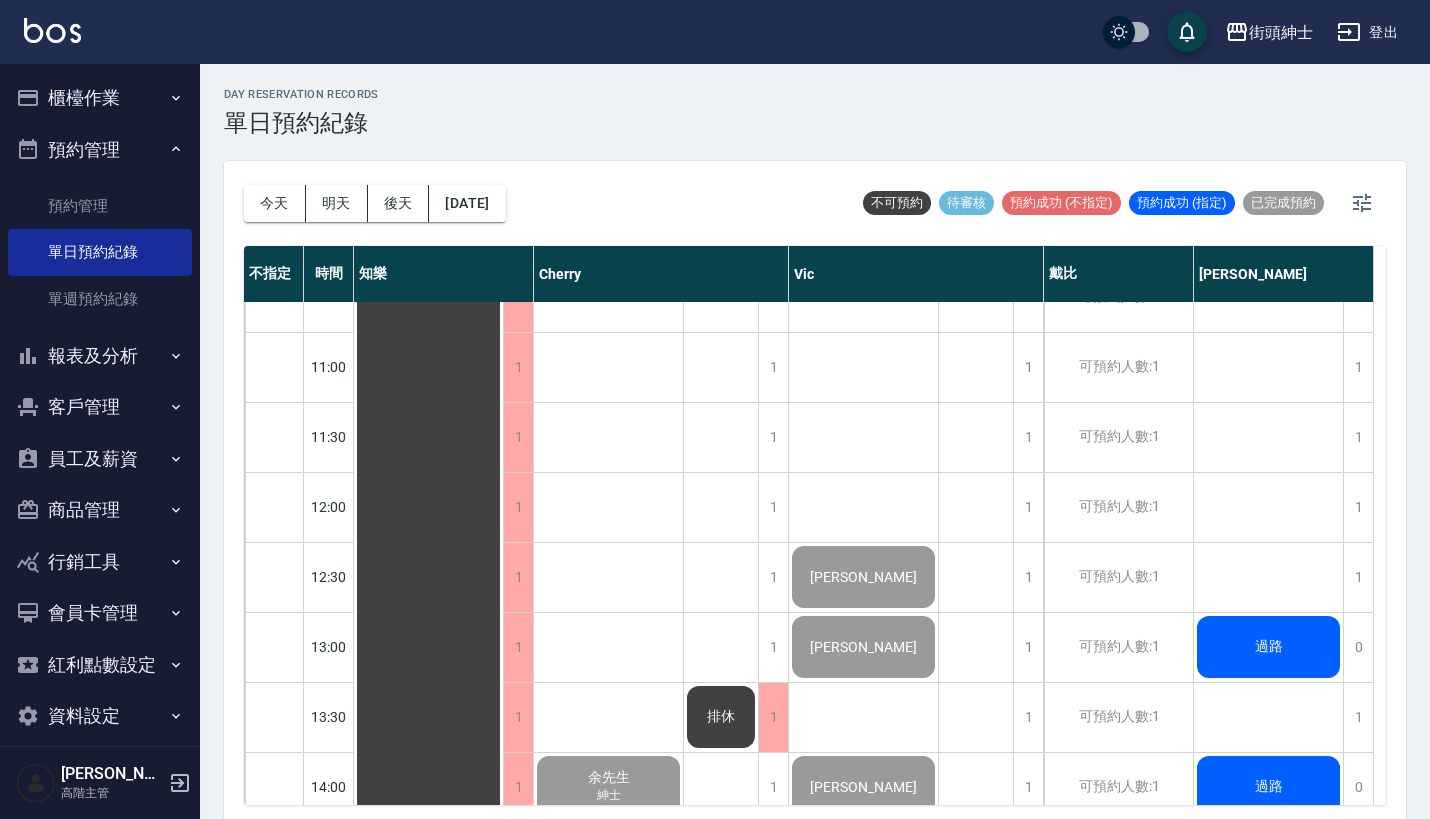 scroll, scrollTop: 206, scrollLeft: 0, axis: vertical 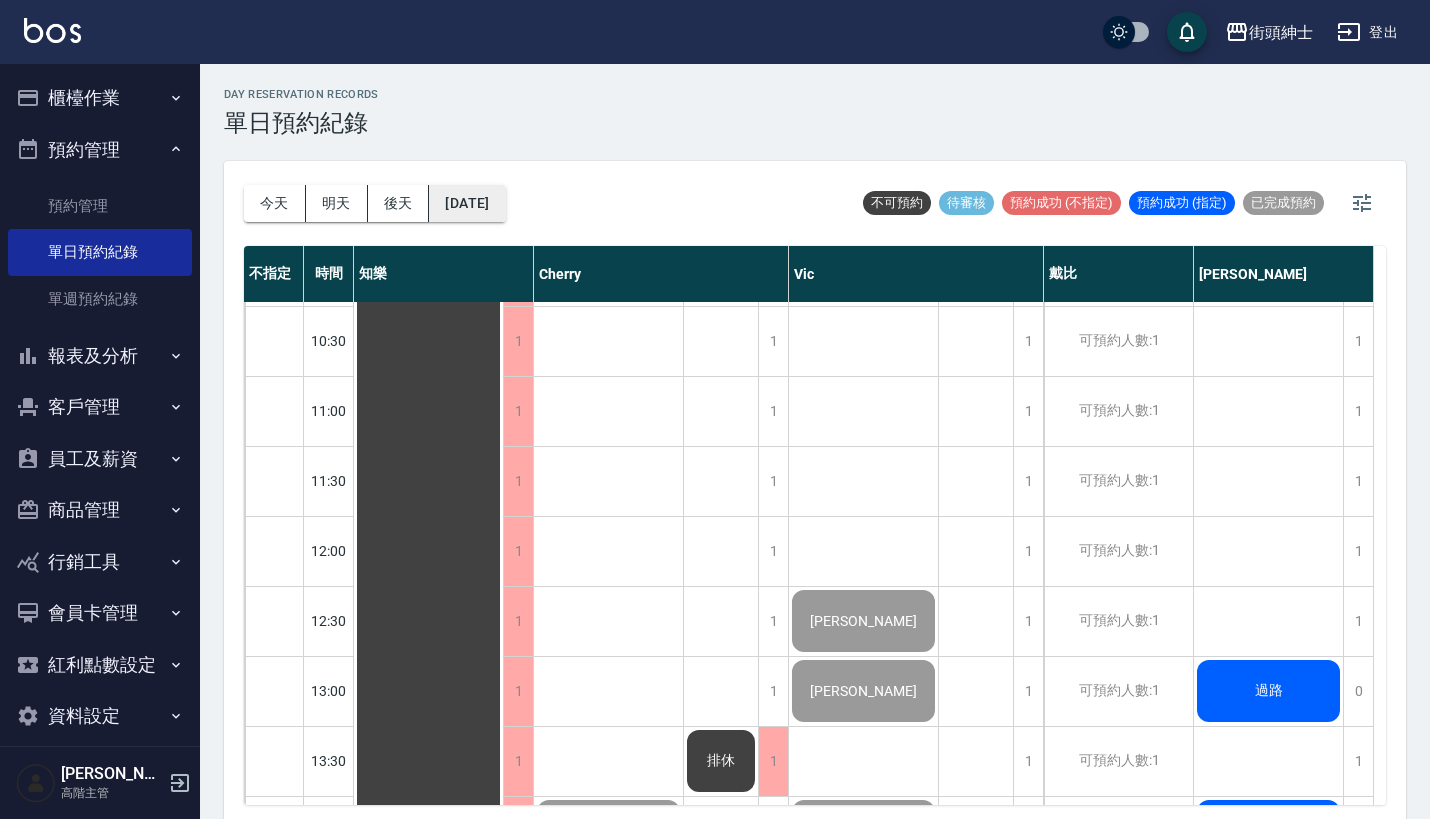 click on "2025/07/14" at bounding box center (467, 203) 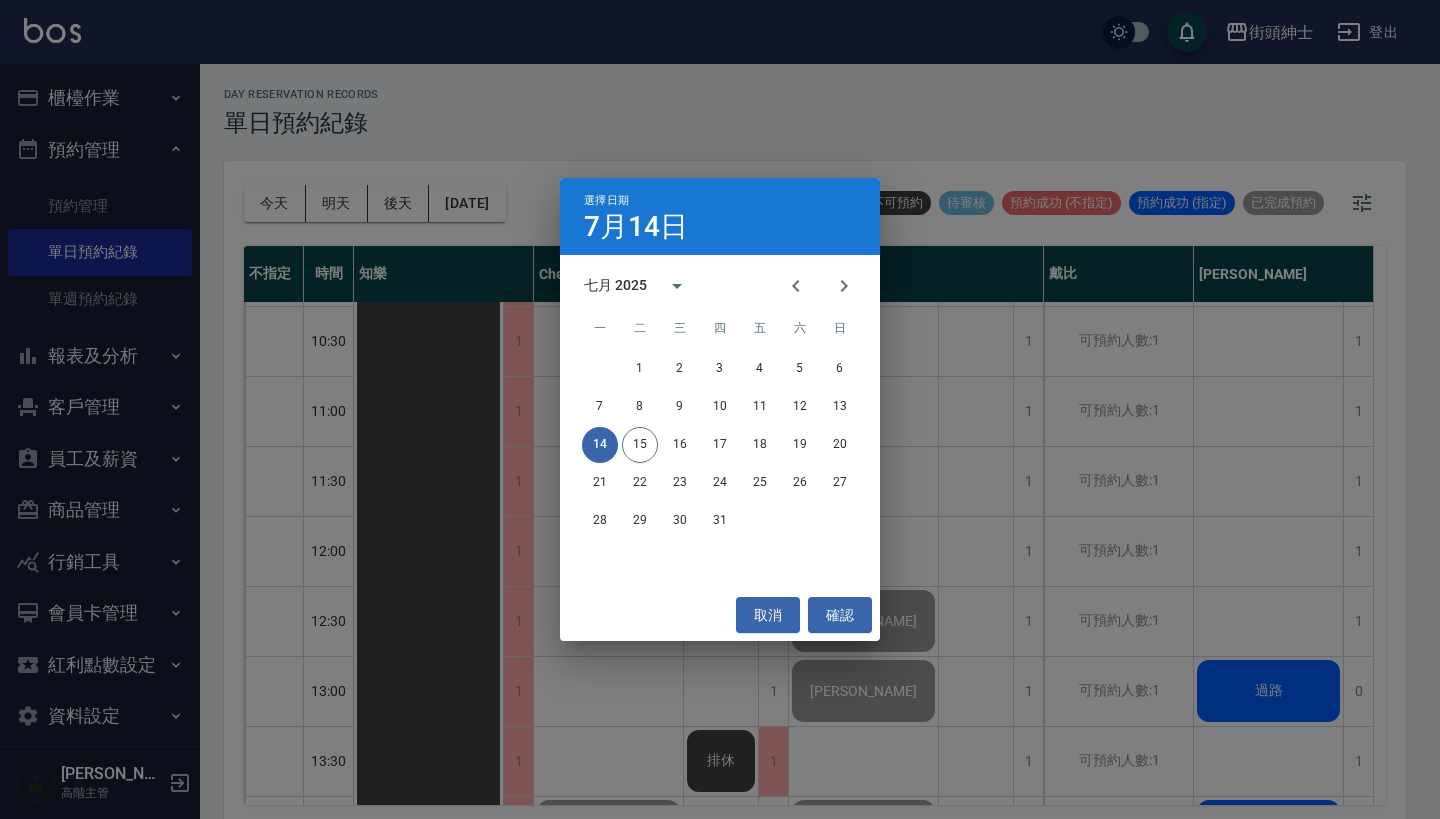 click on "選擇日期 7月14日 七月 2025 一 二 三 四 五 六 日 1 2 3 4 5 6 7 8 9 10 11 12 13 14 15 16 17 18 19 20 21 22 23 24 25 26 27 28 29 30 31 取消 確認" at bounding box center (720, 409) 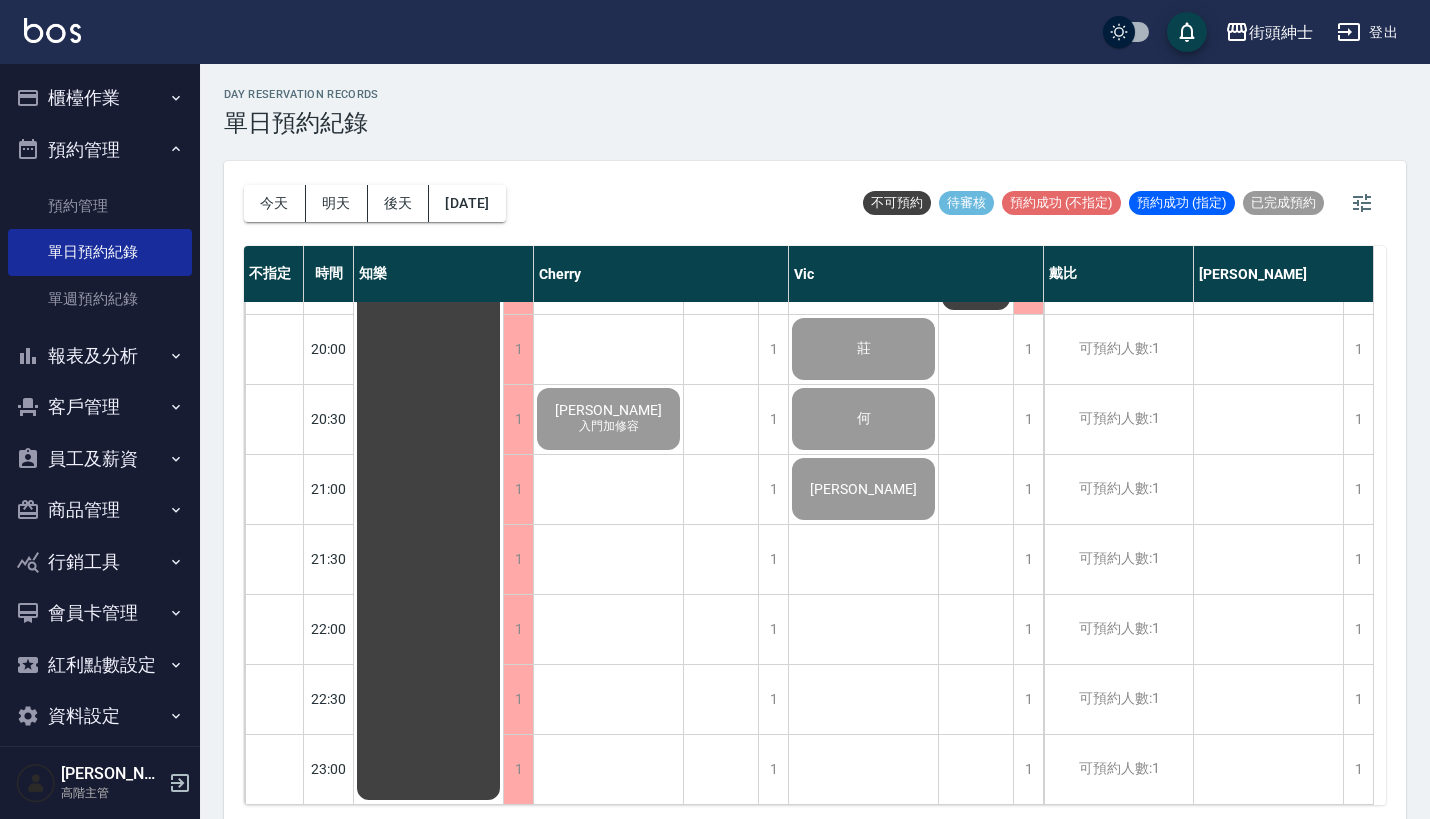 scroll, scrollTop: 1544, scrollLeft: 0, axis: vertical 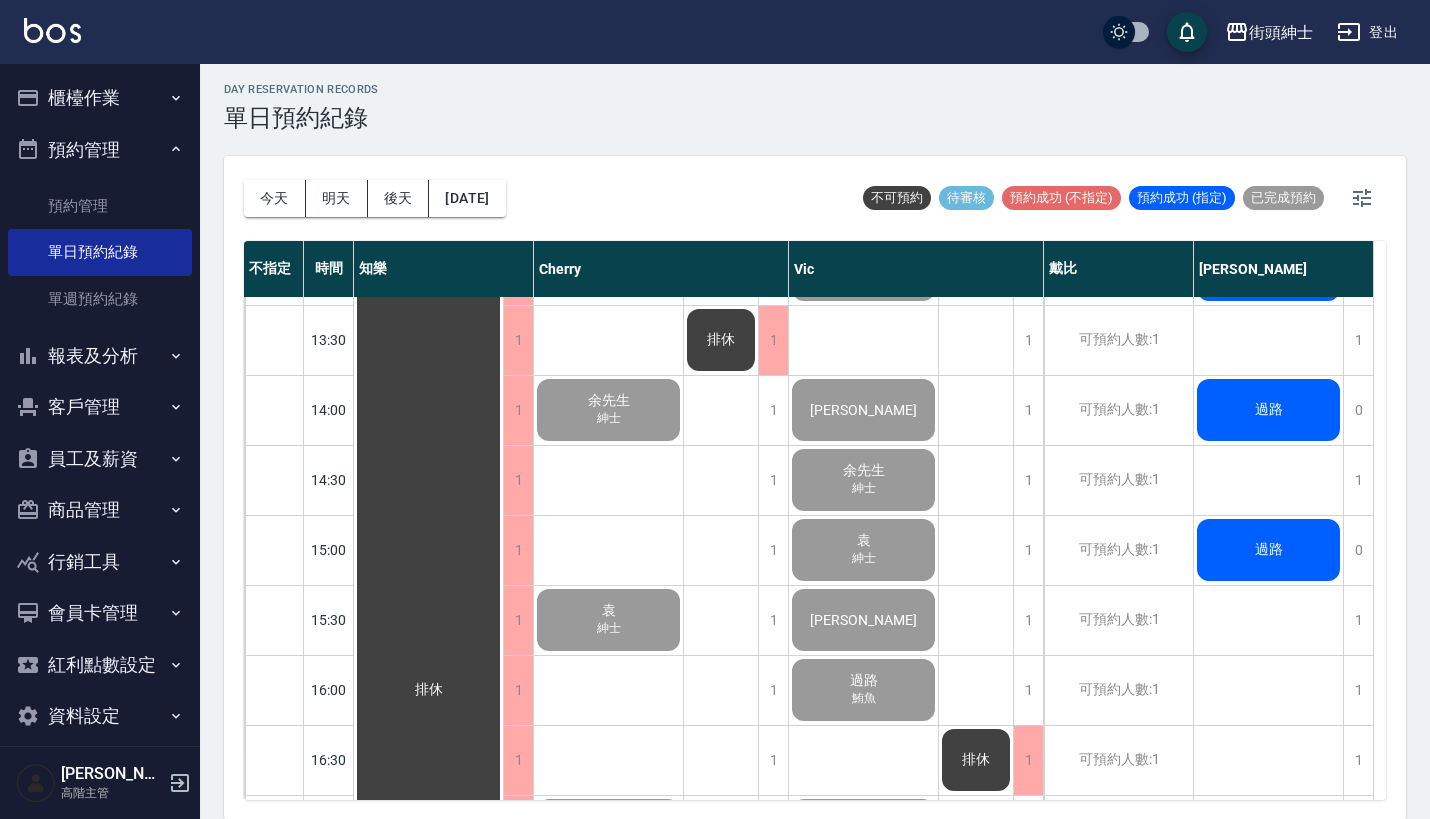 click on "過路" at bounding box center [429, 690] 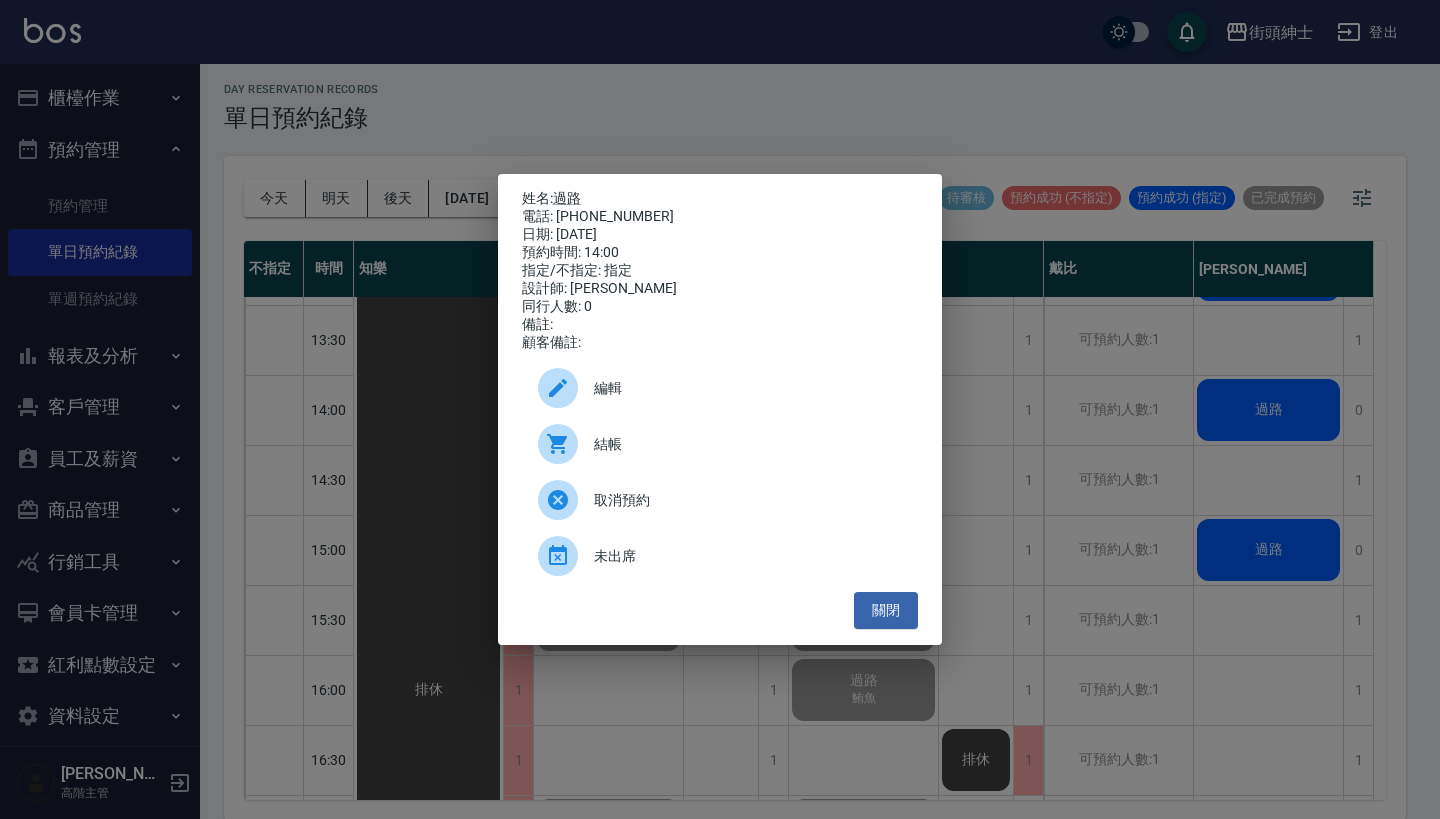 click on "姓名:  過路 電話: 0912345678 日期: 2025/07/14 預約時間: 14:00 指定/不指定: 指定 設計師: eric 同行人數: 0 備註:  顧客備註:  編輯 結帳 取消預約 未出席 關閉" at bounding box center (720, 409) 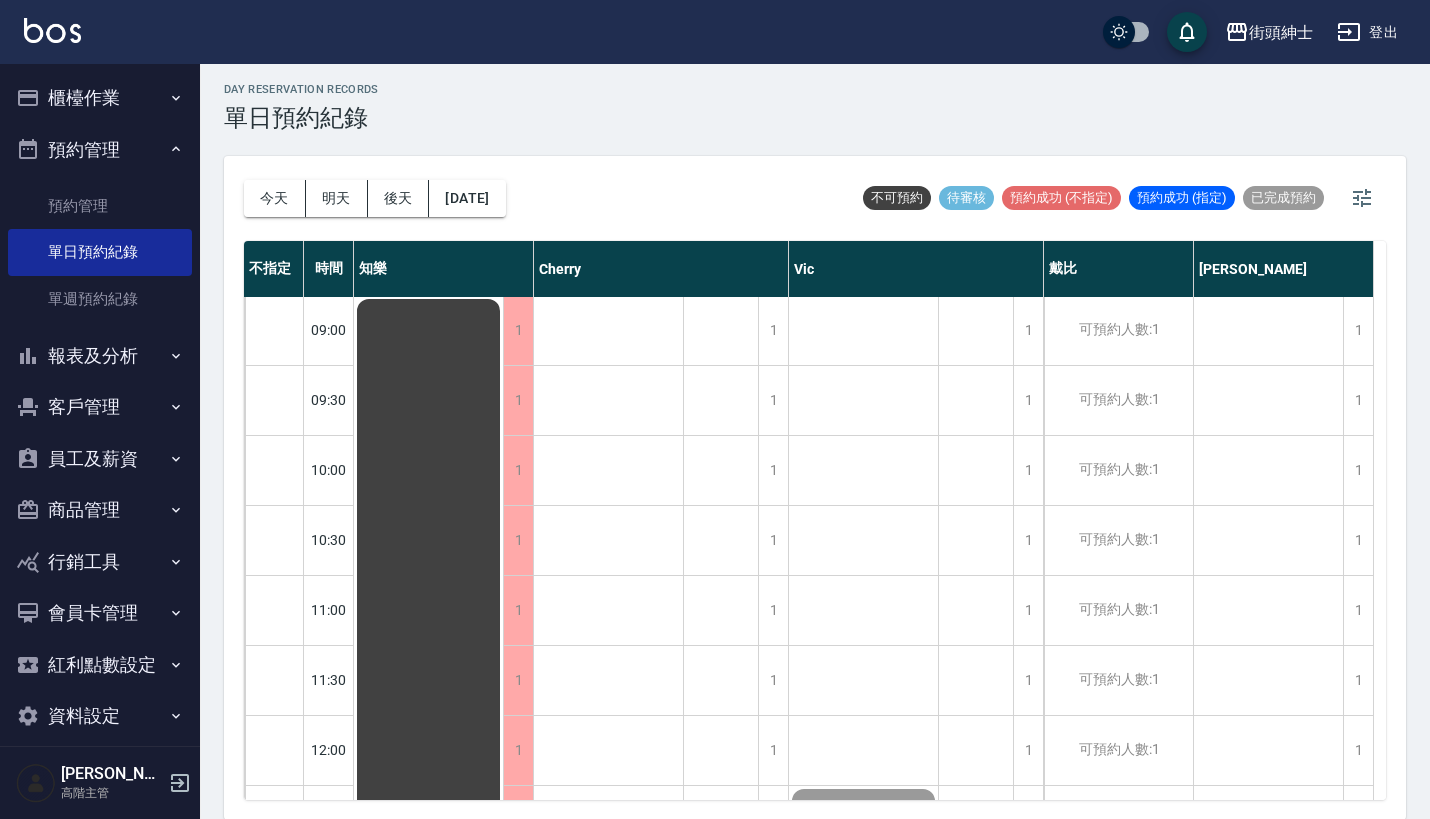 scroll, scrollTop: 0, scrollLeft: 0, axis: both 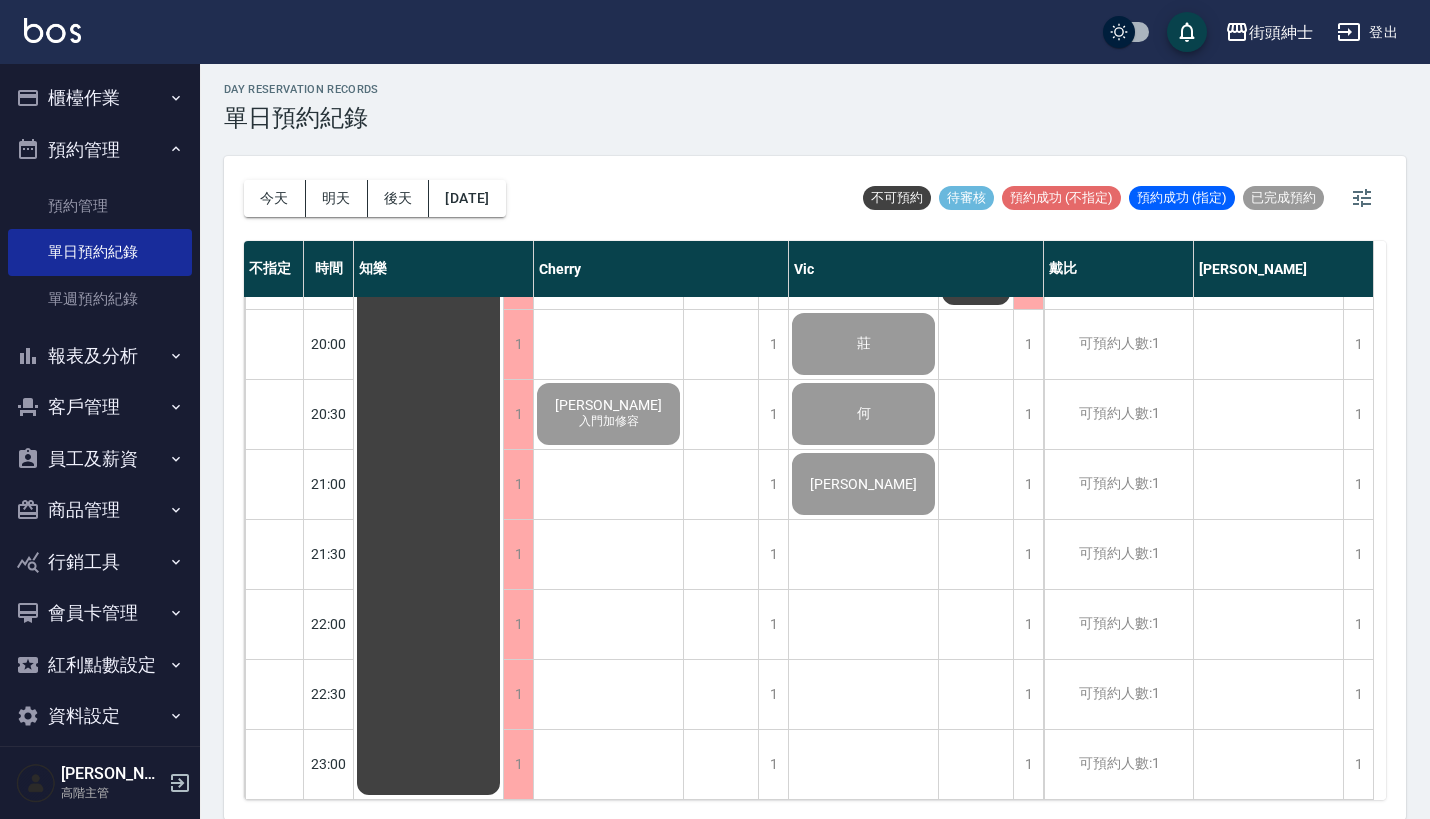 click on "報表及分析" at bounding box center (100, 356) 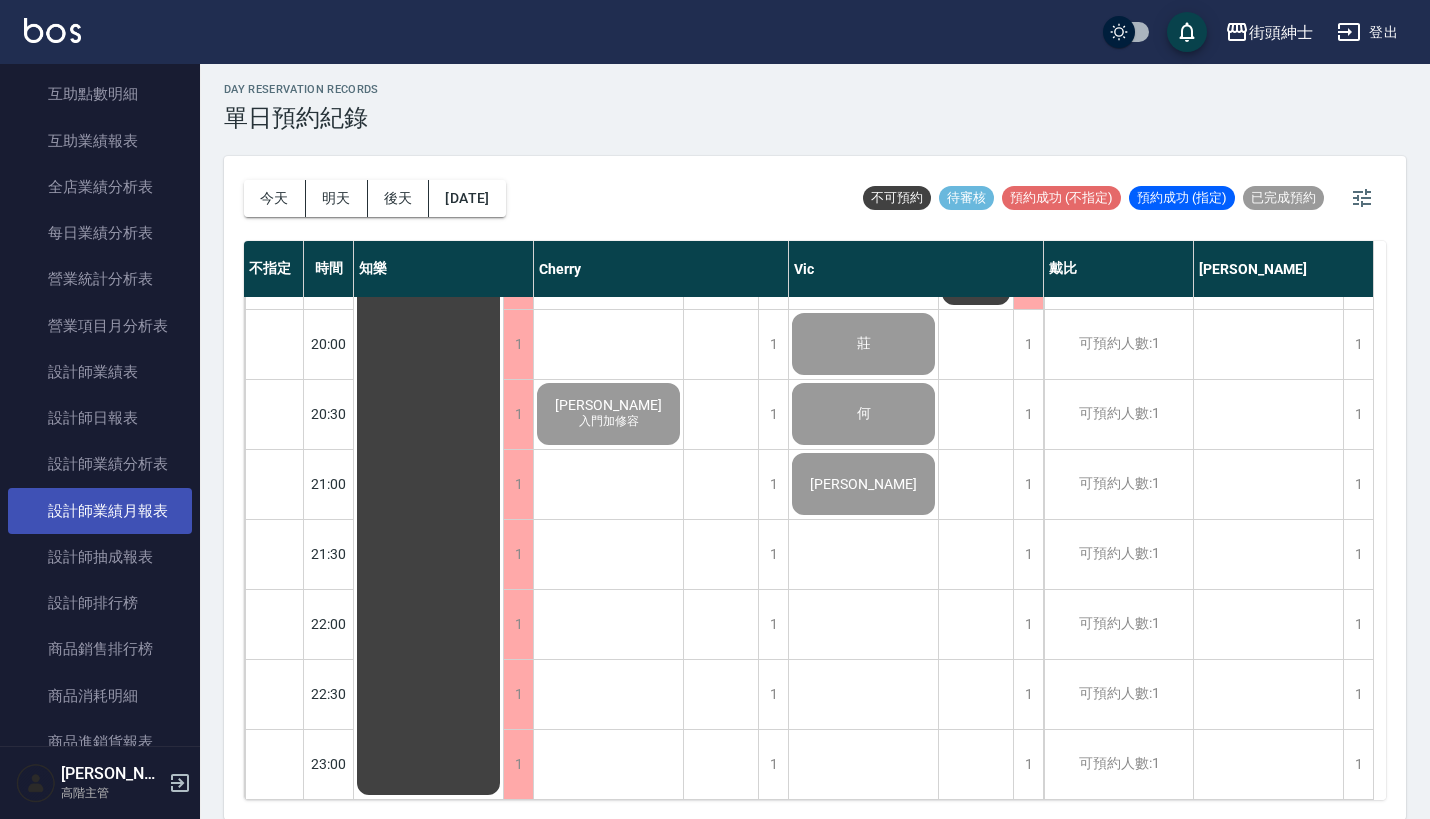 scroll, scrollTop: 703, scrollLeft: 0, axis: vertical 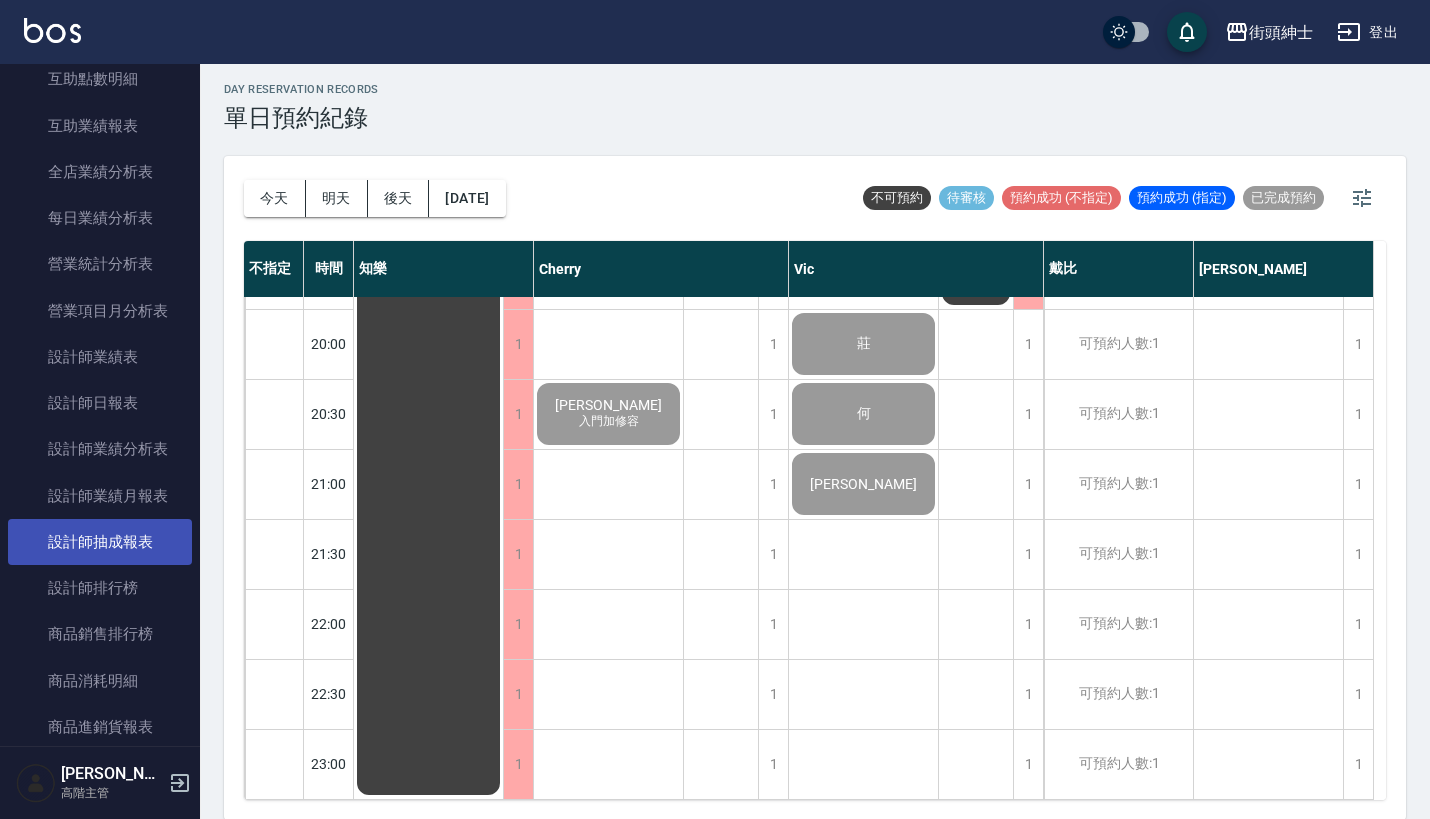 click on "設計師抽成報表" at bounding box center [100, 542] 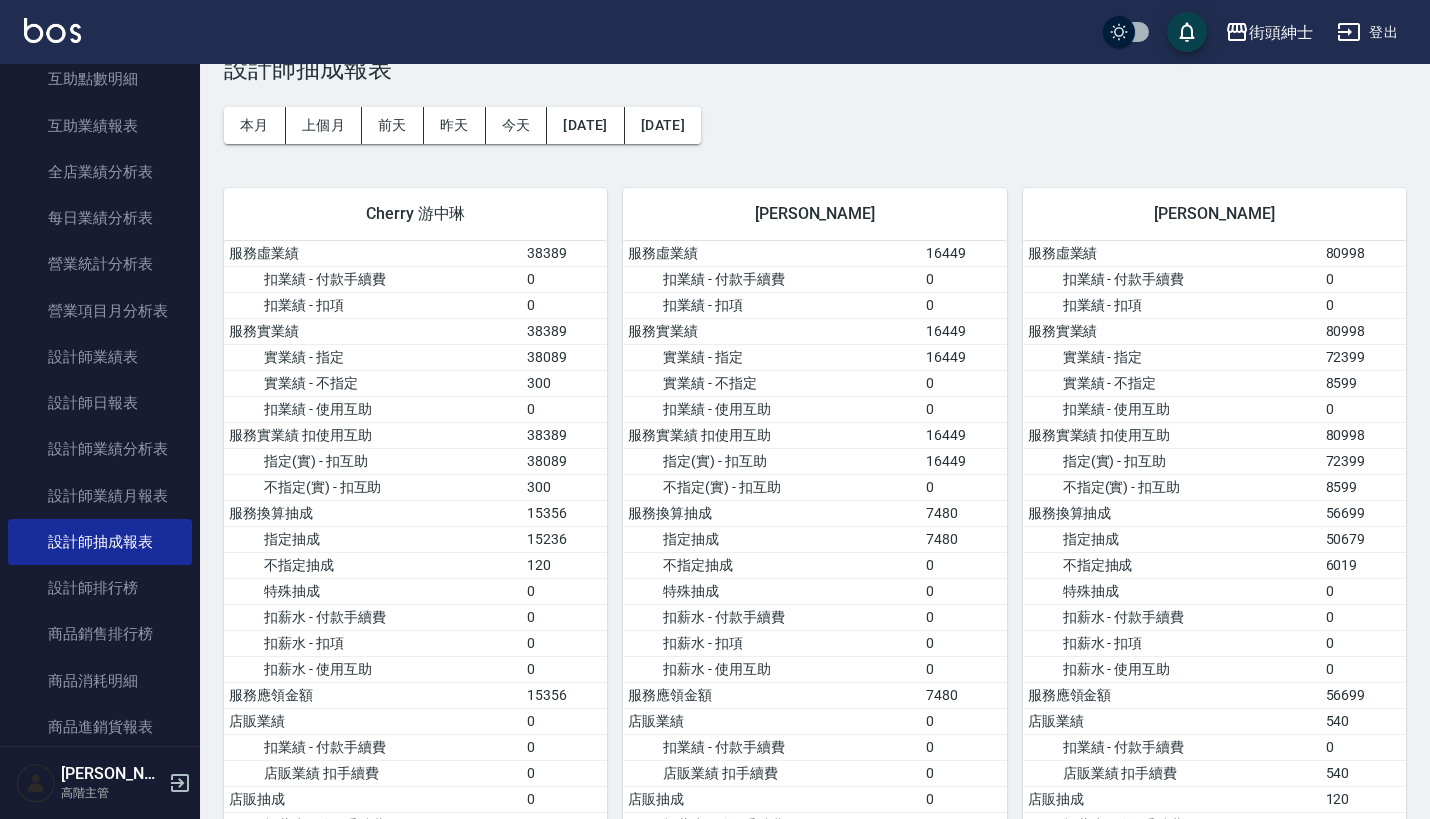 scroll, scrollTop: 277, scrollLeft: 1, axis: both 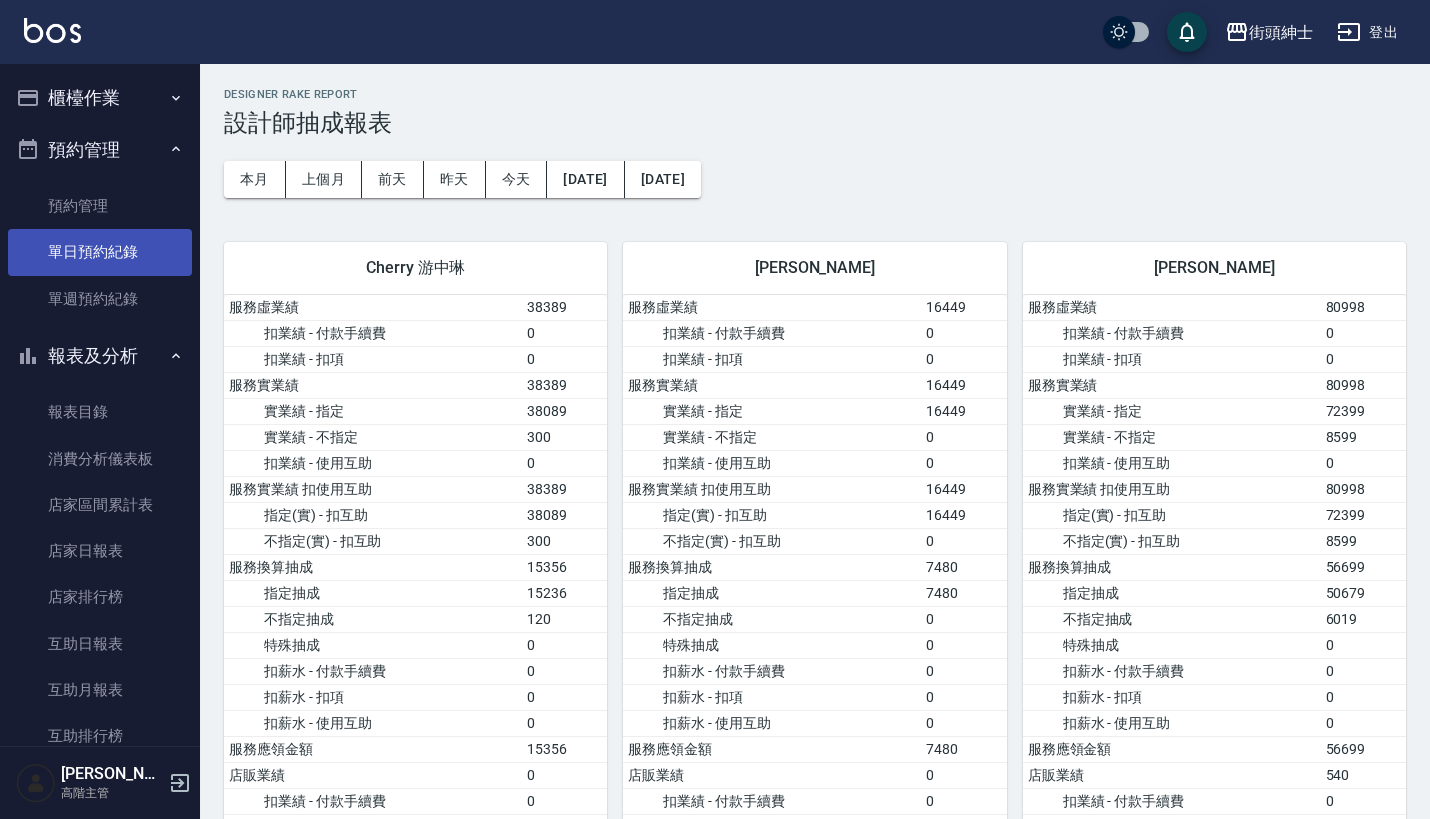 click on "單日預約紀錄" at bounding box center (100, 252) 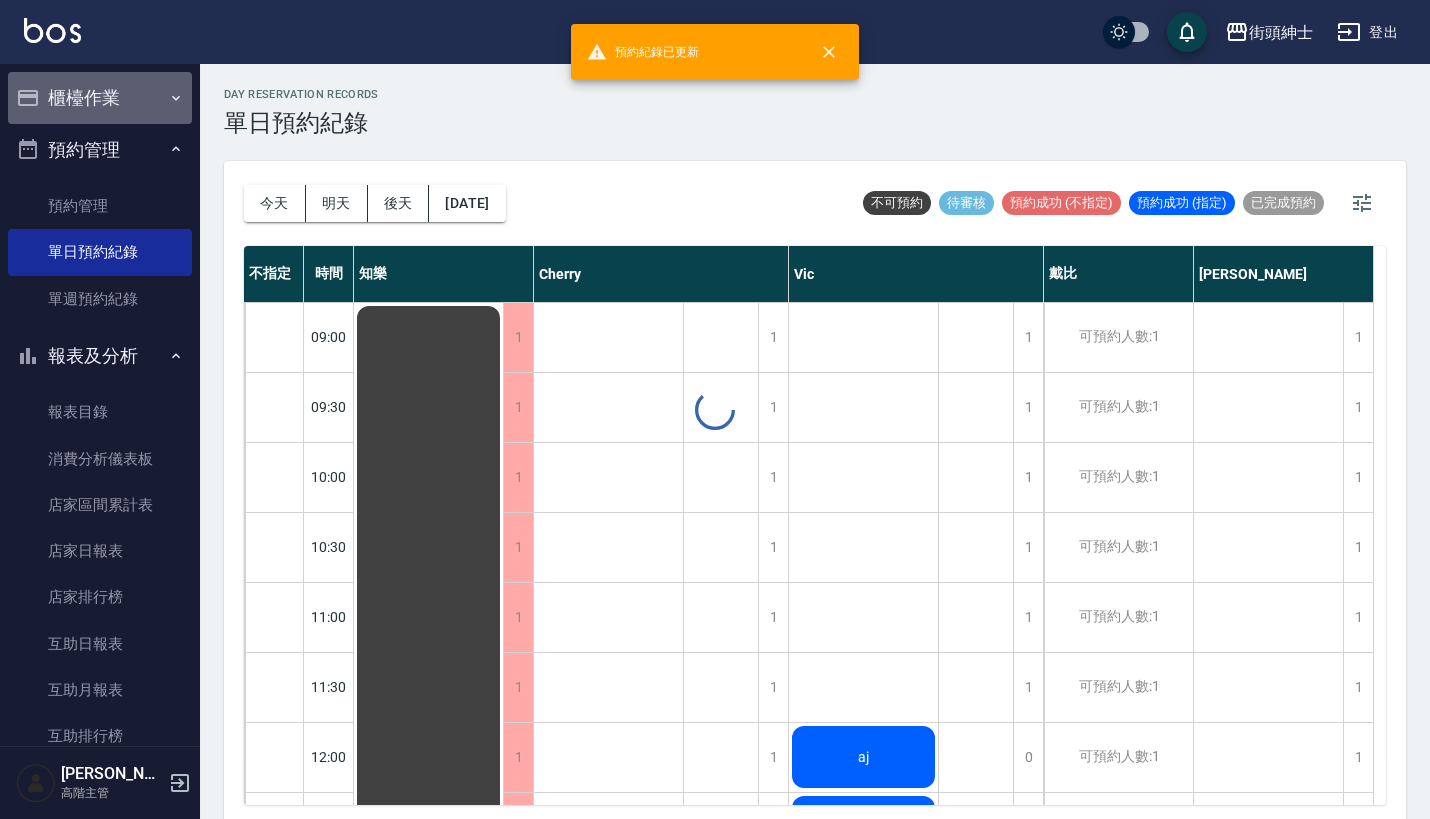 click on "櫃檯作業" at bounding box center (100, 98) 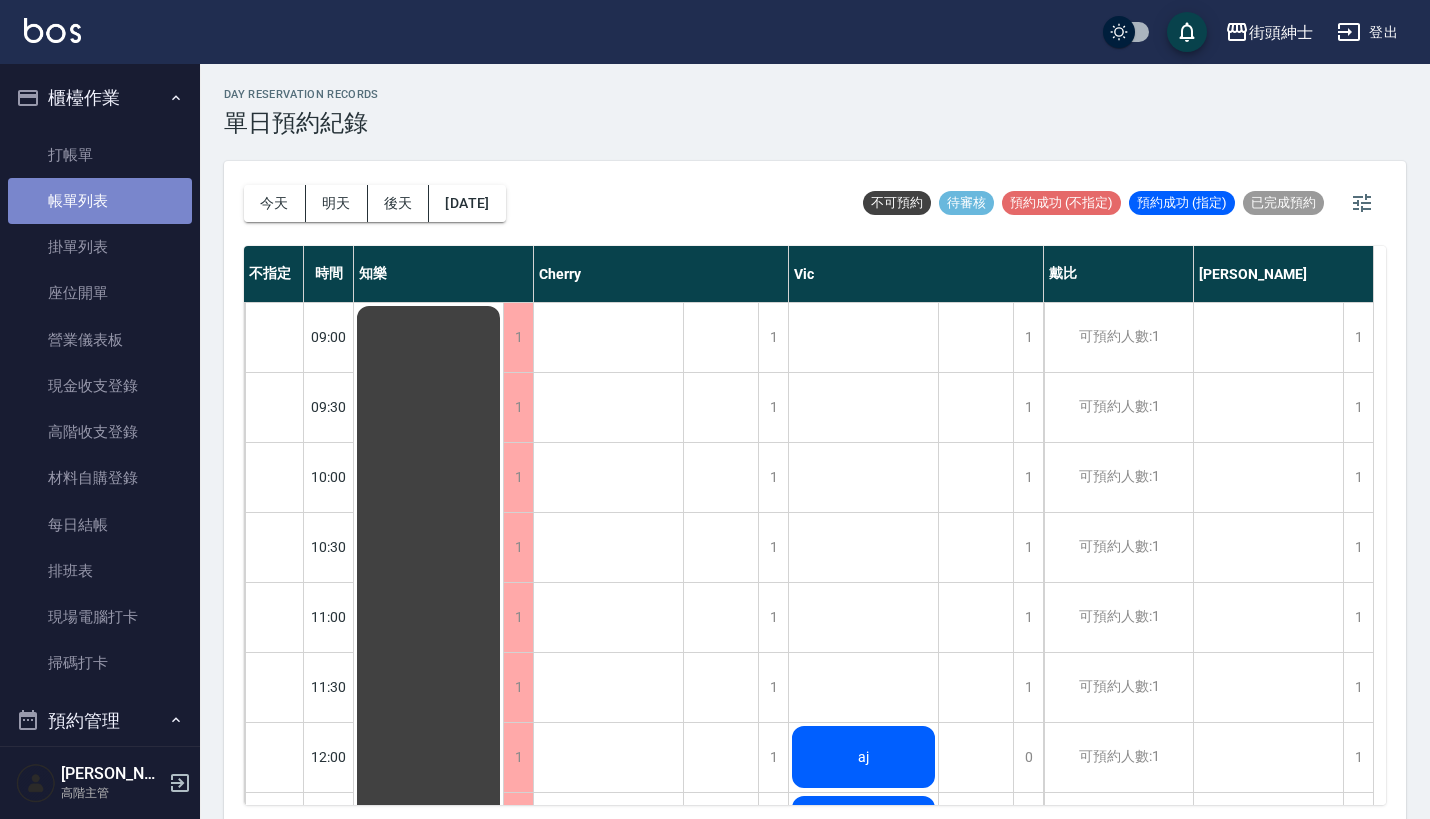 click on "帳單列表" at bounding box center (100, 201) 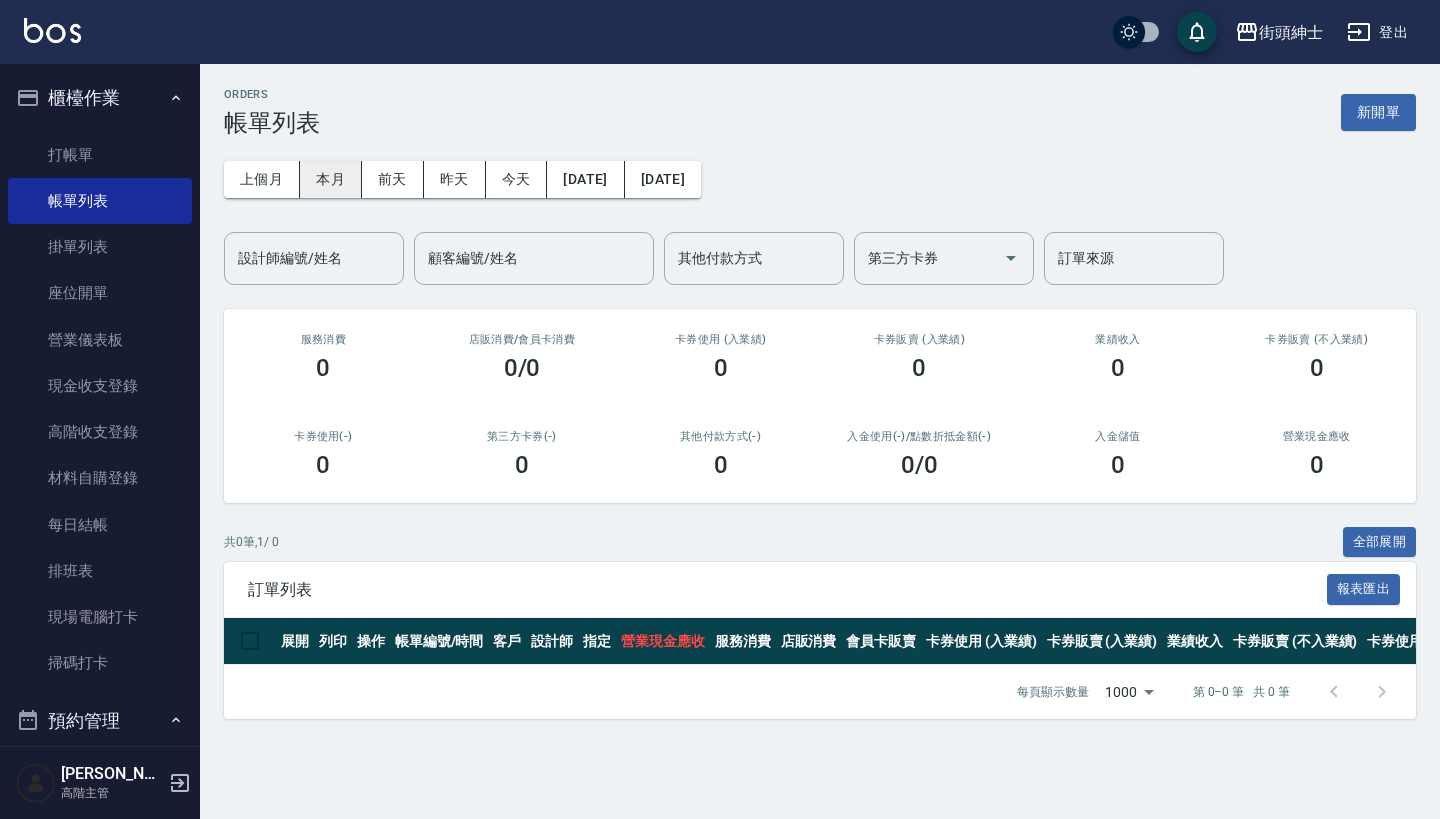 click on "本月" at bounding box center (331, 179) 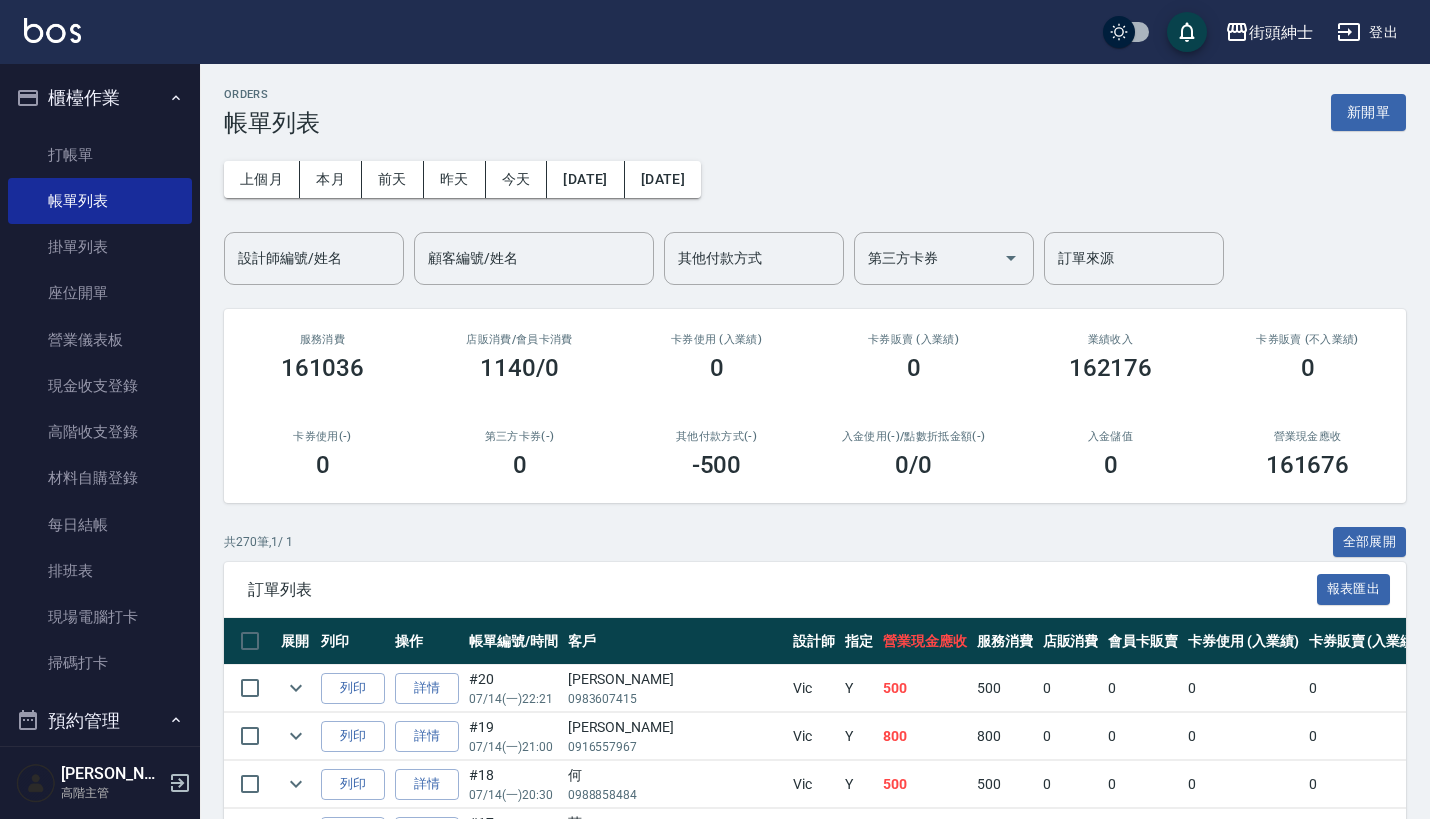 click on "櫃檯作業" at bounding box center [100, 98] 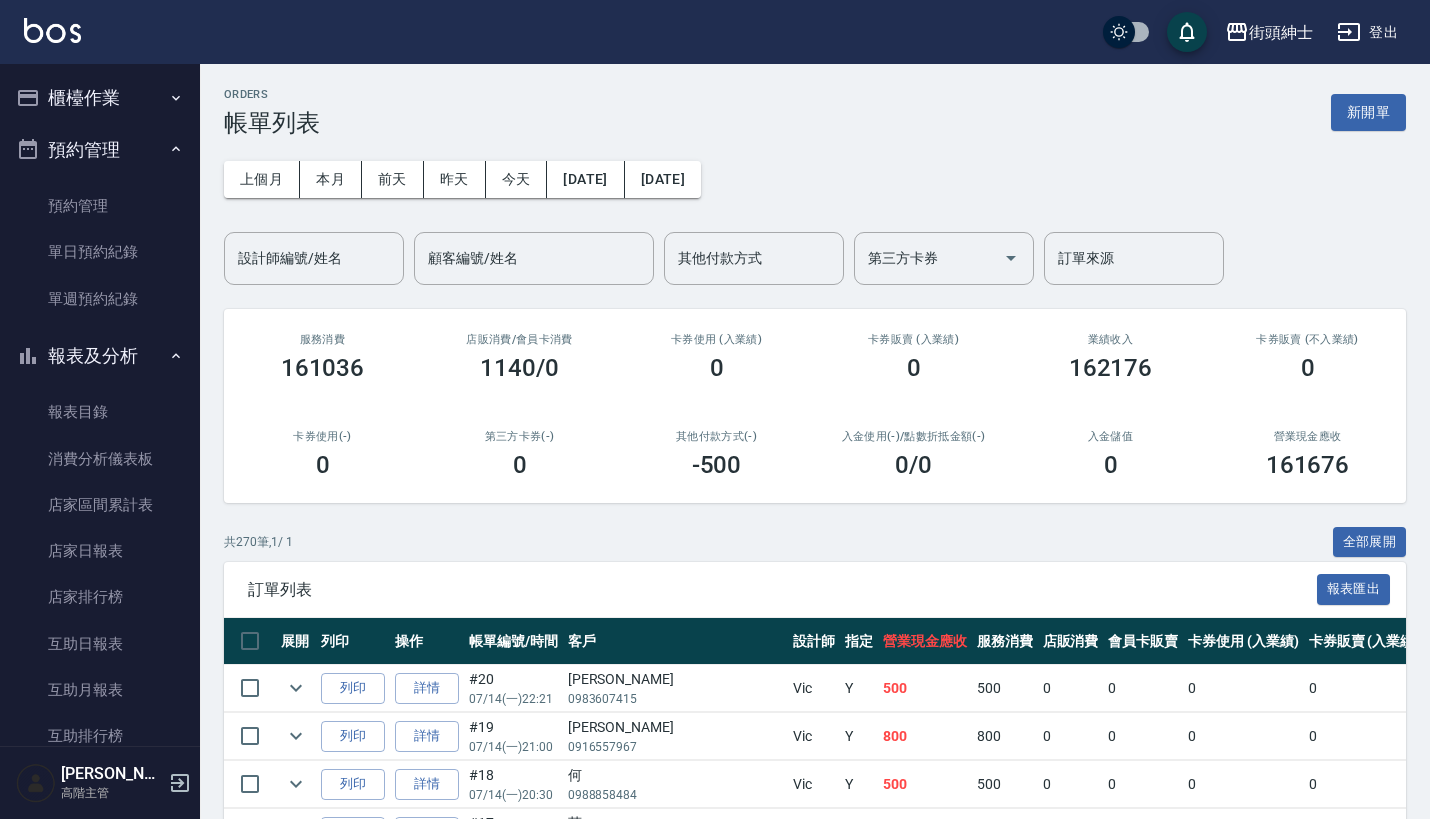 click on "櫃檯作業" at bounding box center (100, 98) 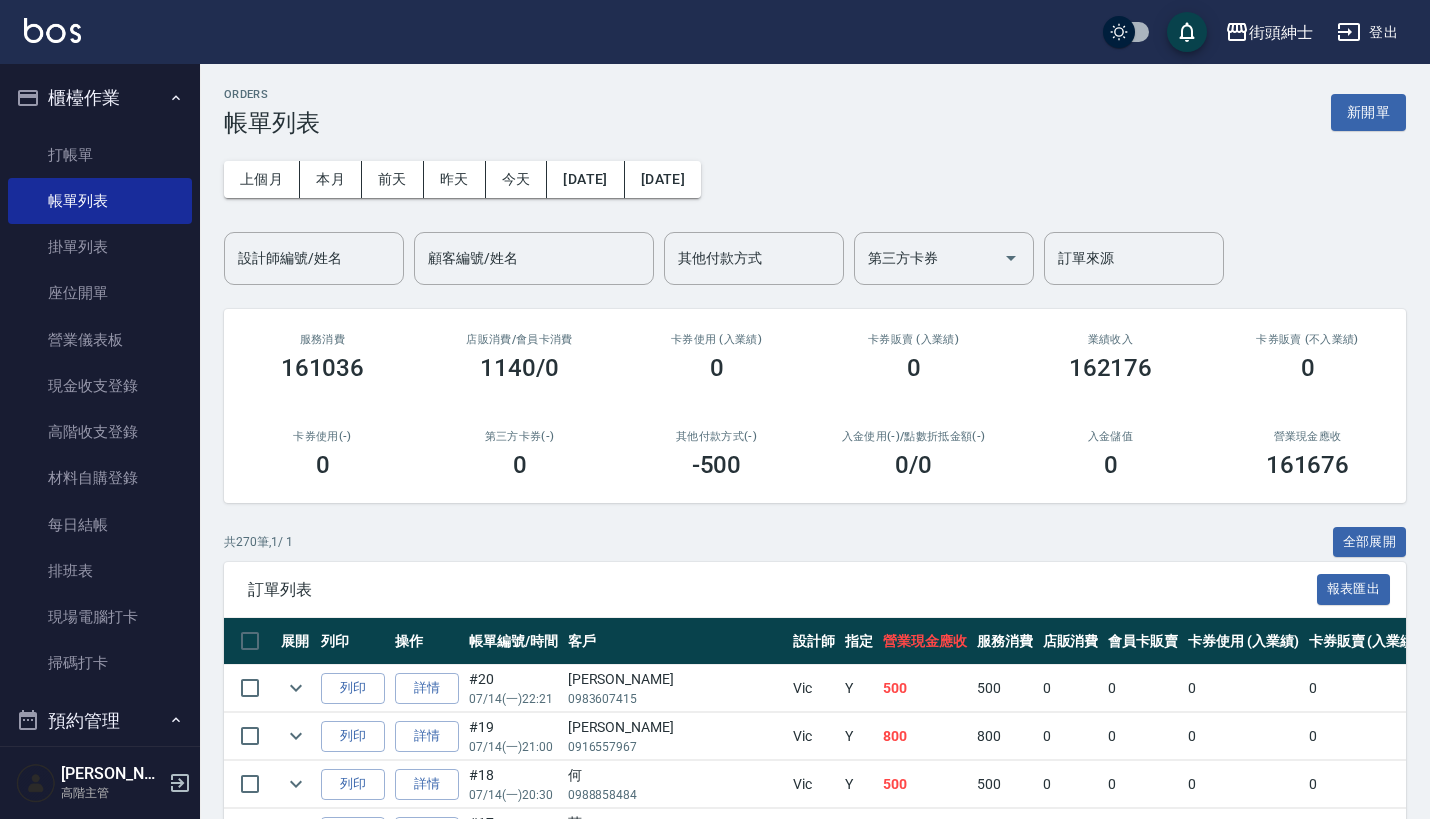 click on "櫃檯作業" at bounding box center [100, 98] 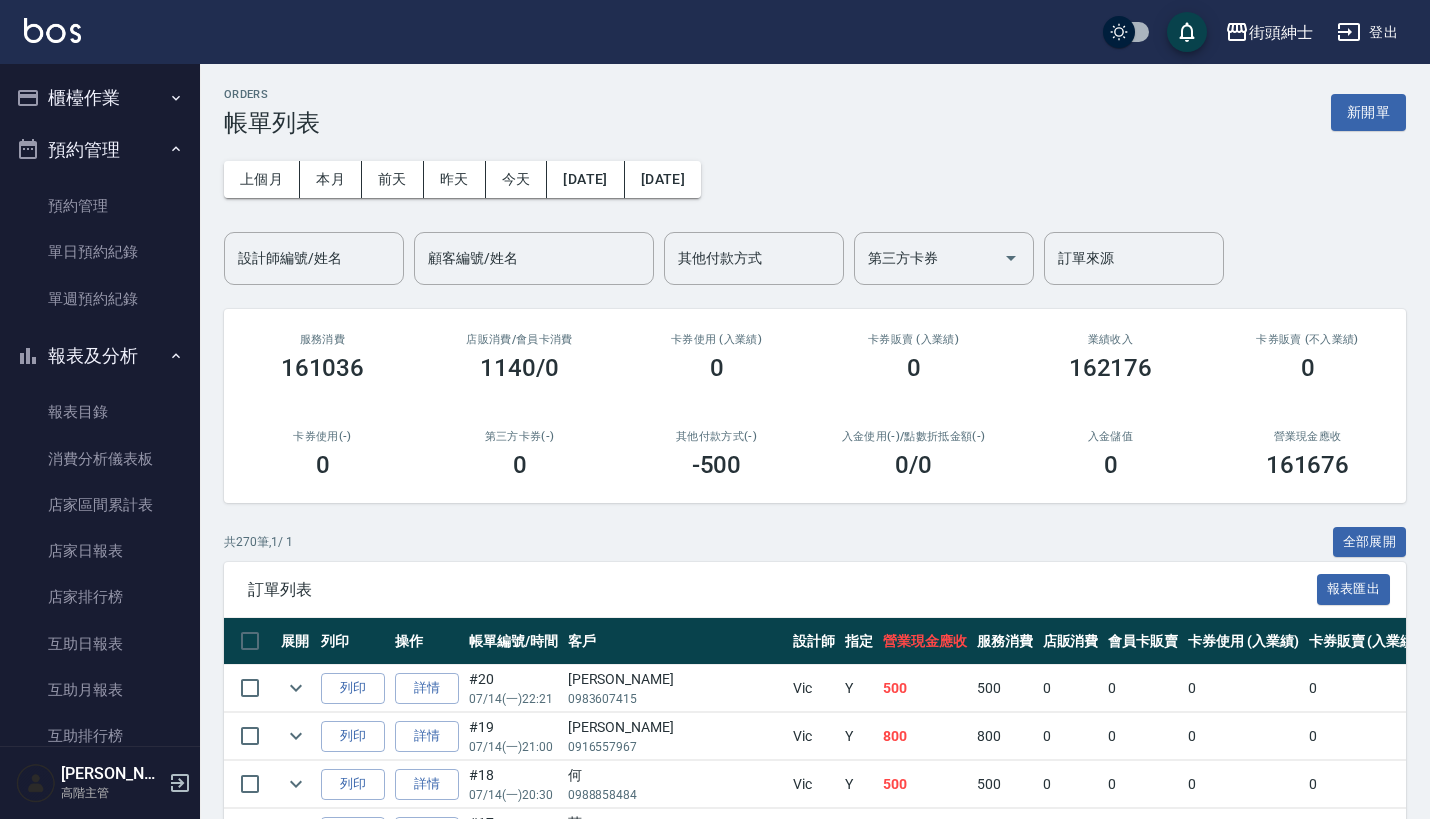 click on "預約管理" at bounding box center [100, 150] 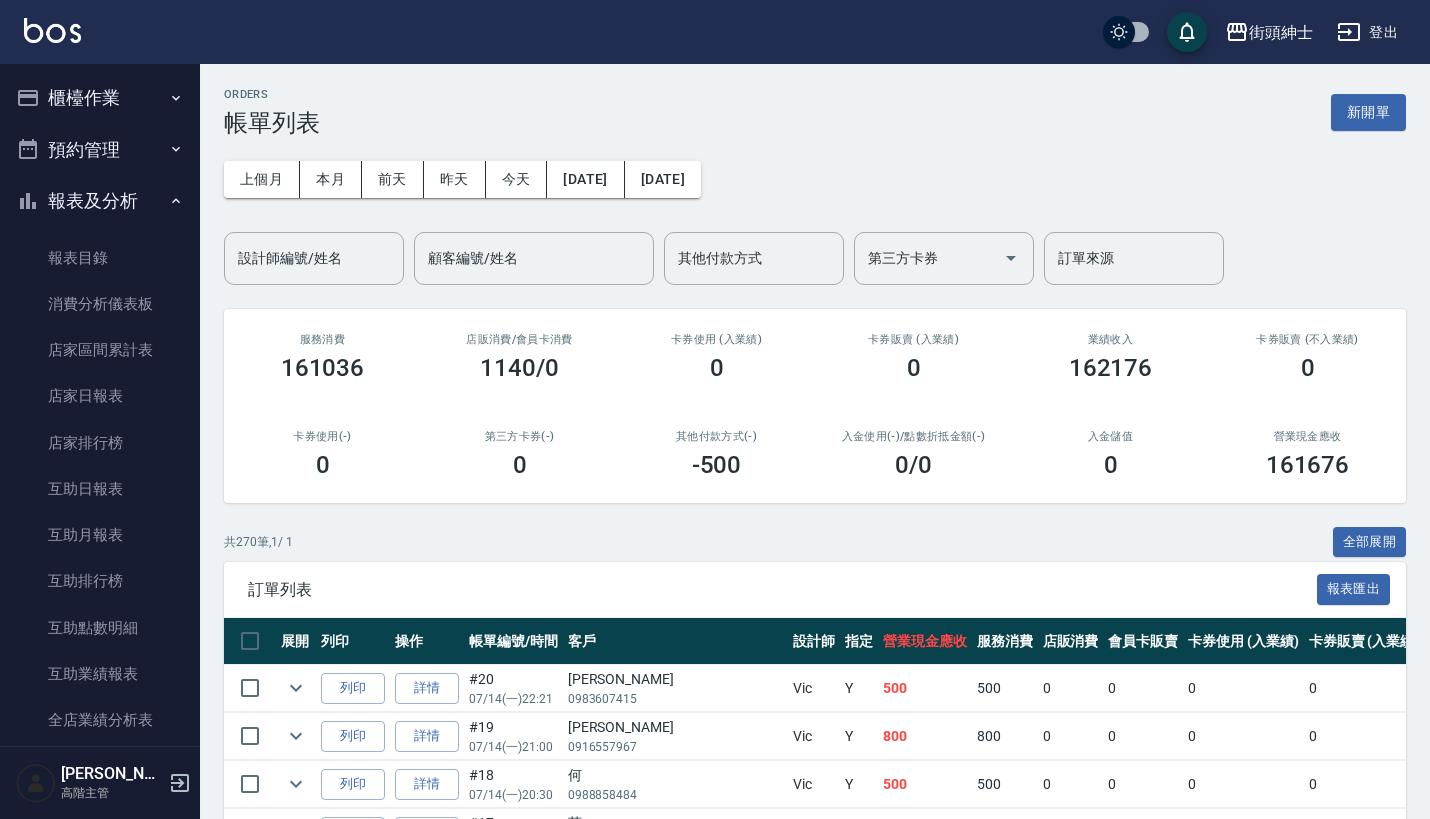 click on "報表及分析" at bounding box center (100, 201) 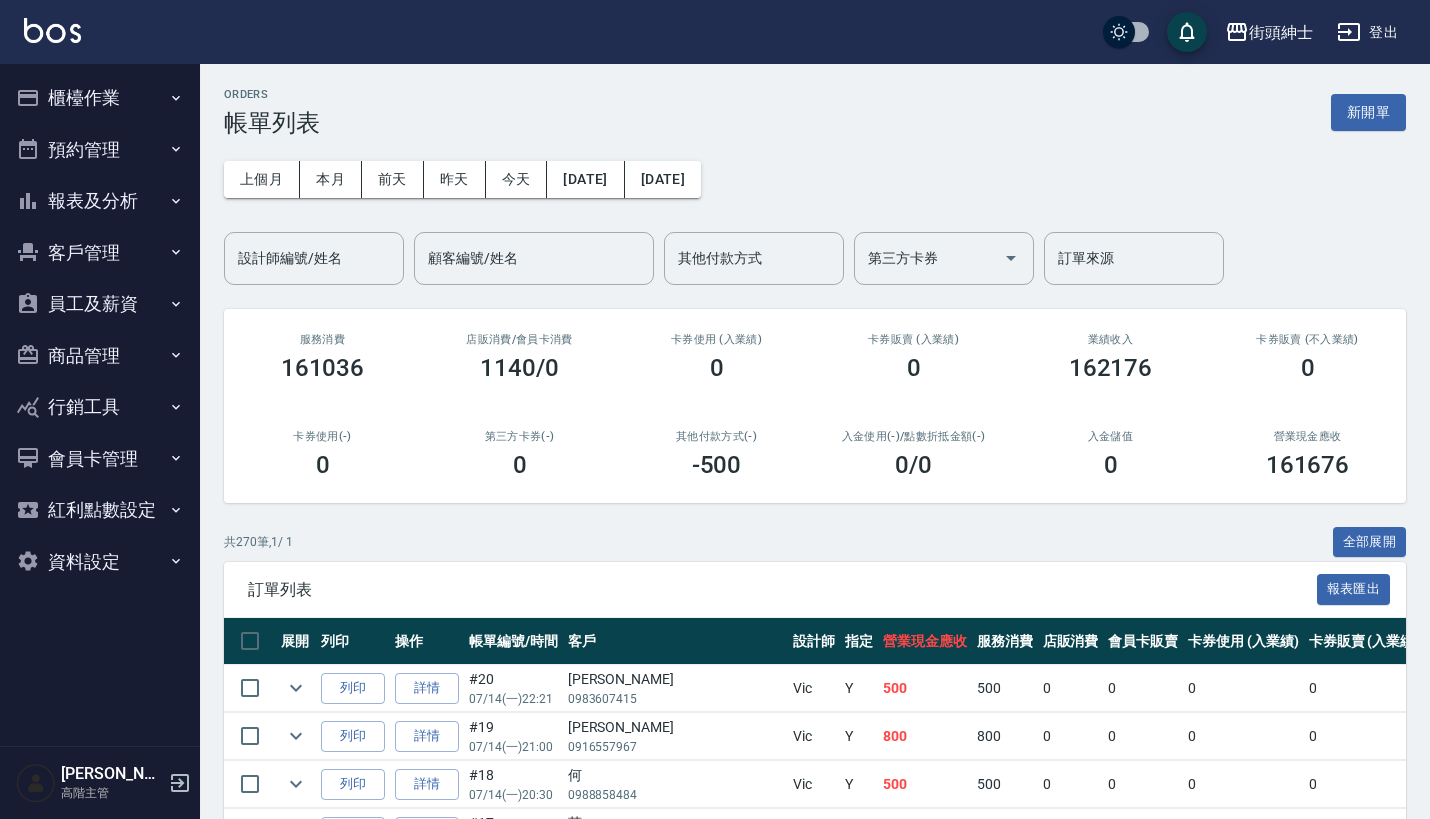click on "預約管理" at bounding box center [100, 150] 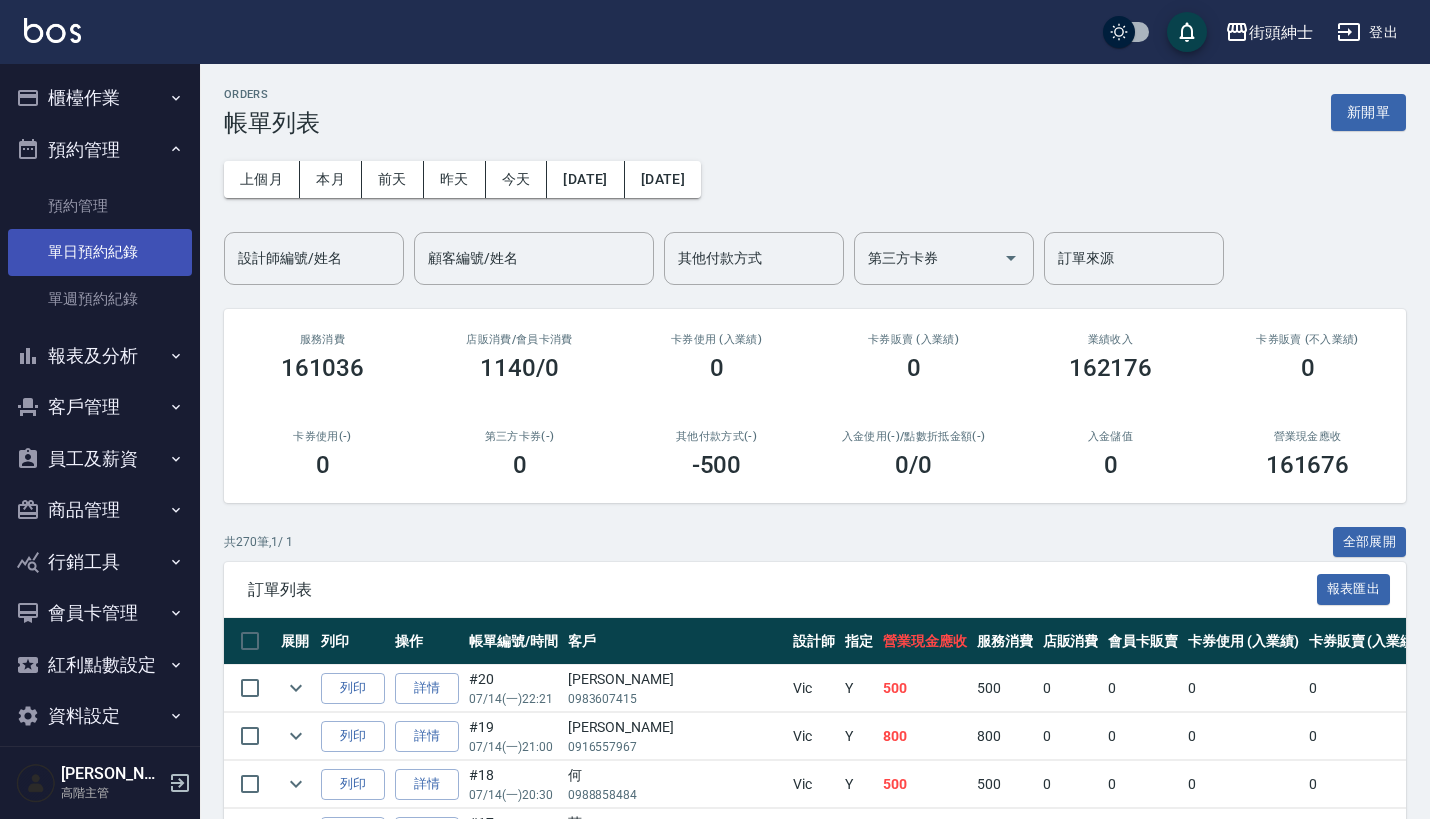 click on "單日預約紀錄" at bounding box center (100, 252) 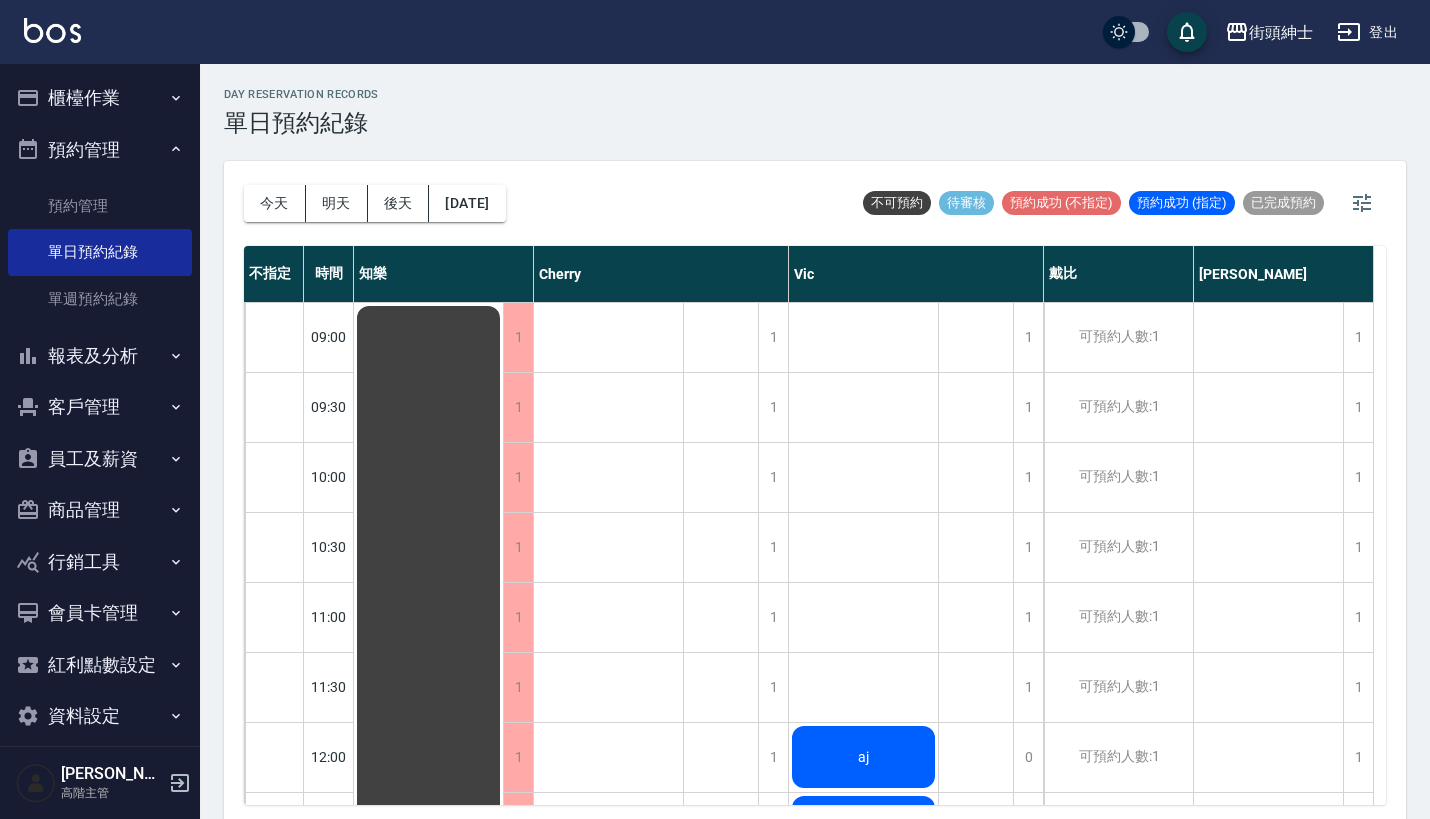 scroll, scrollTop: 0, scrollLeft: 0, axis: both 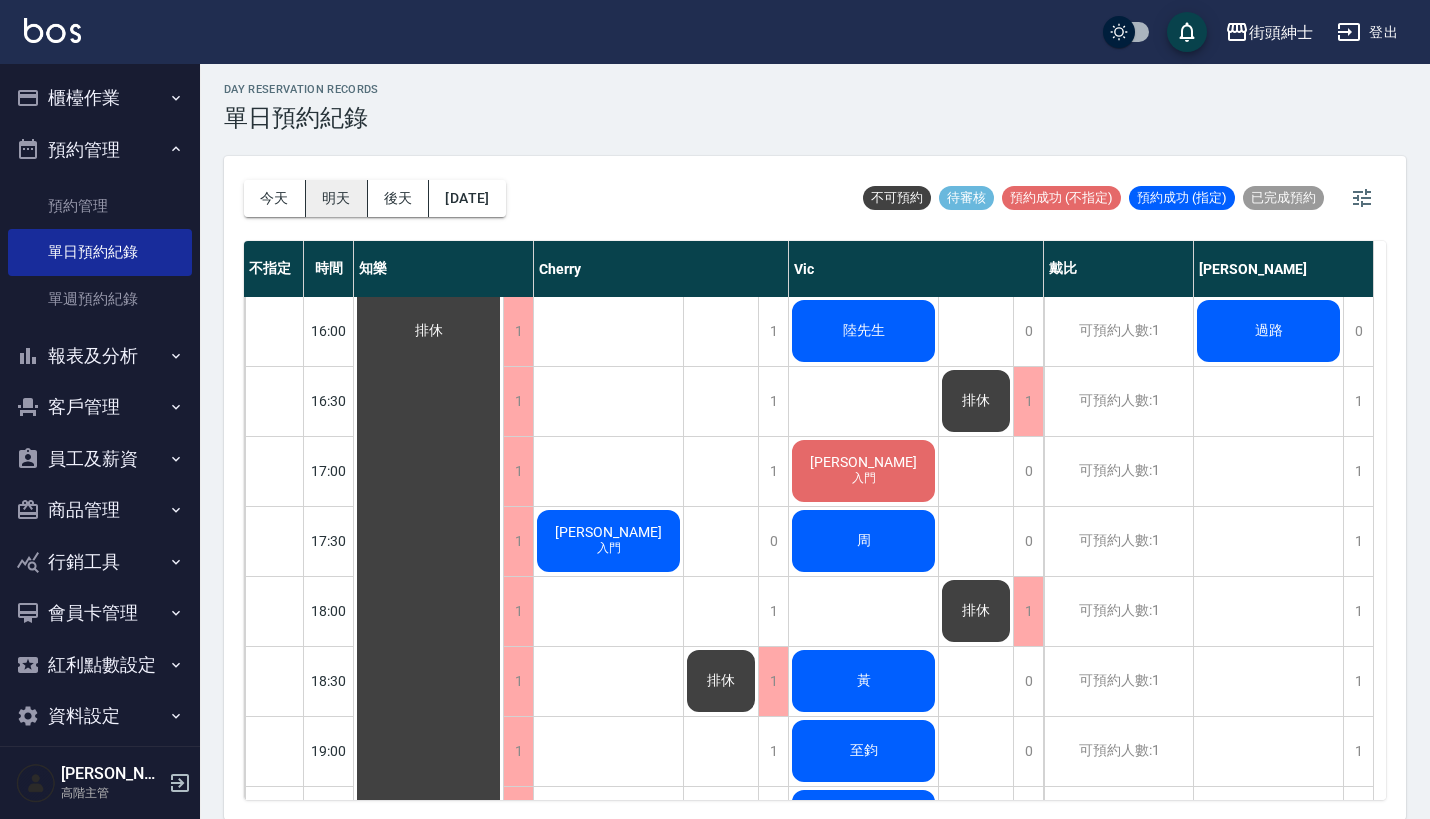 click on "明天" at bounding box center [337, 198] 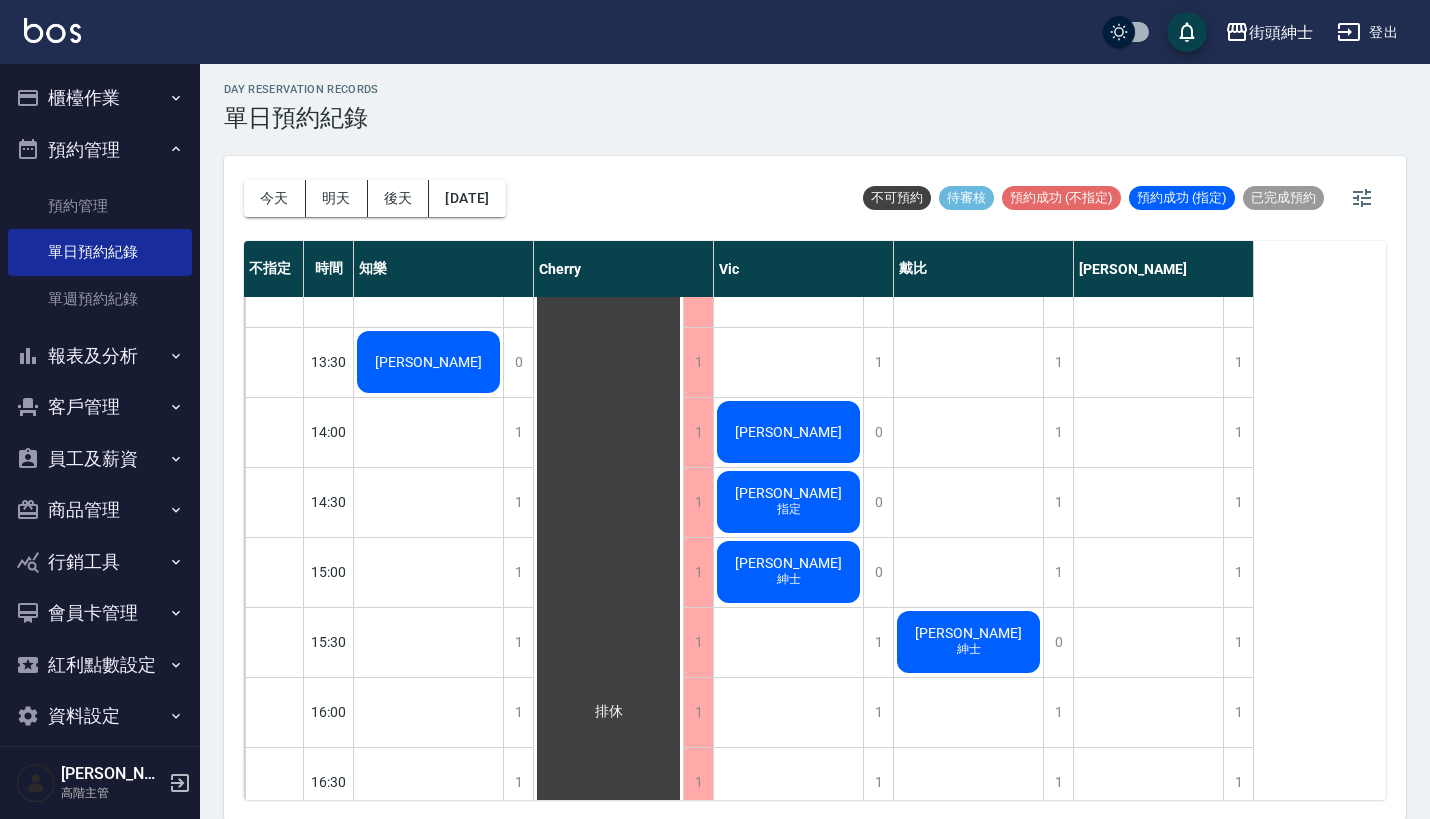 scroll, scrollTop: 623, scrollLeft: 0, axis: vertical 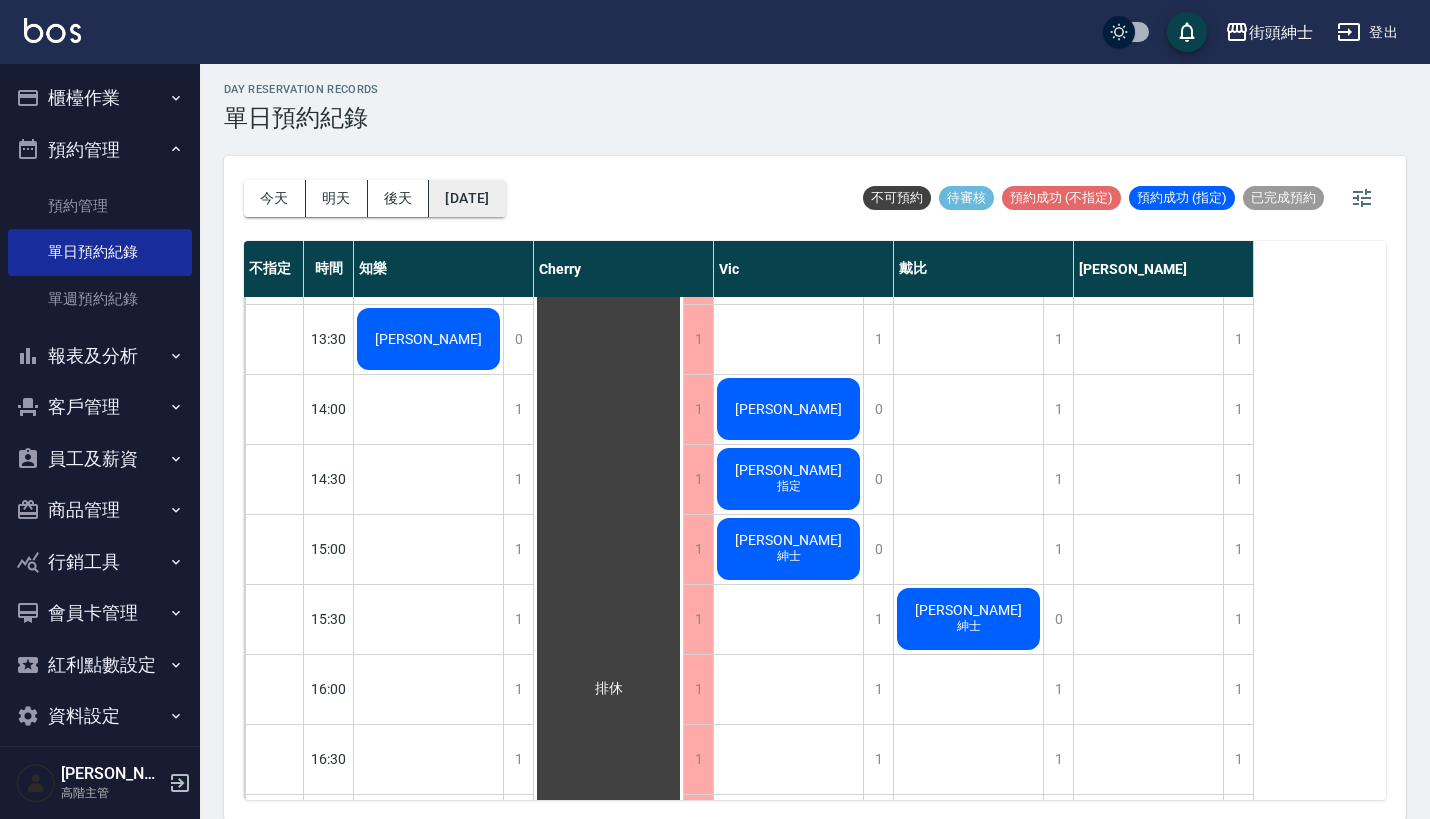 click on "2025/07/16" at bounding box center [467, 198] 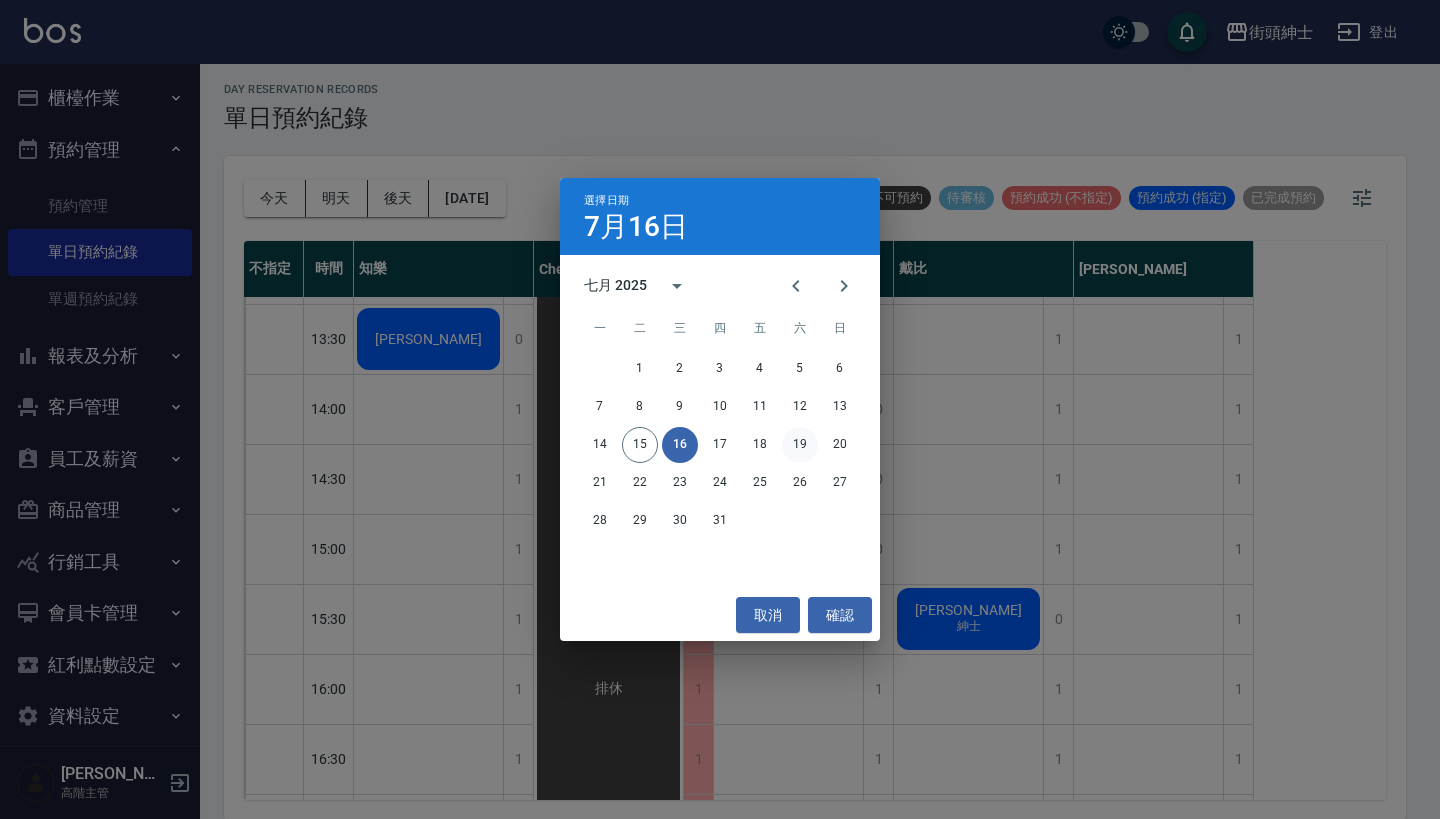 click on "19" at bounding box center (800, 445) 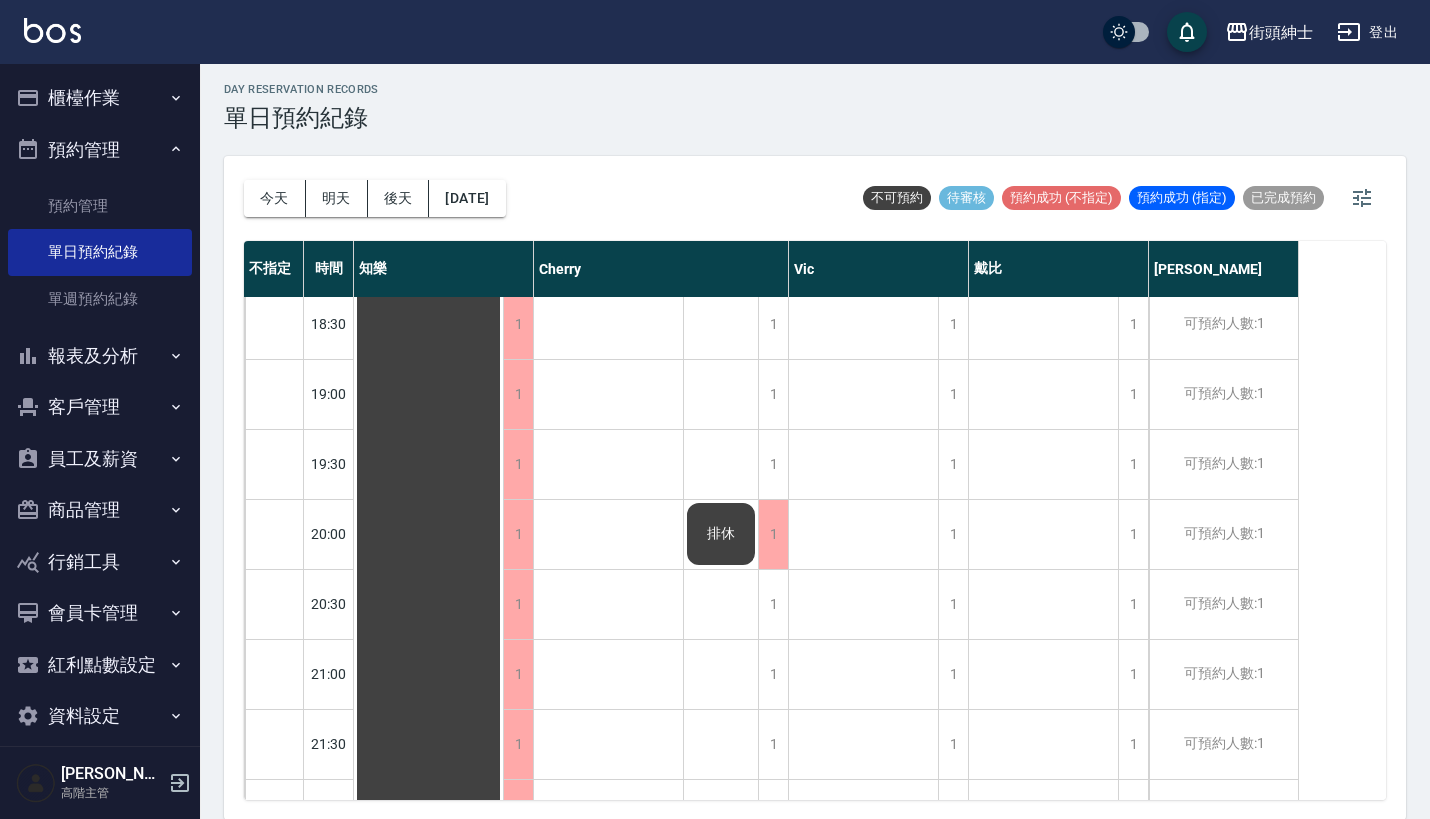 scroll, scrollTop: 1006, scrollLeft: 0, axis: vertical 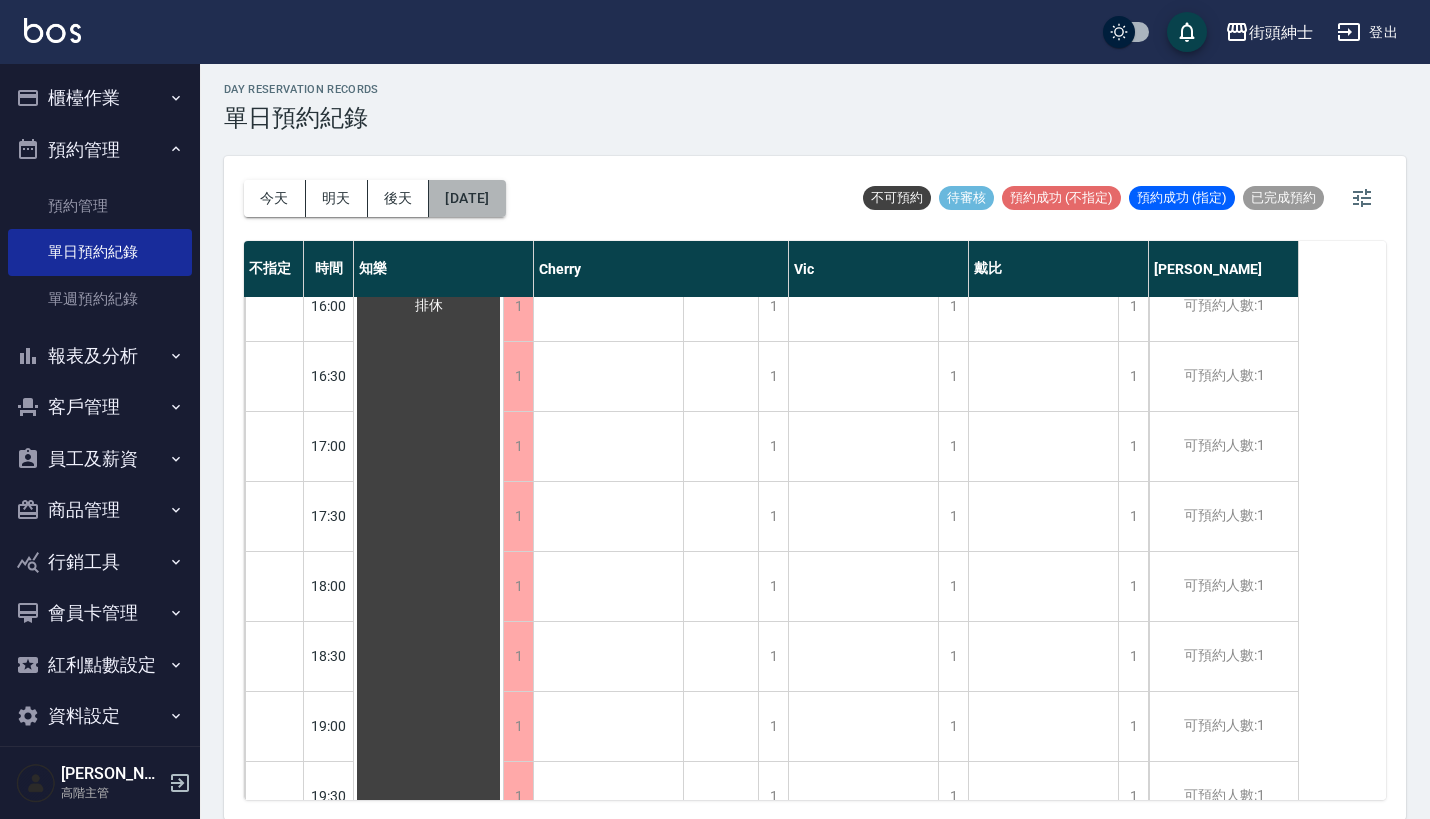 click on "2025/07/19" at bounding box center [467, 198] 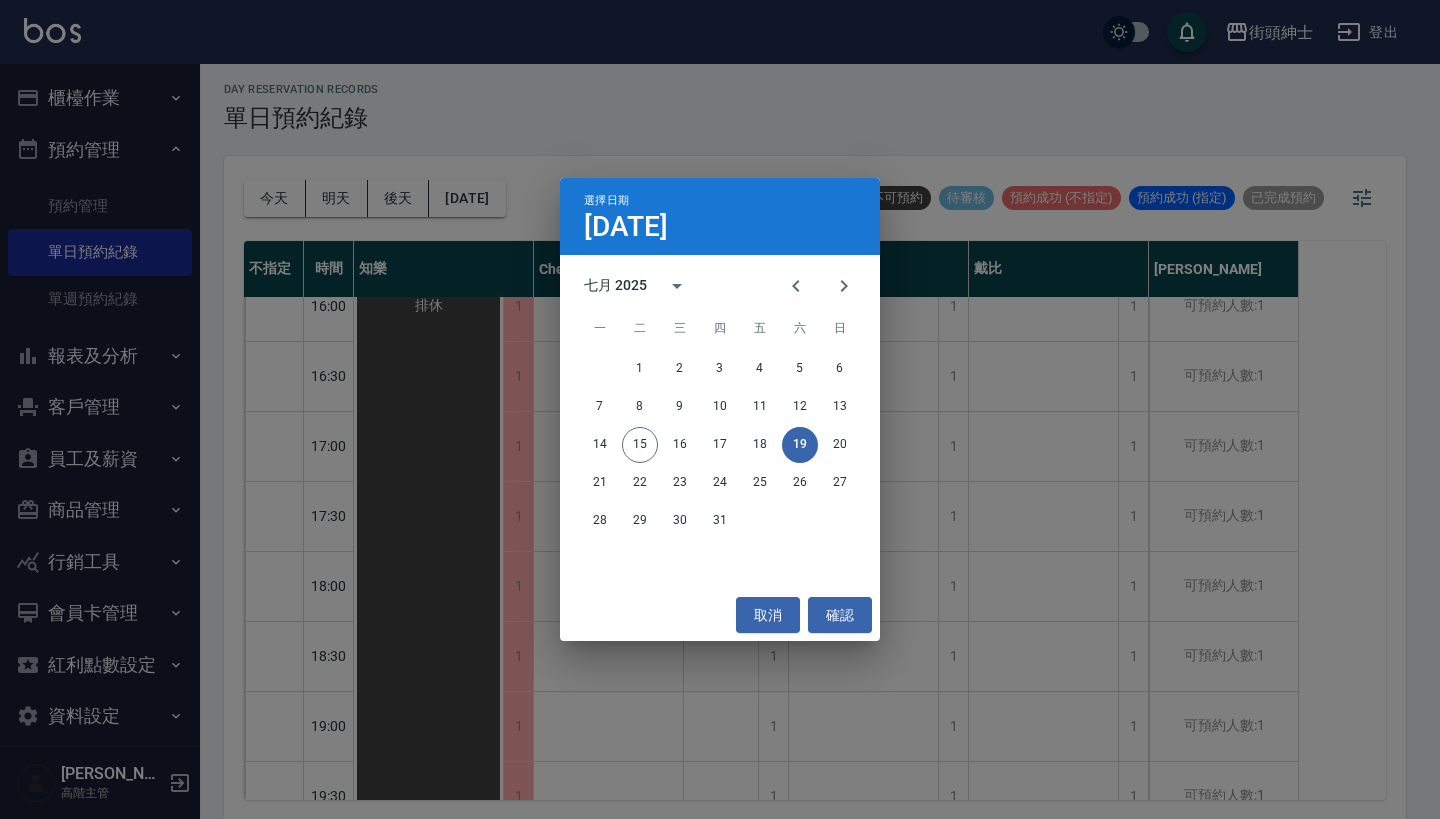 click on "選擇日期 7月19日 七月 2025 一 二 三 四 五 六 日 1 2 3 4 5 6 7 8 9 10 11 12 13 14 15 16 17 18 19 20 21 22 23 24 25 26 27 28 29 30 31 取消 確認" at bounding box center [720, 409] 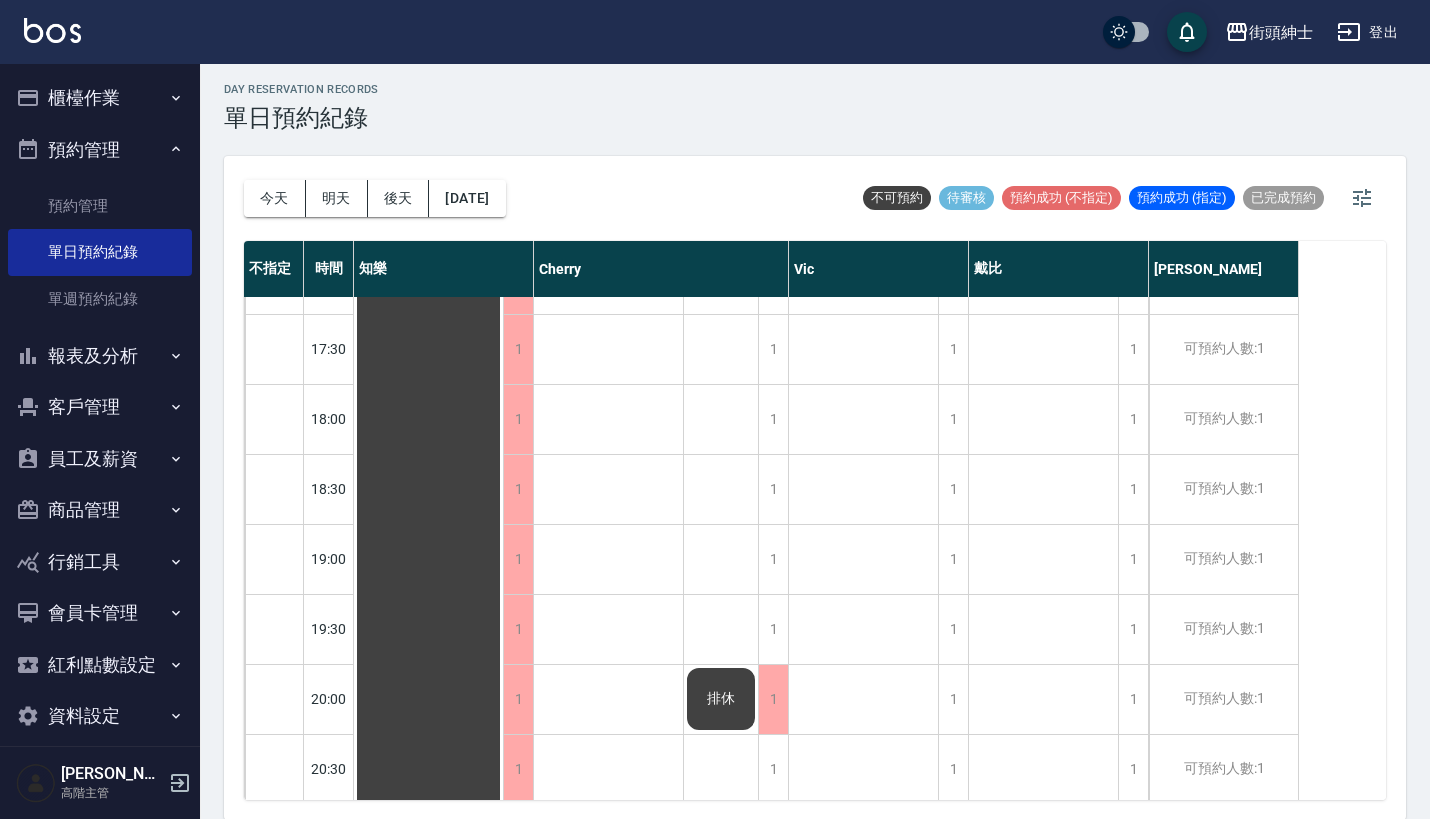 scroll, scrollTop: 1170, scrollLeft: 0, axis: vertical 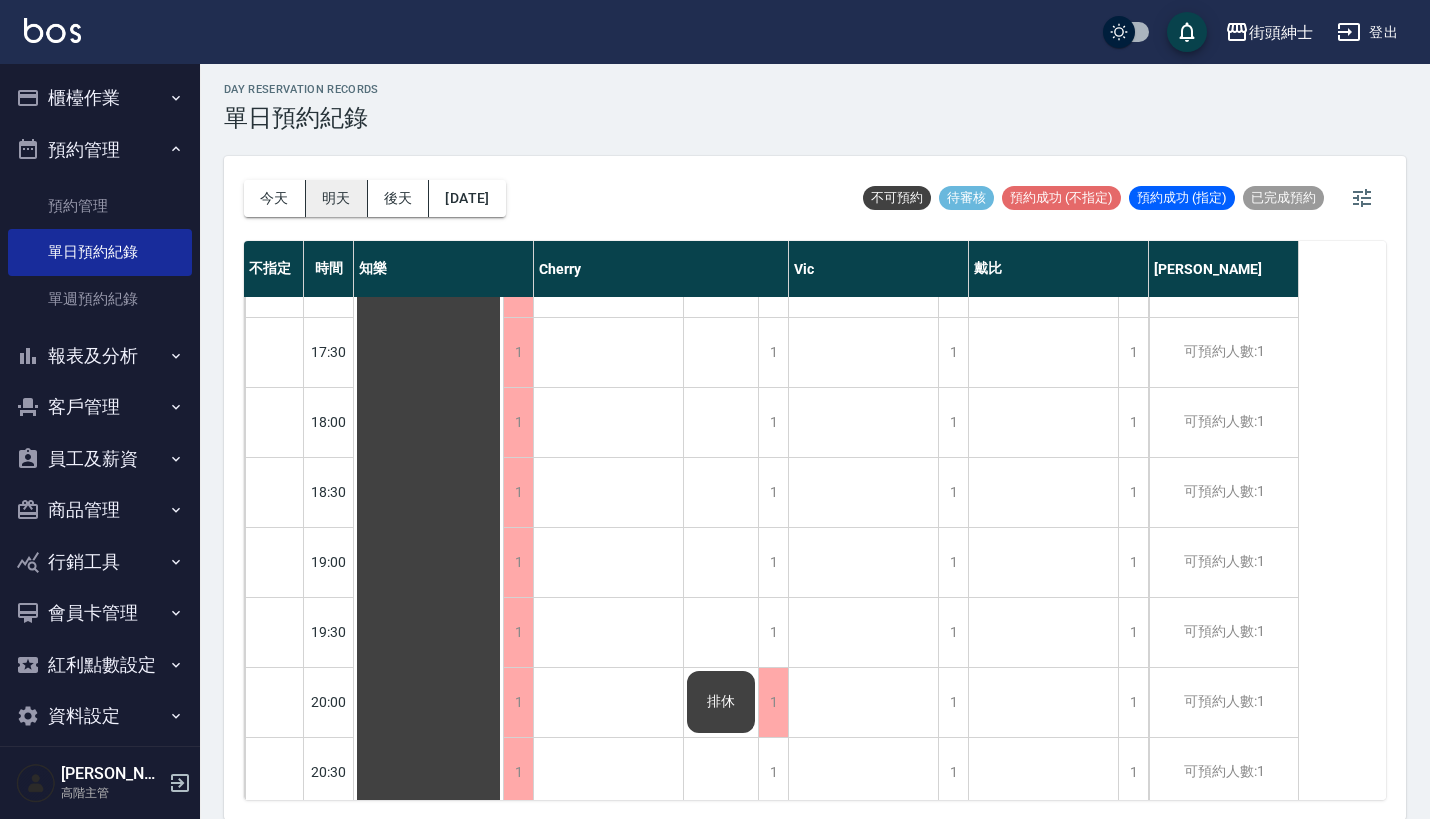 click on "明天" at bounding box center (337, 198) 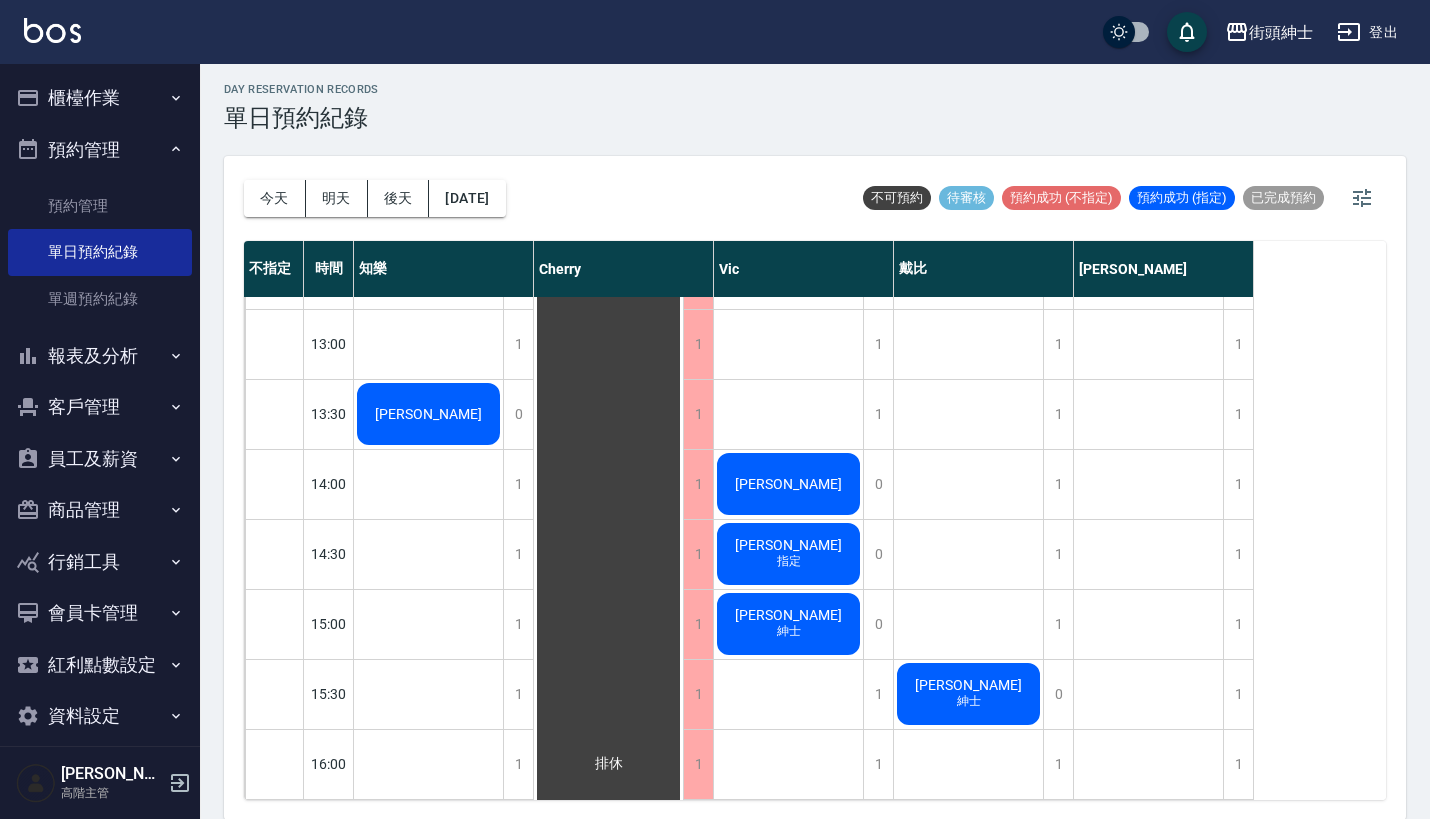 scroll, scrollTop: 543, scrollLeft: 0, axis: vertical 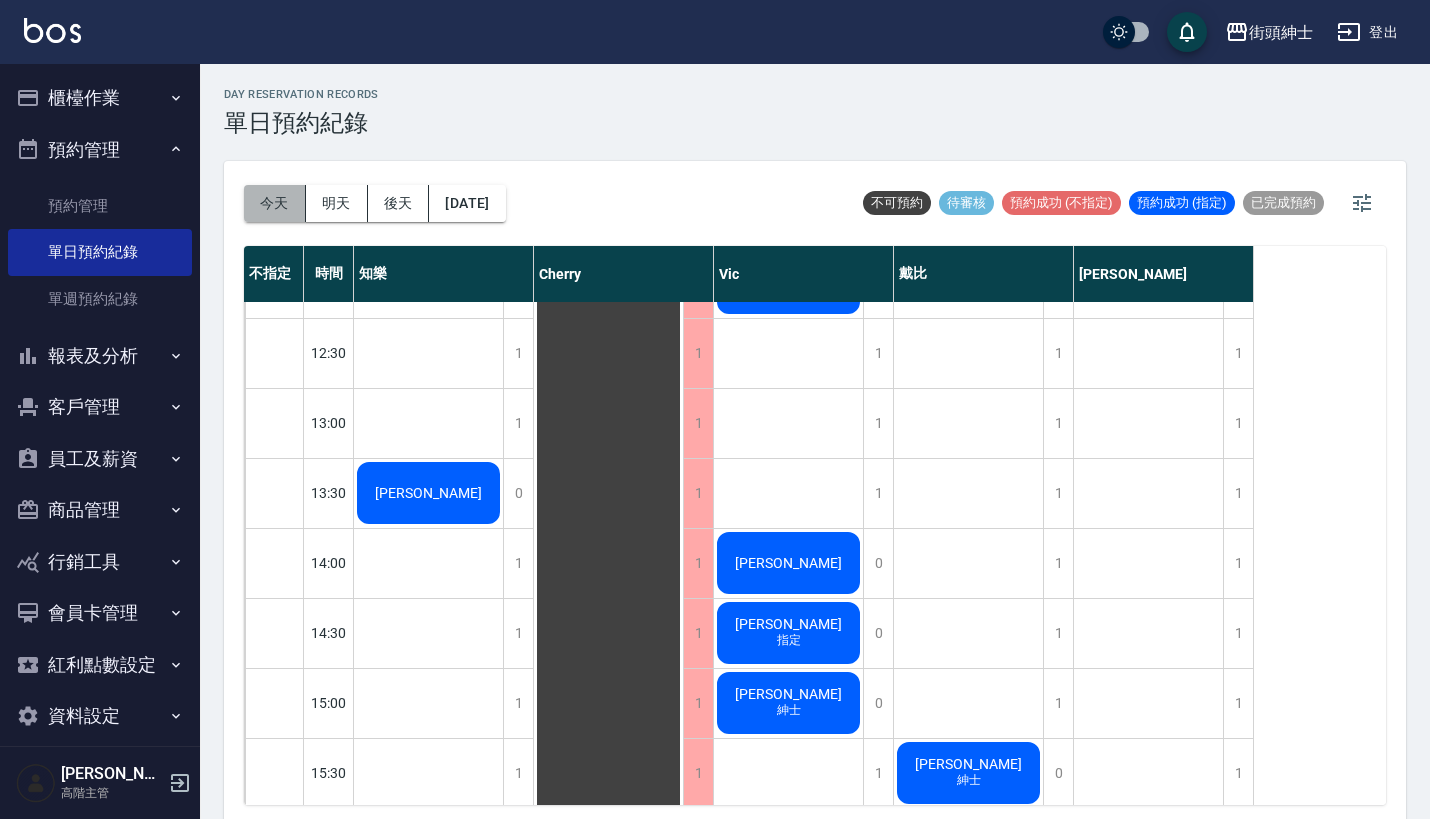 click on "今天" at bounding box center (275, 203) 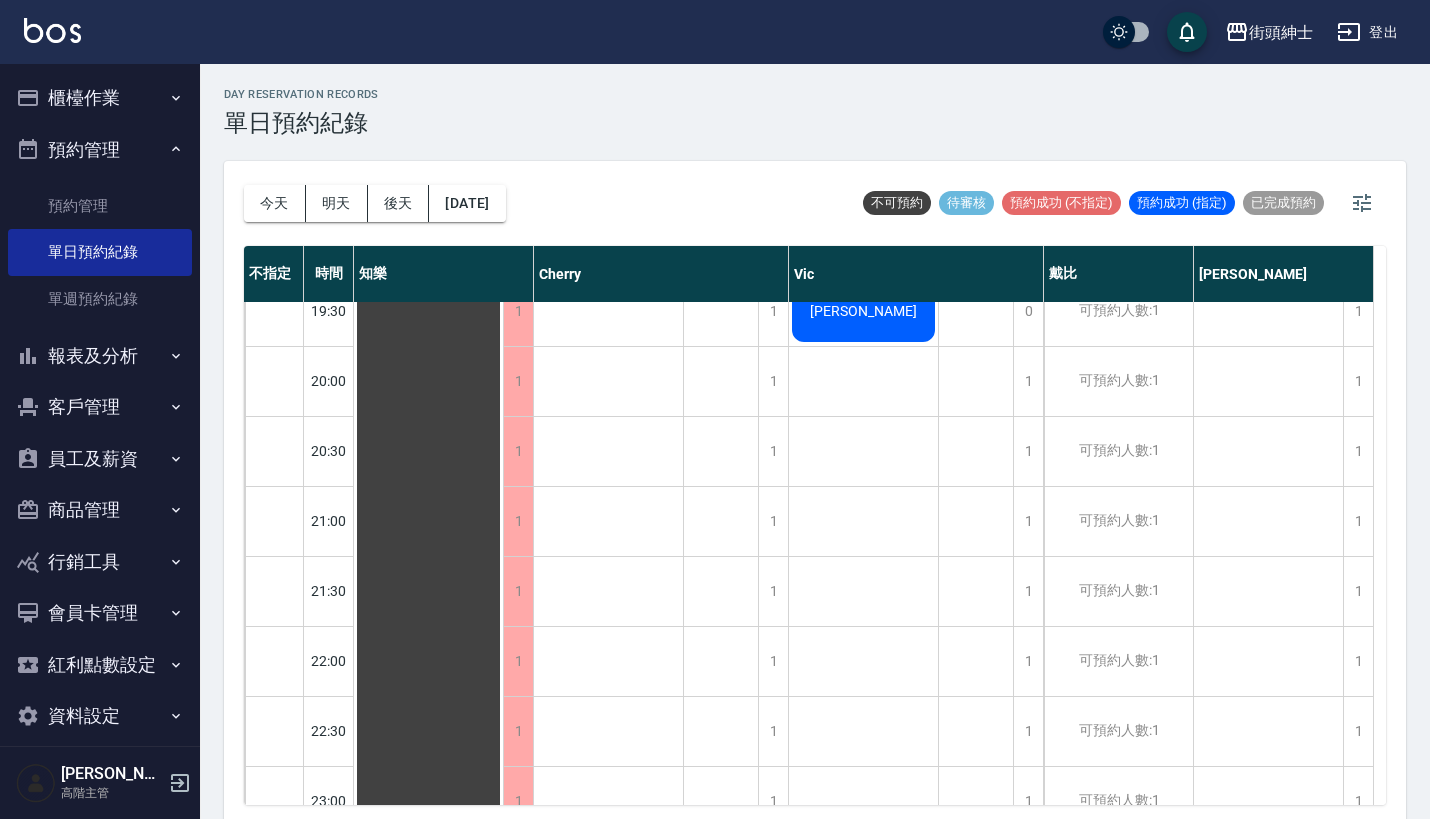scroll, scrollTop: 1544, scrollLeft: 0, axis: vertical 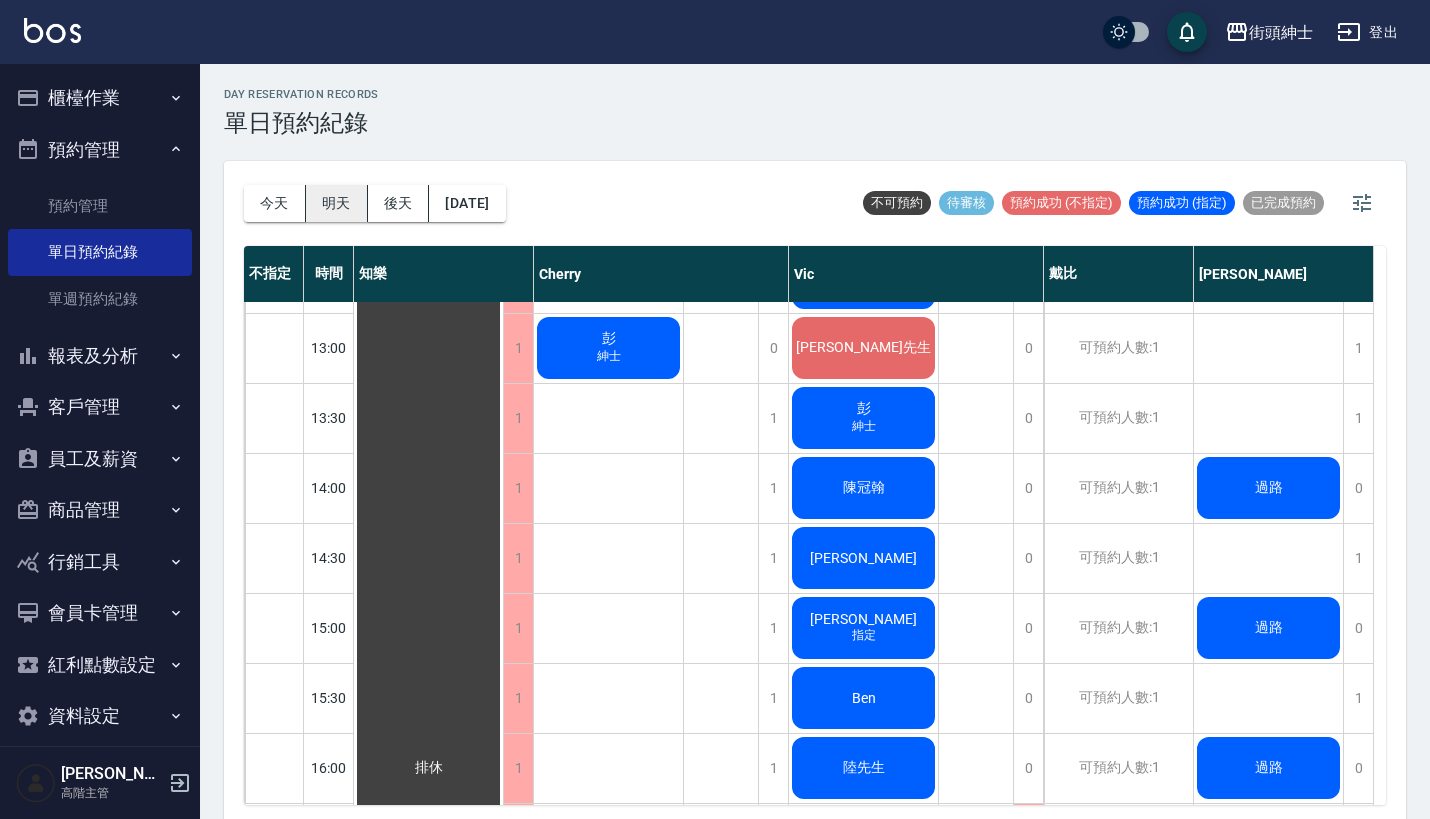 click on "明天" at bounding box center [337, 203] 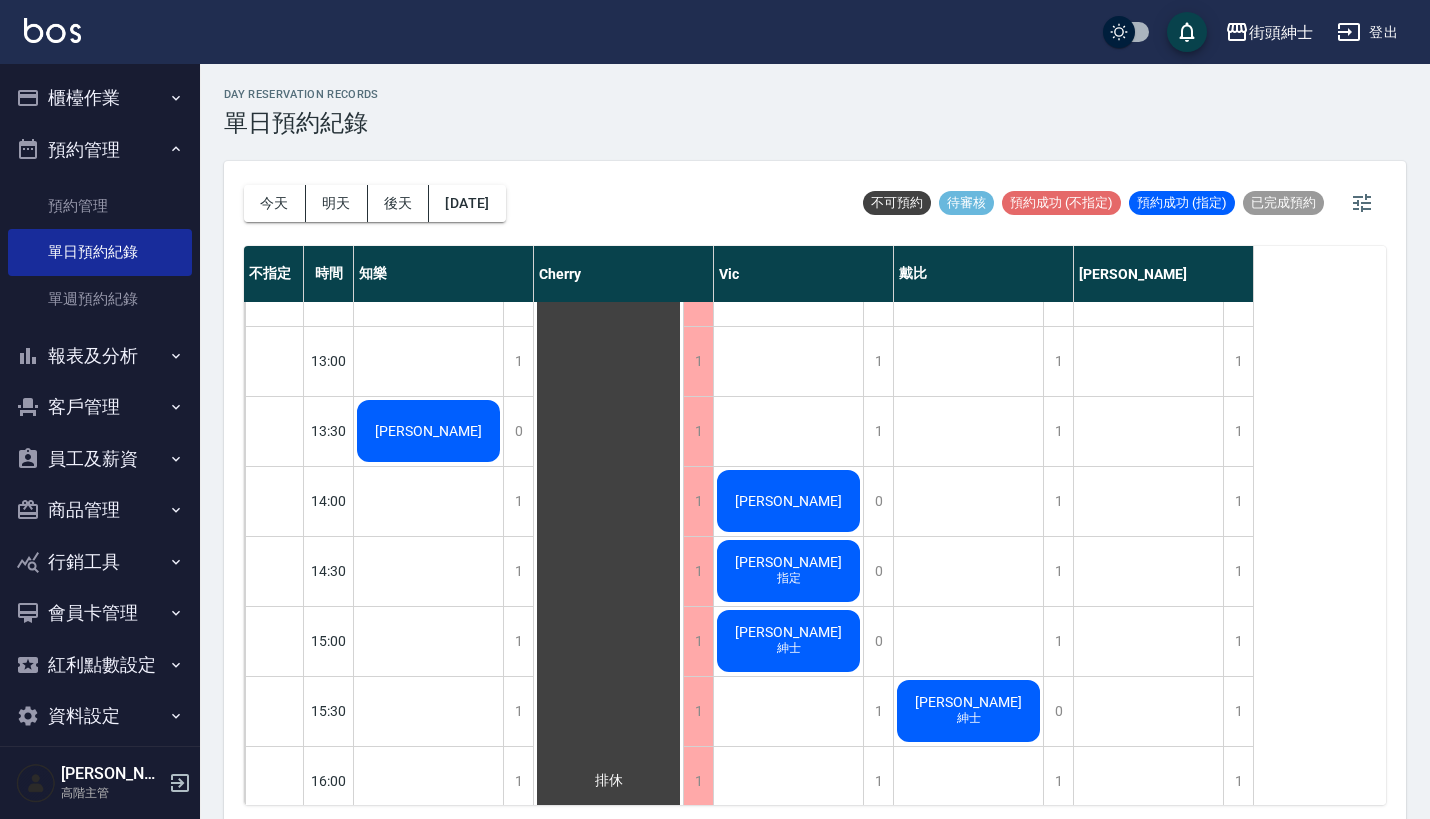 scroll, scrollTop: 537, scrollLeft: 0, axis: vertical 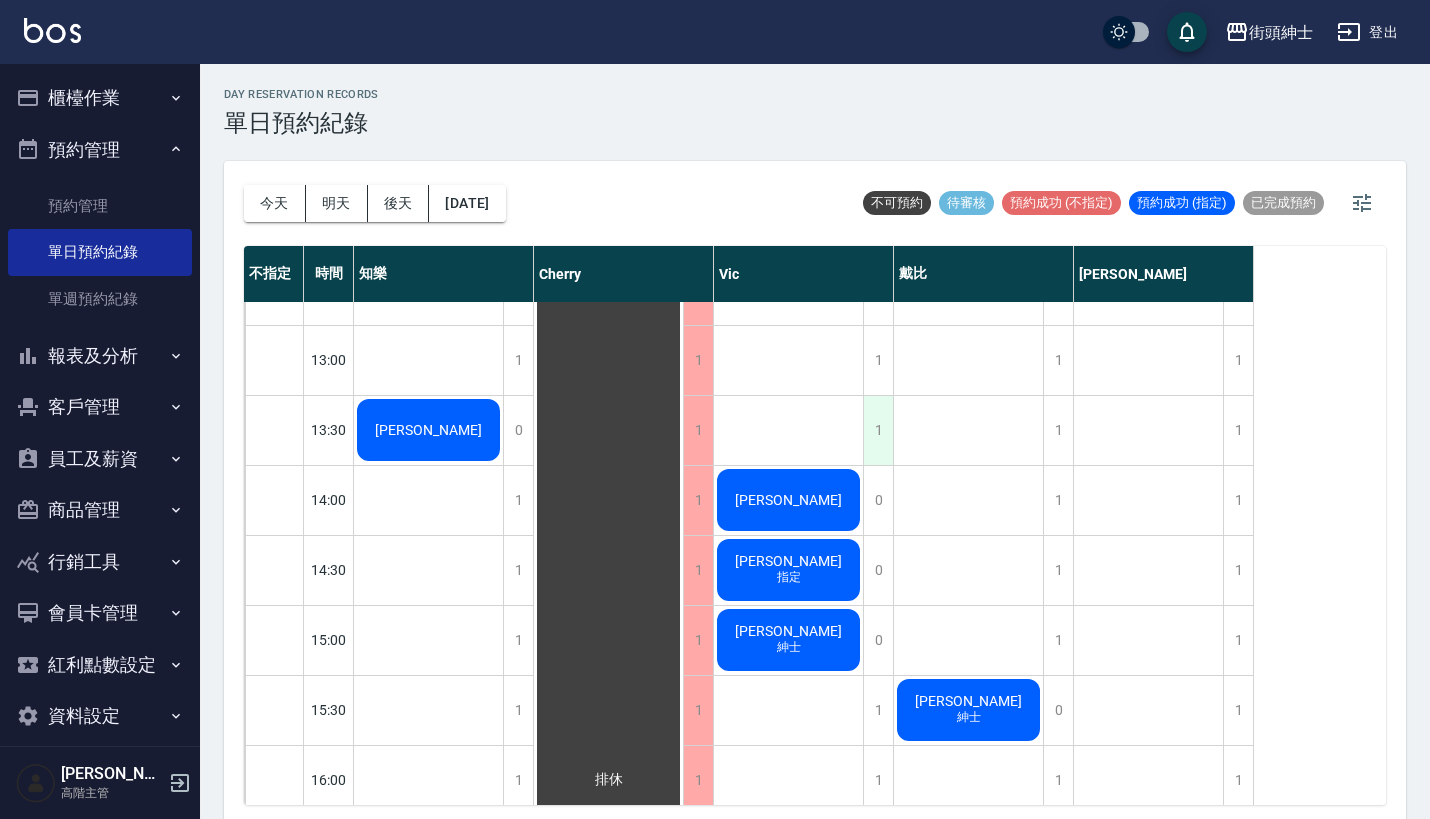 click on "1" at bounding box center (878, 430) 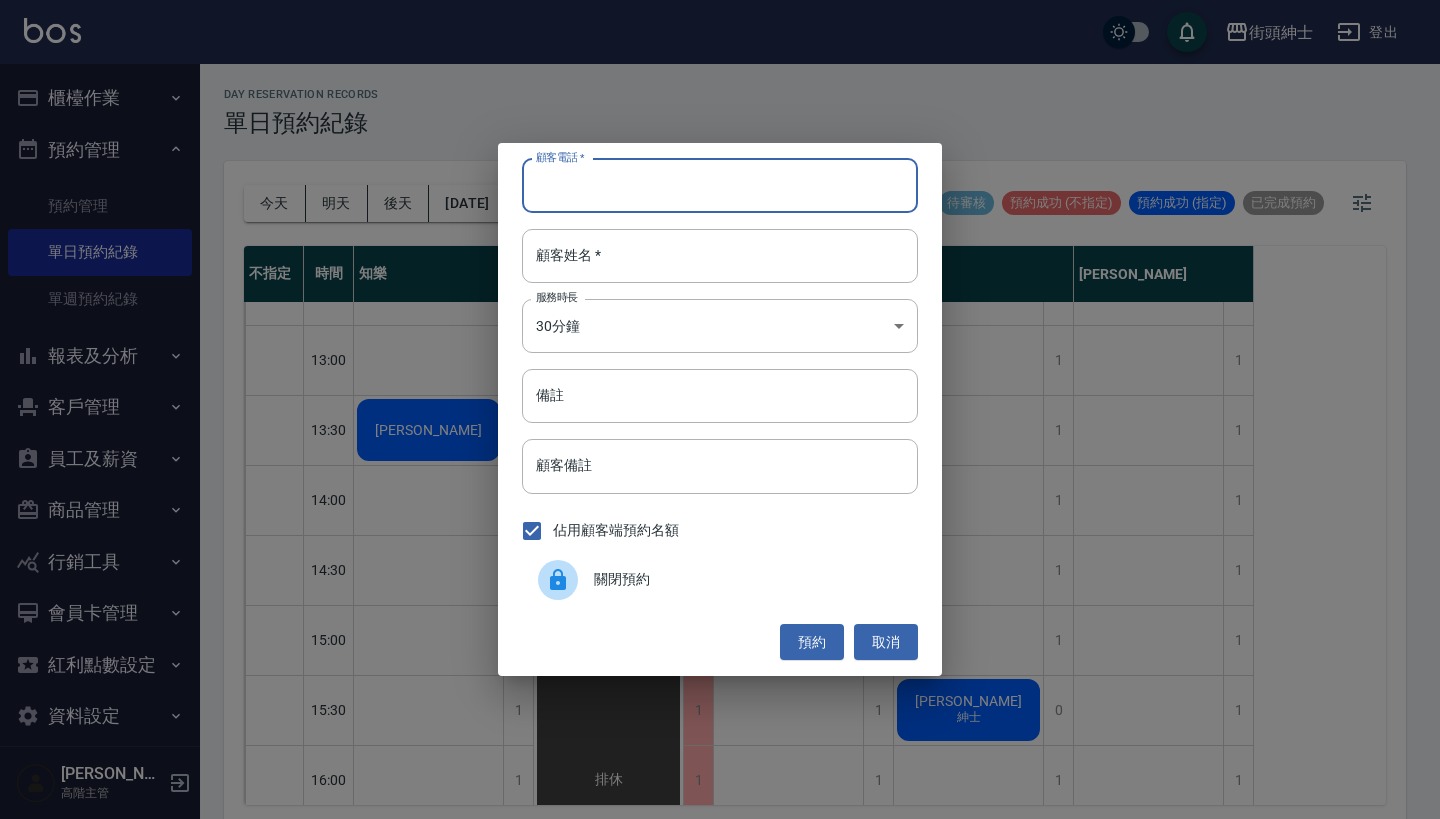 paste on "翁先生" 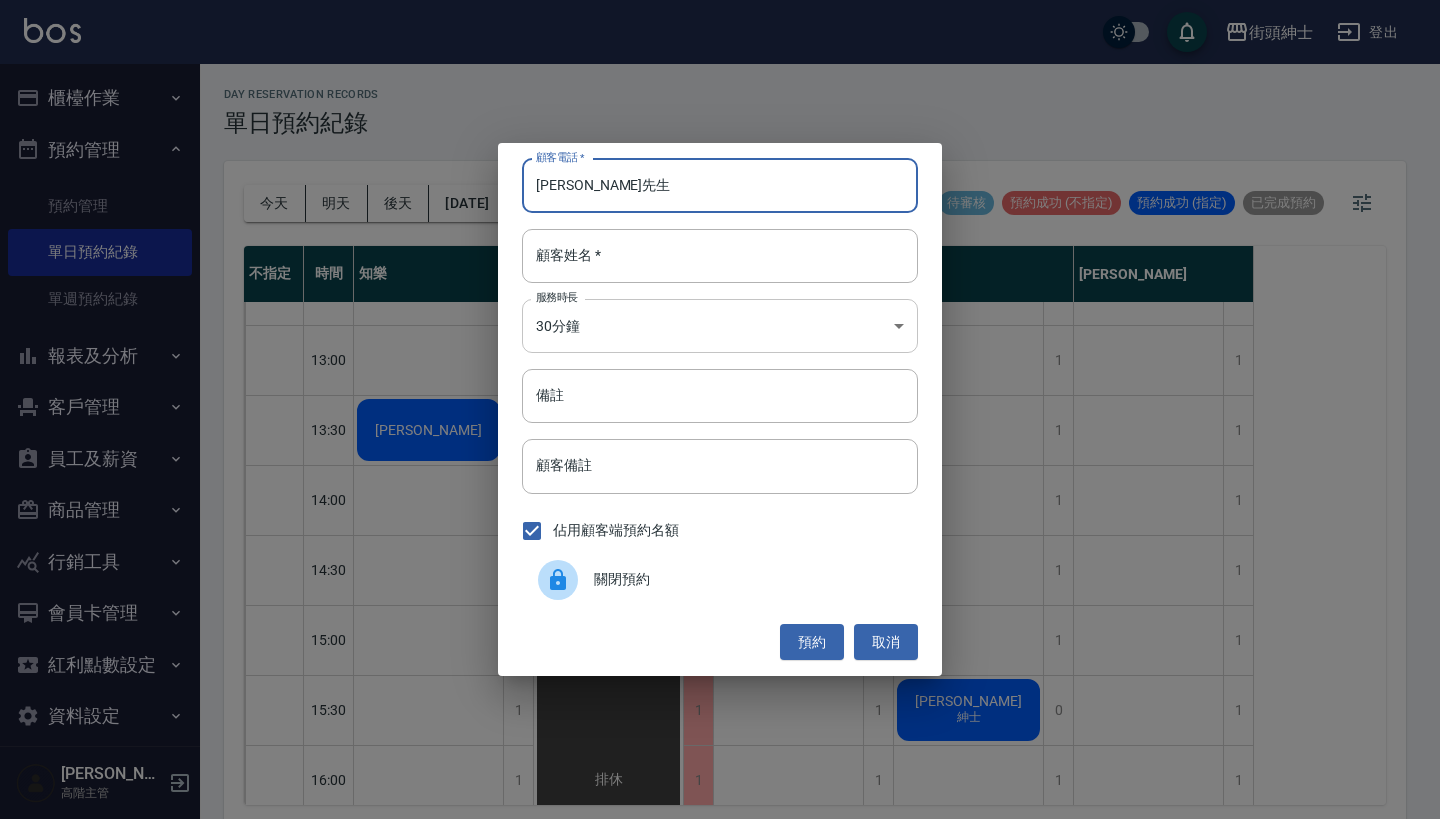 type on "翁先生" 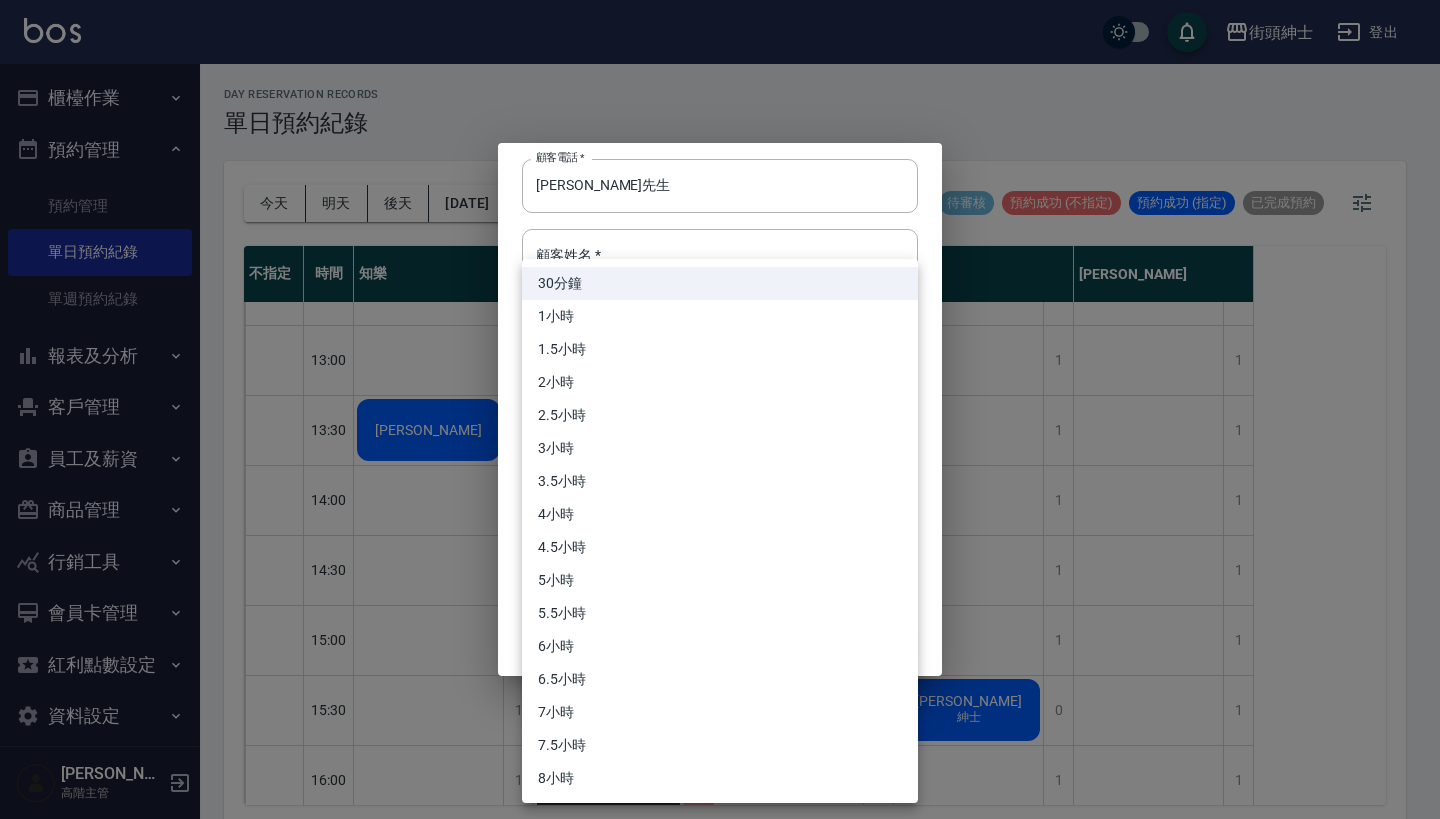 click at bounding box center (720, 409) 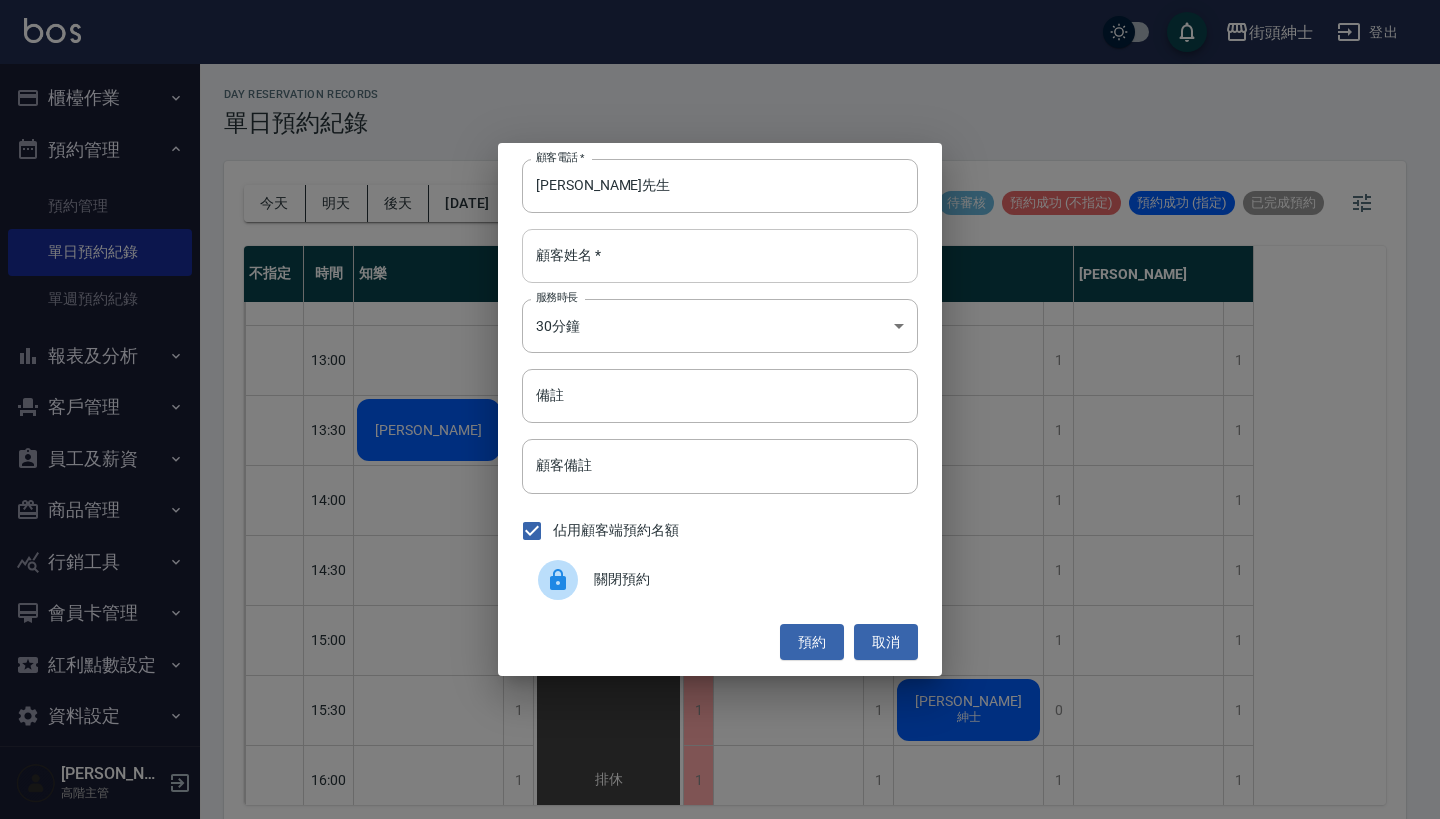 paste on "翁先生" 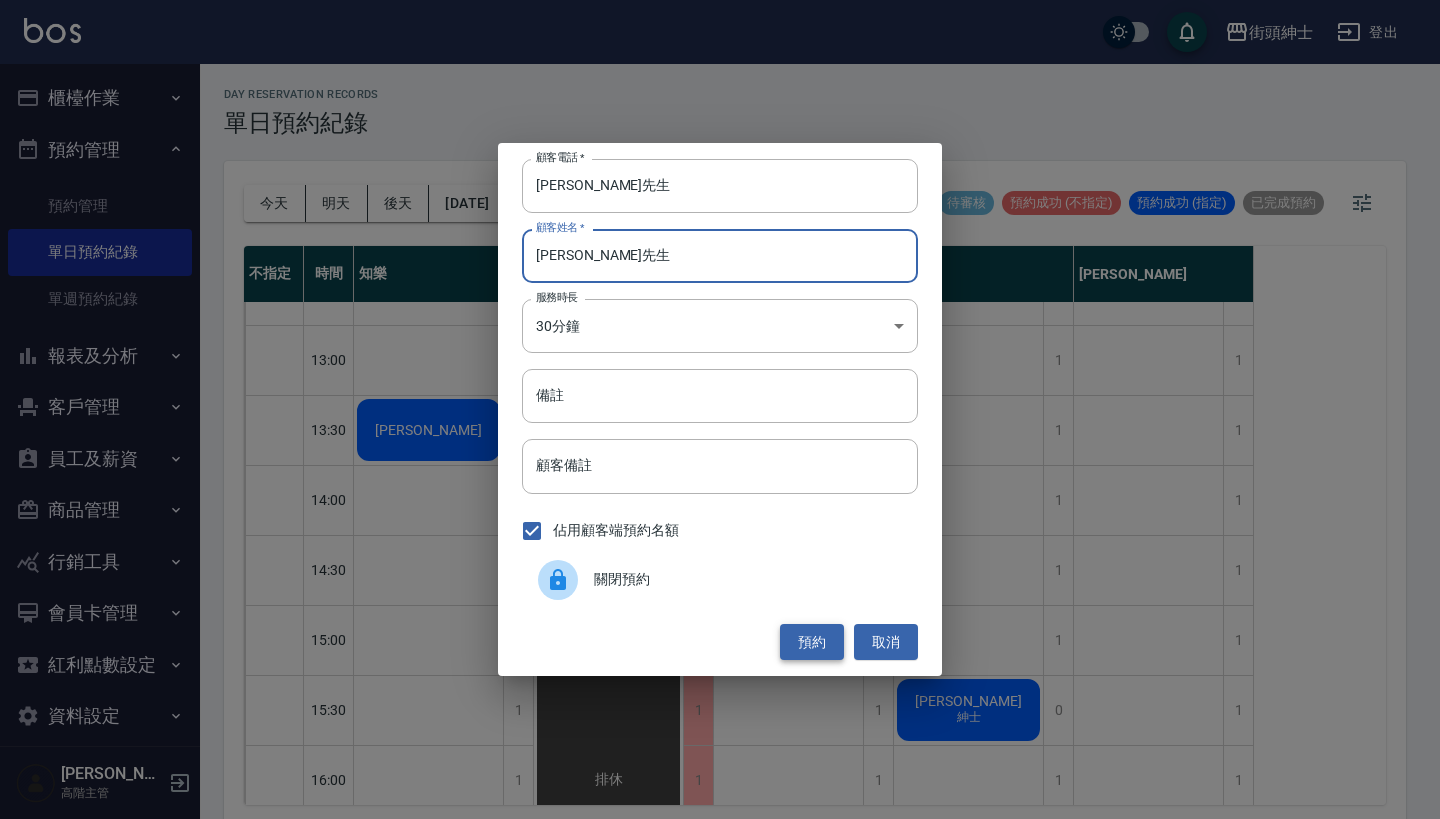 type on "翁先生" 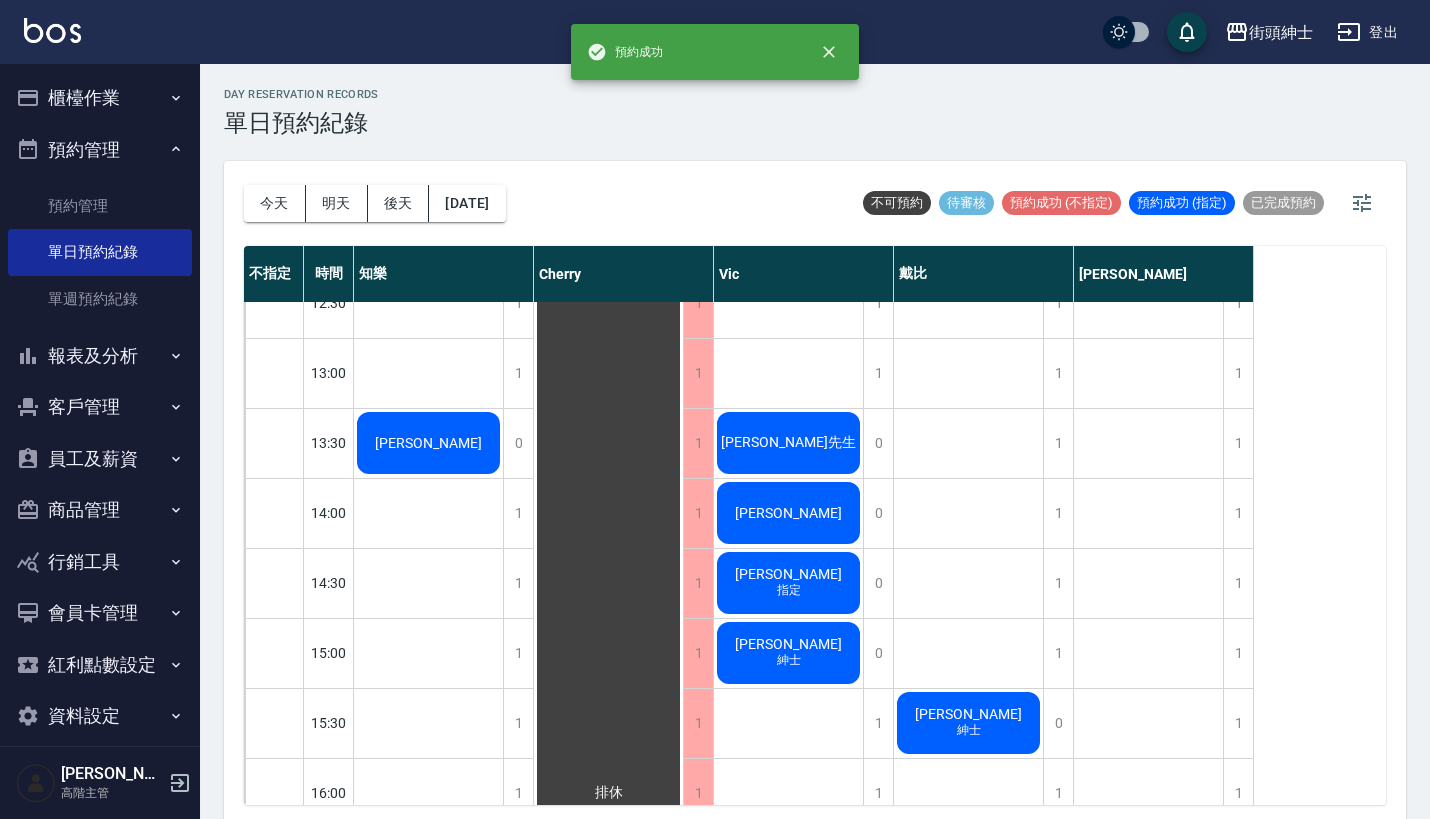scroll, scrollTop: 522, scrollLeft: 0, axis: vertical 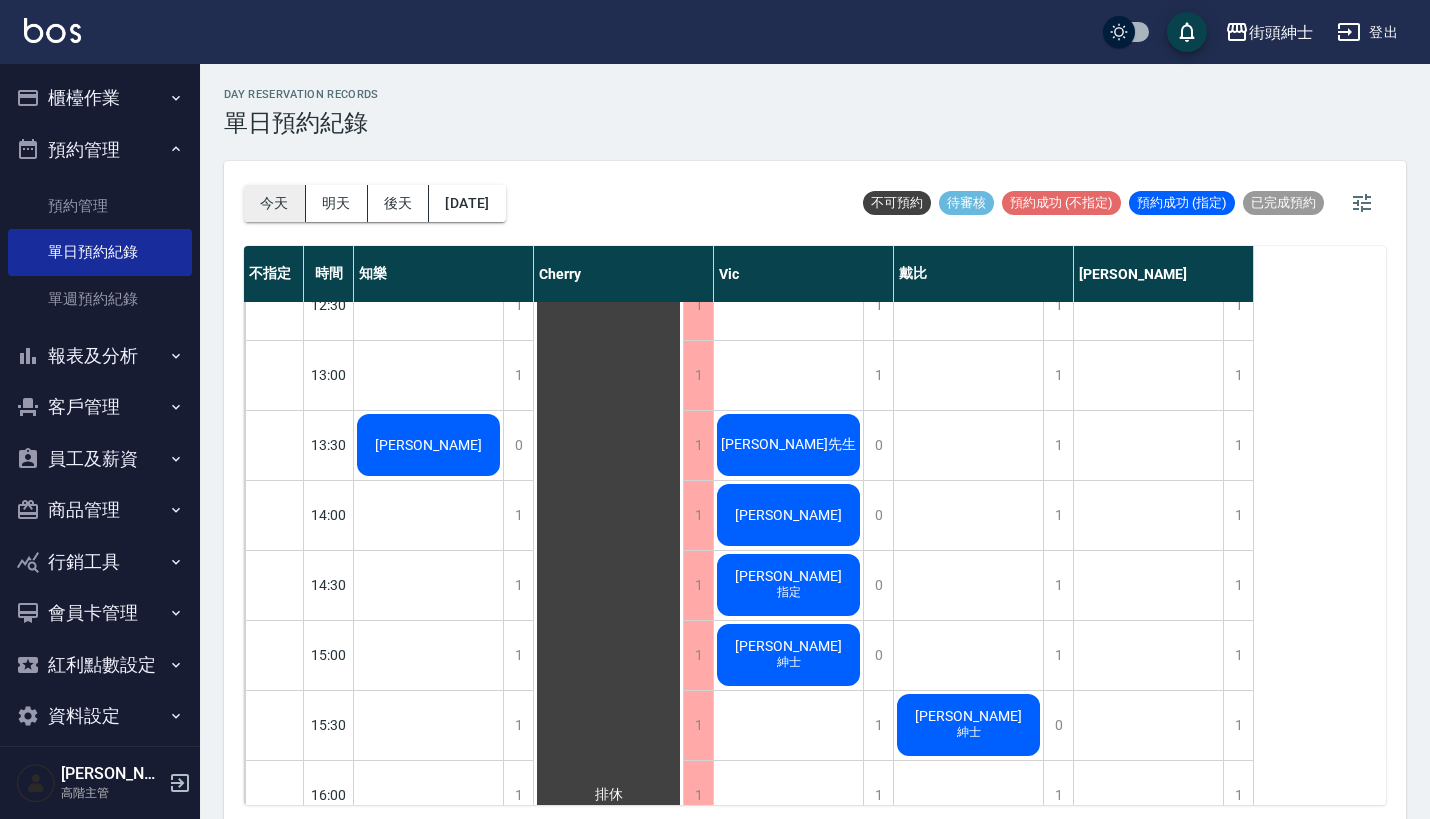 click on "今天" at bounding box center (275, 203) 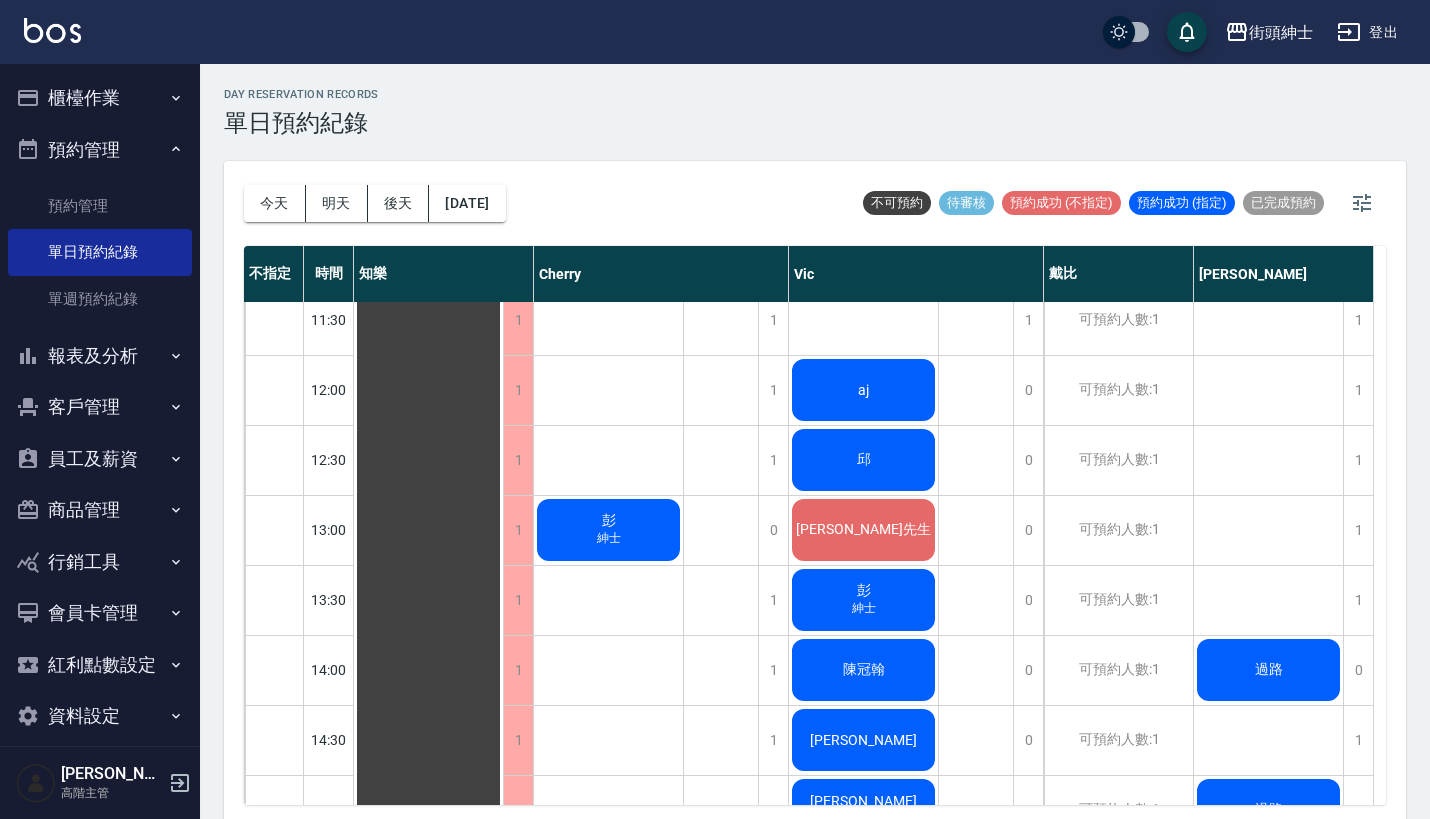 scroll, scrollTop: 368, scrollLeft: 0, axis: vertical 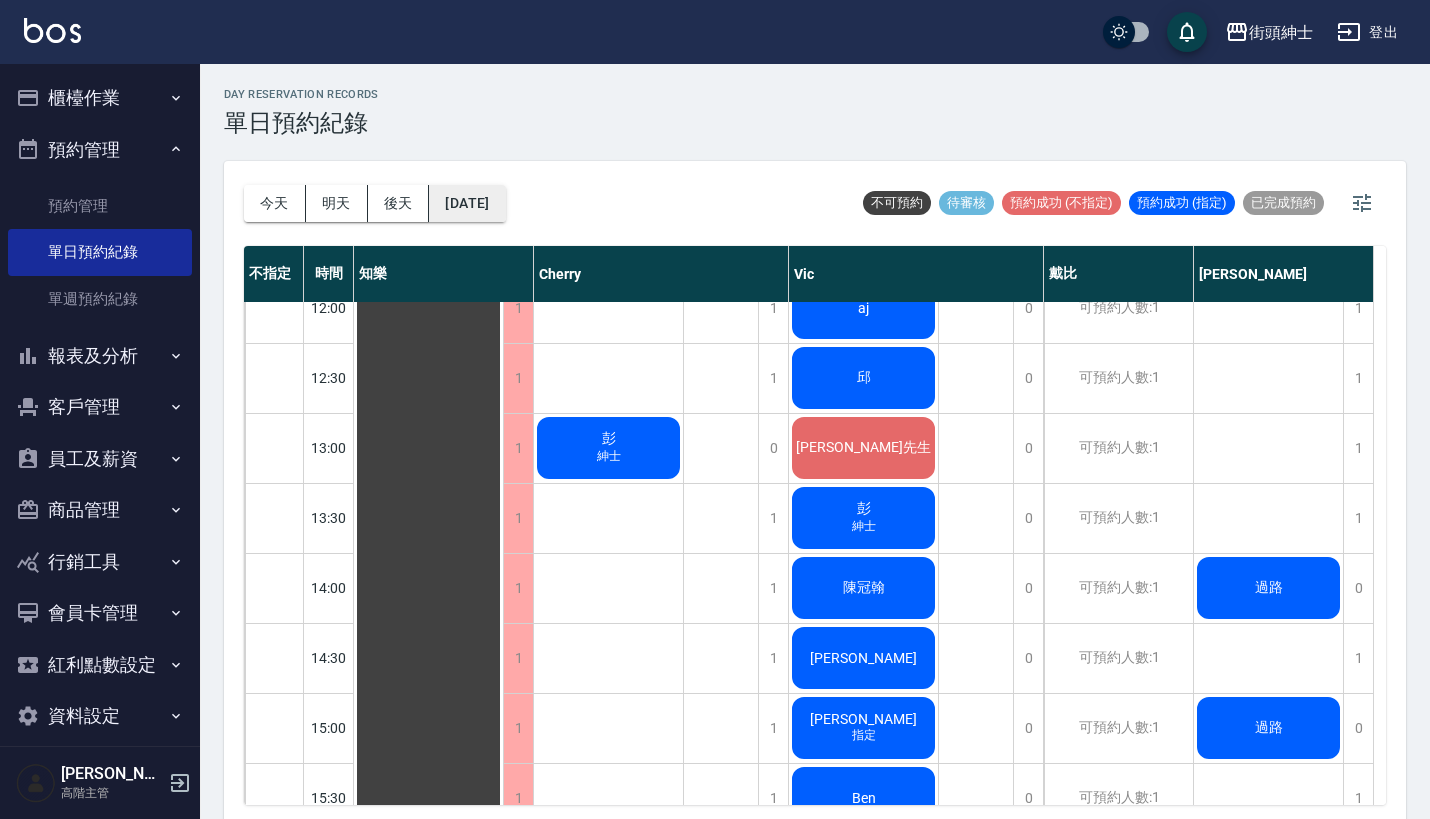 click on "2025/07/15" at bounding box center (467, 203) 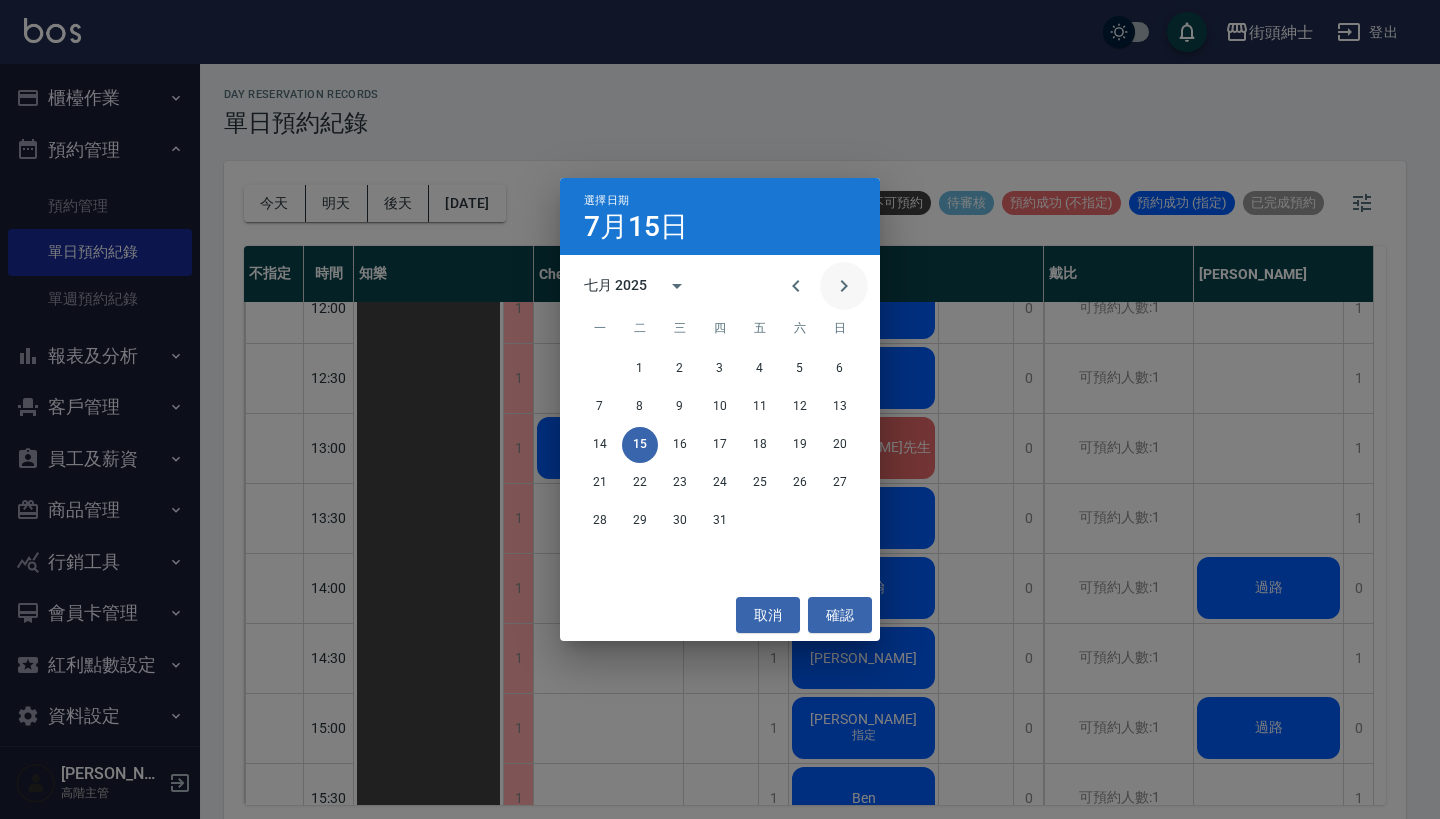 click 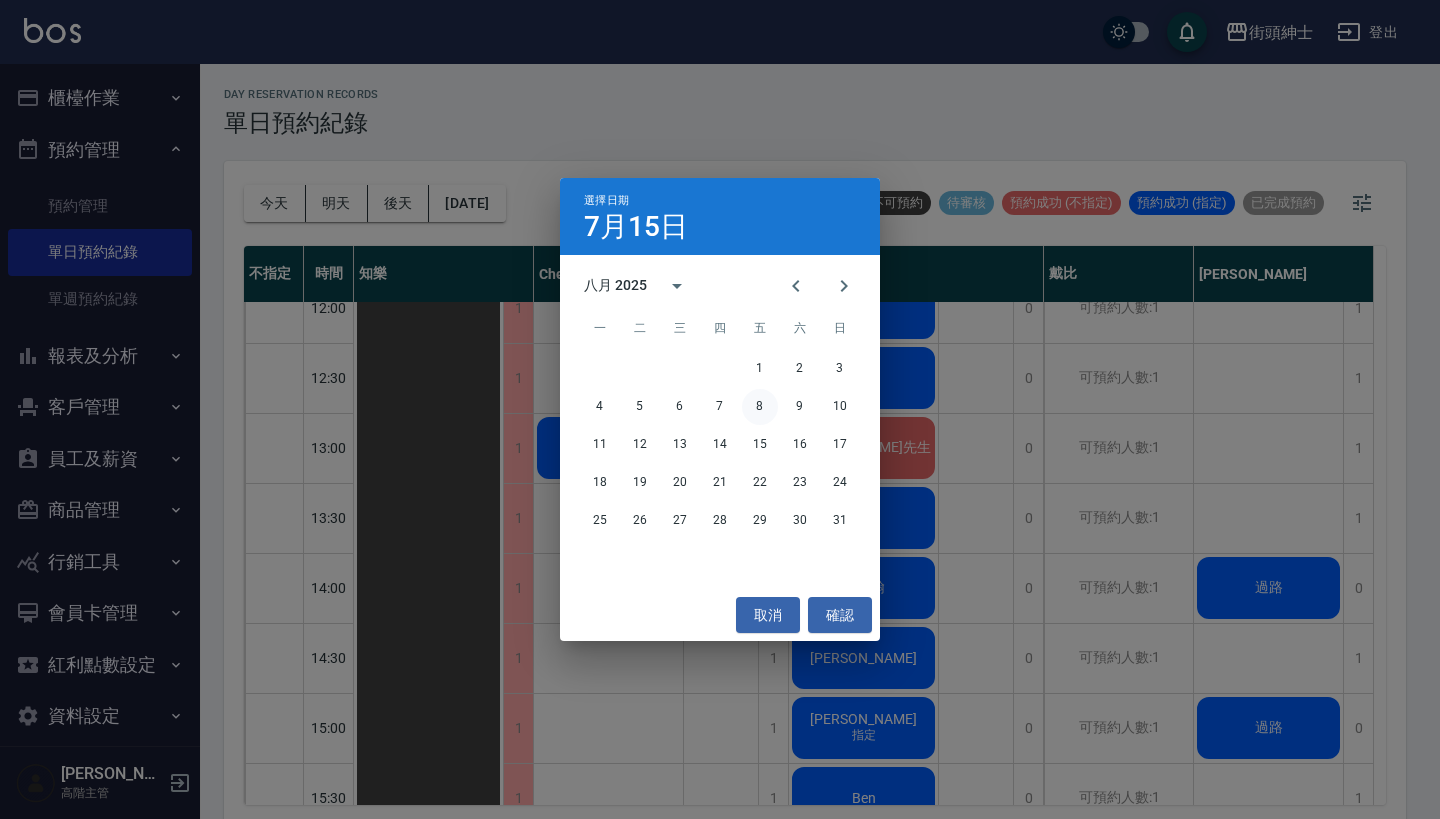 click on "8" at bounding box center (760, 407) 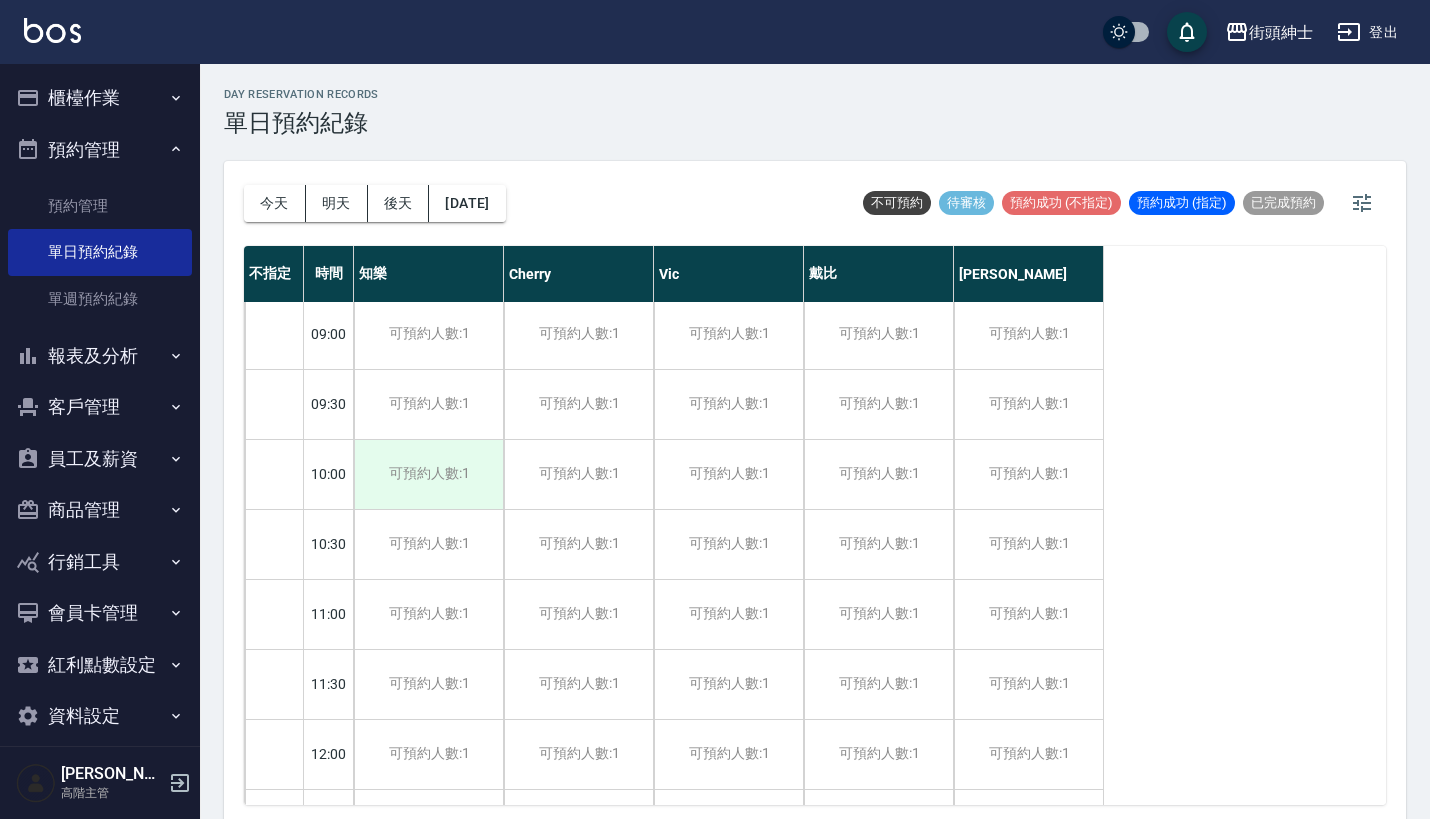 scroll, scrollTop: 1252, scrollLeft: 0, axis: vertical 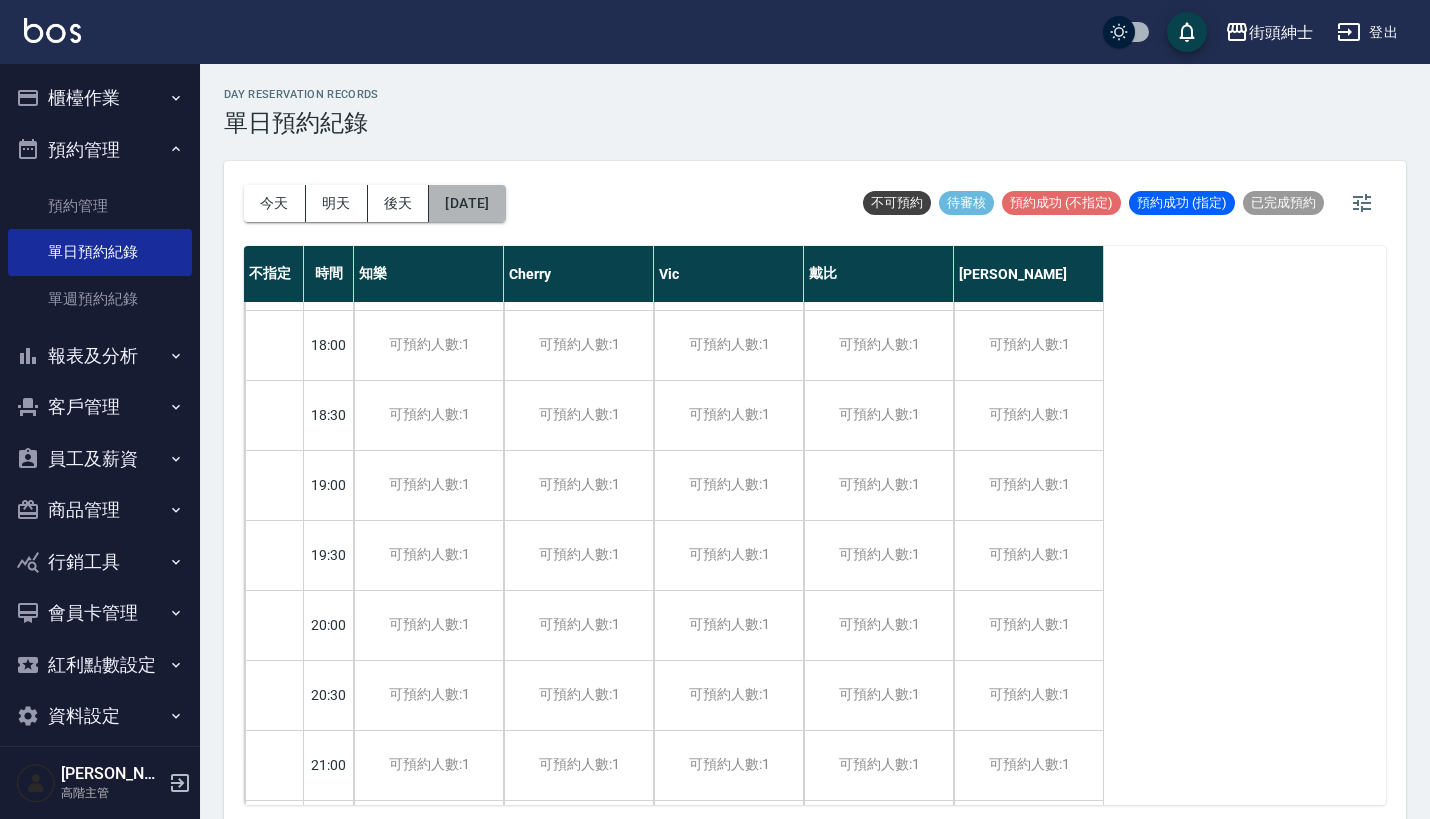 click on "2025/08/08" at bounding box center (467, 203) 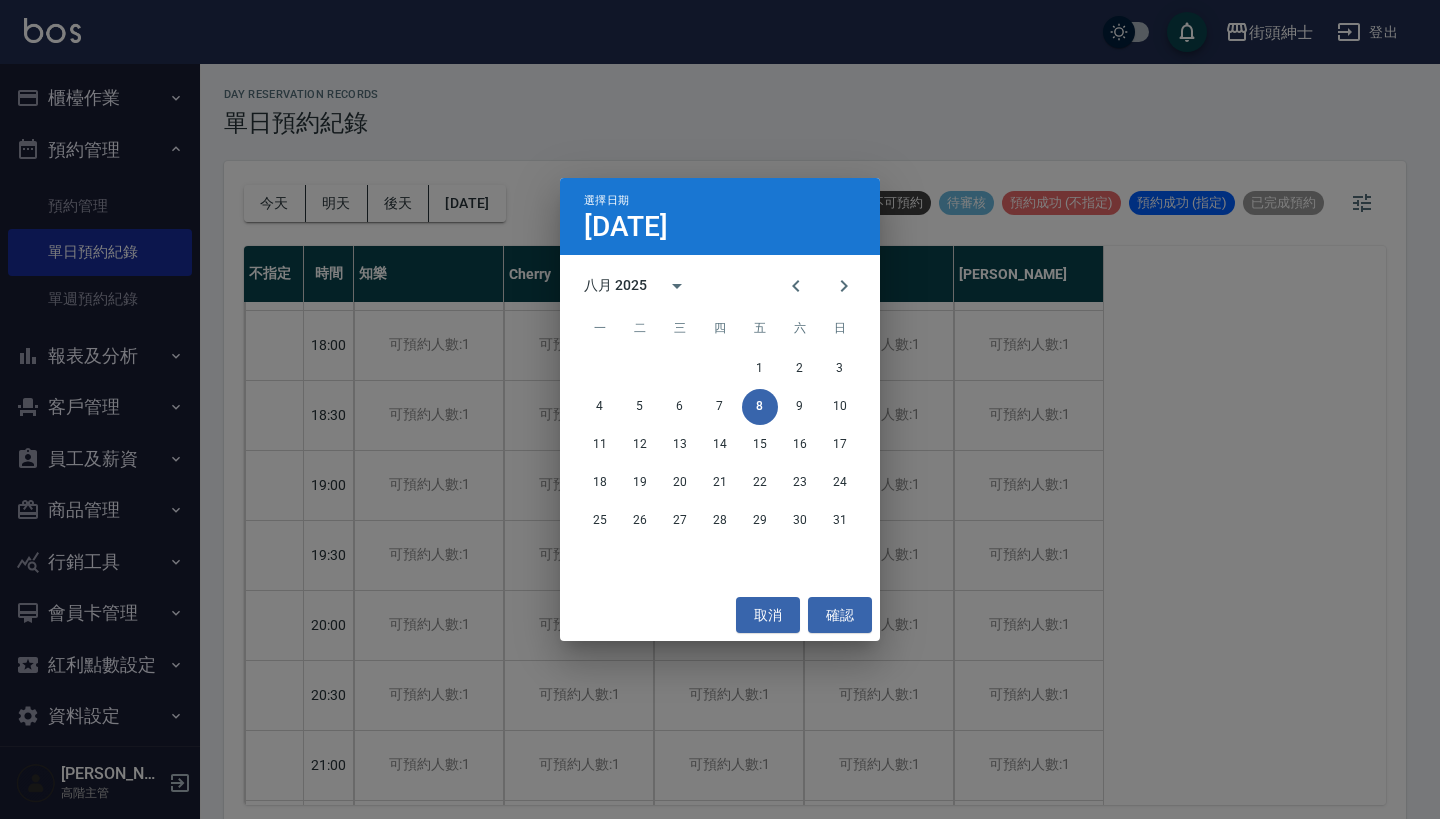 click on "選擇日期 8月8日 八月 2025 一 二 三 四 五 六 日 1 2 3 4 5 6 7 8 9 10 11 12 13 14 15 16 17 18 19 20 21 22 23 24 25 26 27 28 29 30 31 取消 確認" at bounding box center (720, 409) 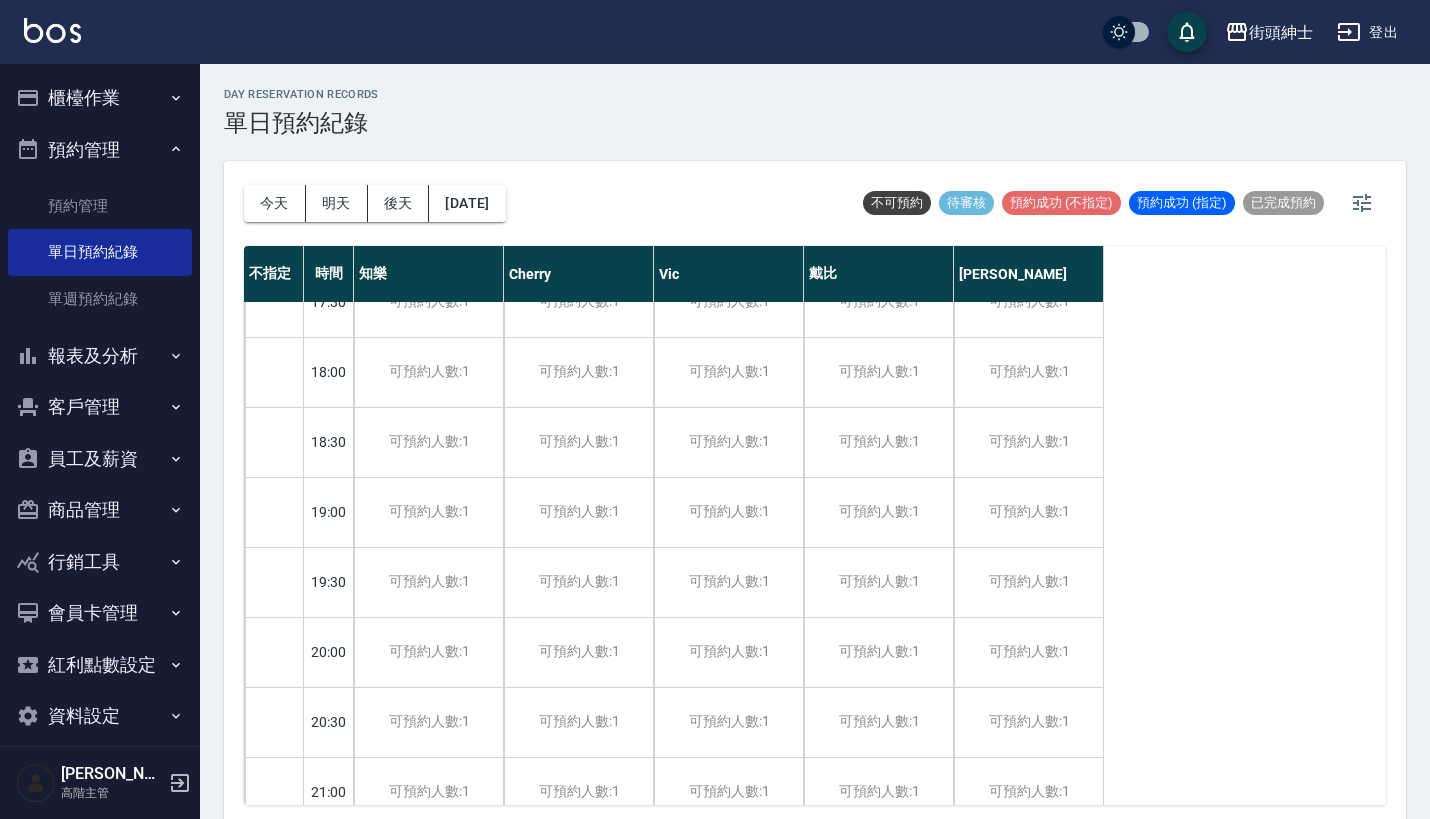 scroll, scrollTop: 1330, scrollLeft: 0, axis: vertical 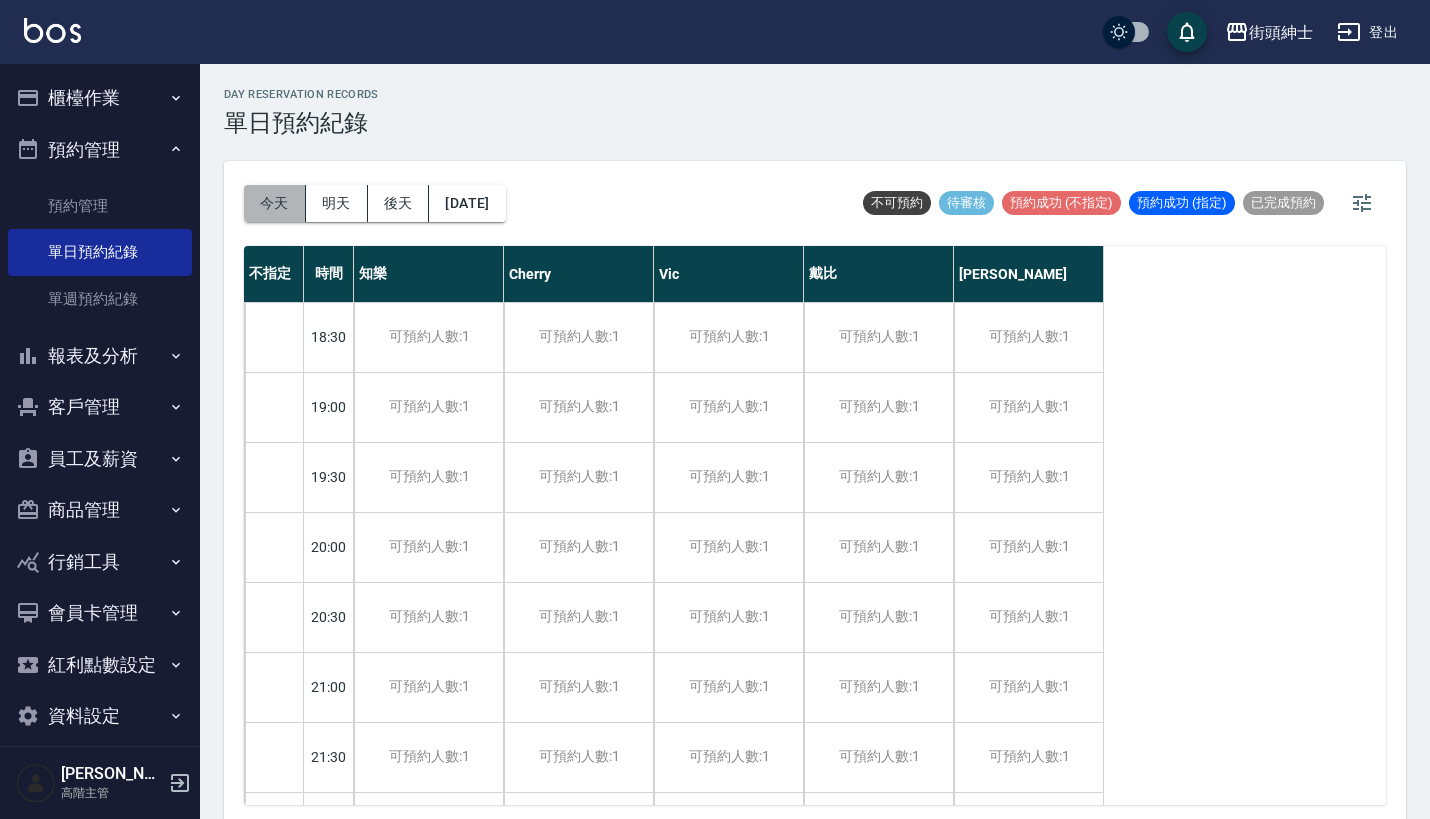 click on "今天" at bounding box center (275, 203) 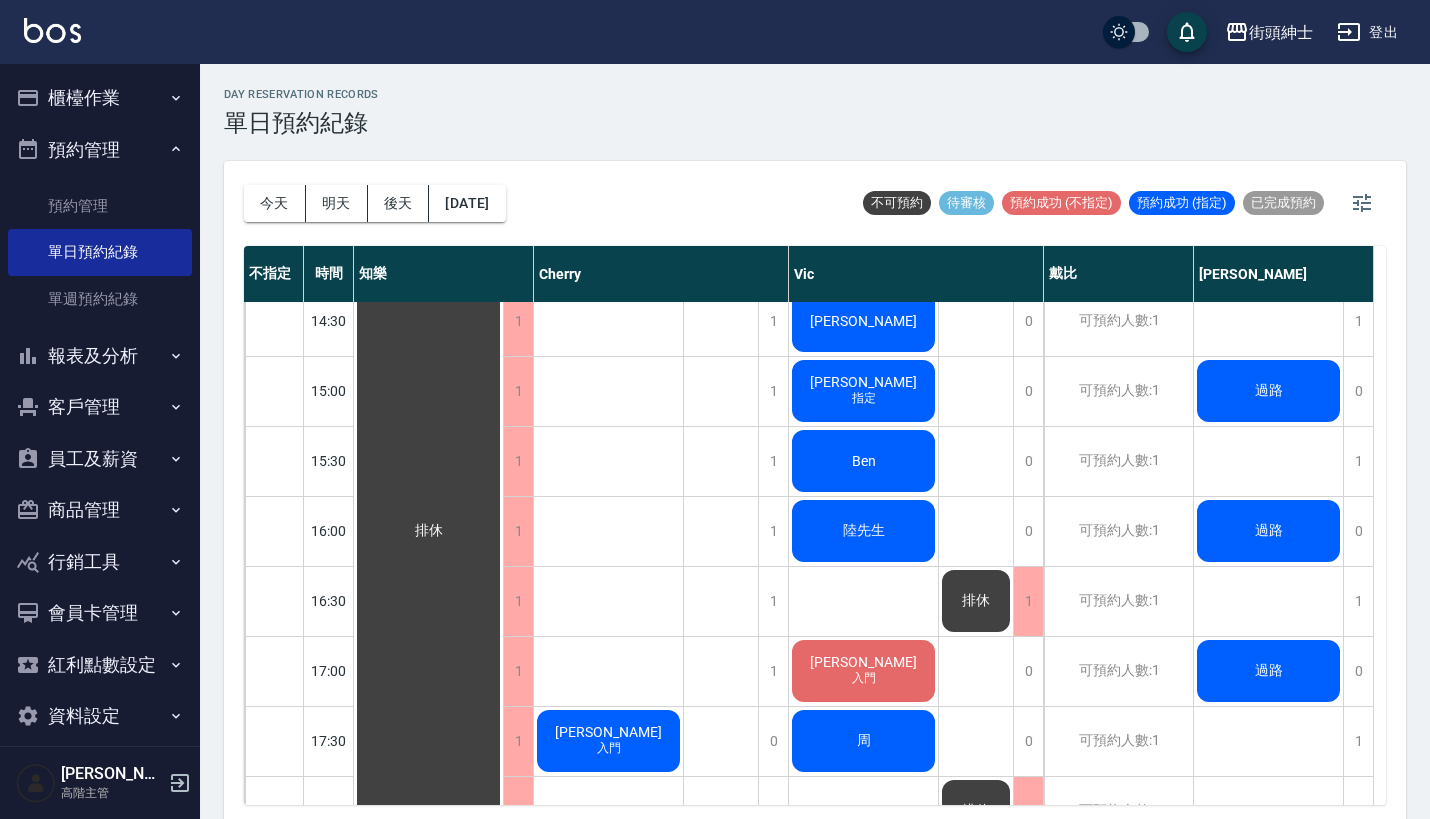 scroll, scrollTop: 946, scrollLeft: 0, axis: vertical 